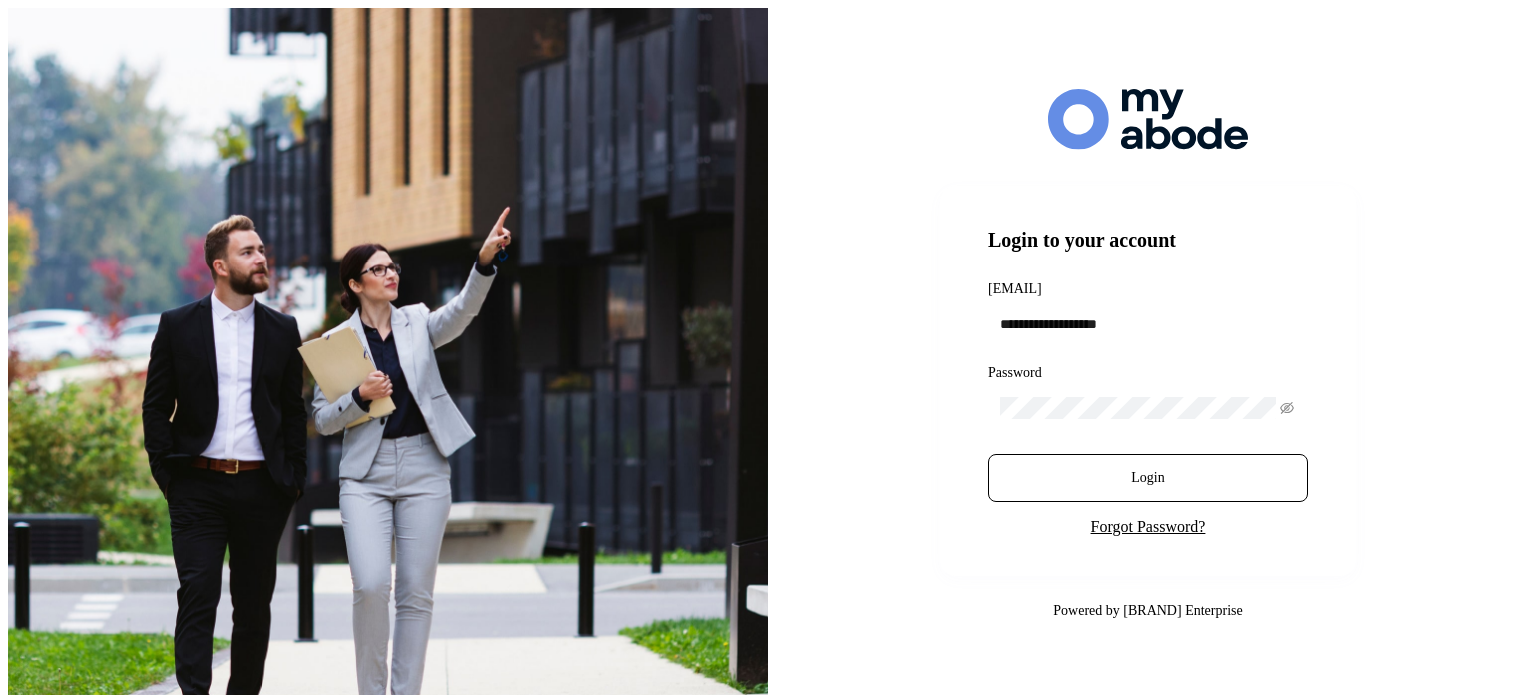 scroll, scrollTop: 0, scrollLeft: 0, axis: both 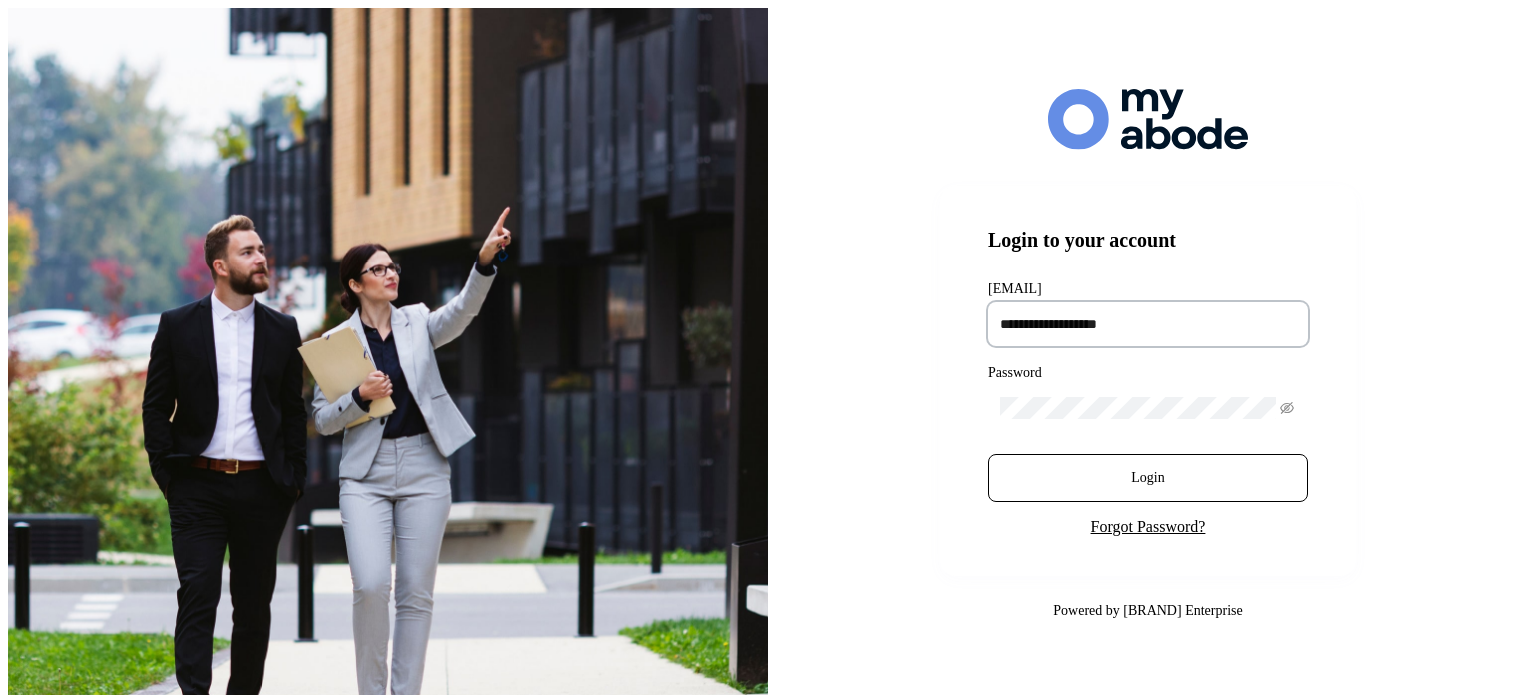 click at bounding box center (1148, 324) 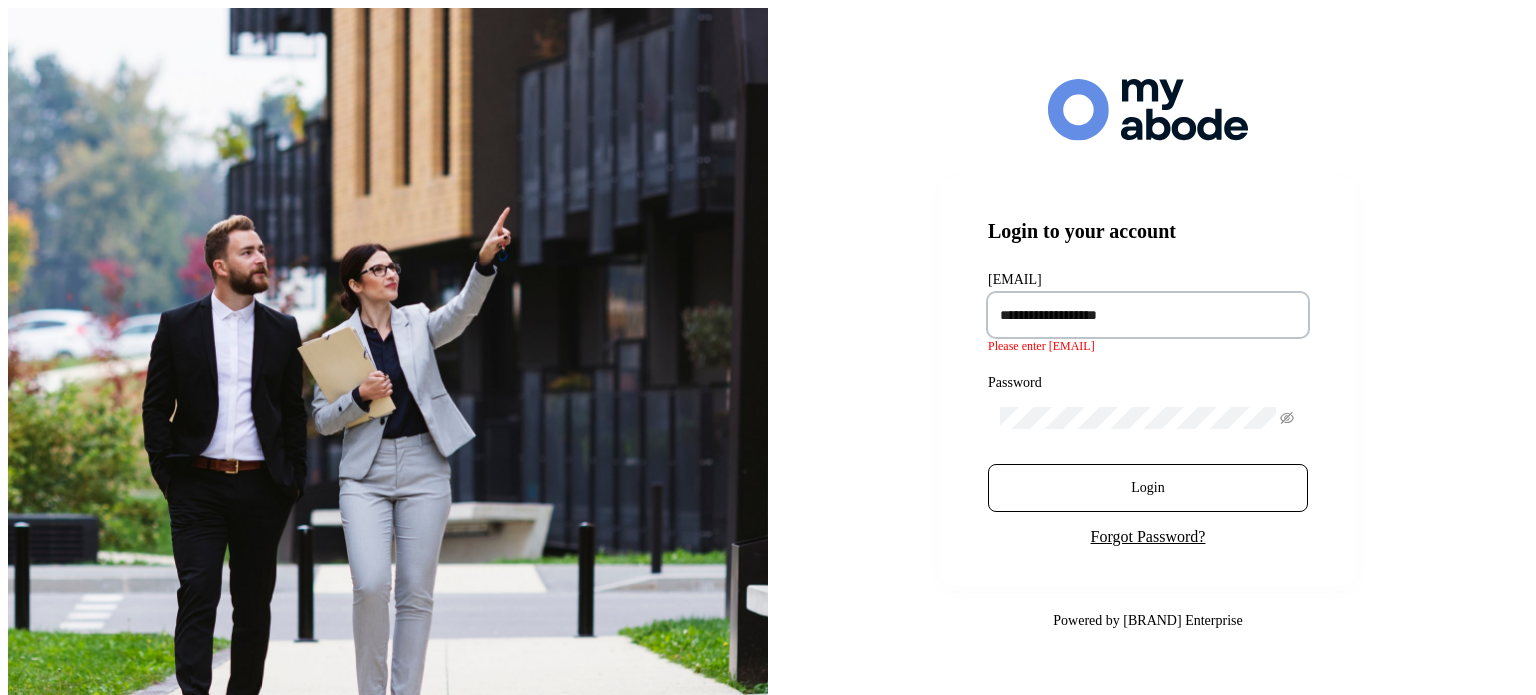 type on "**********" 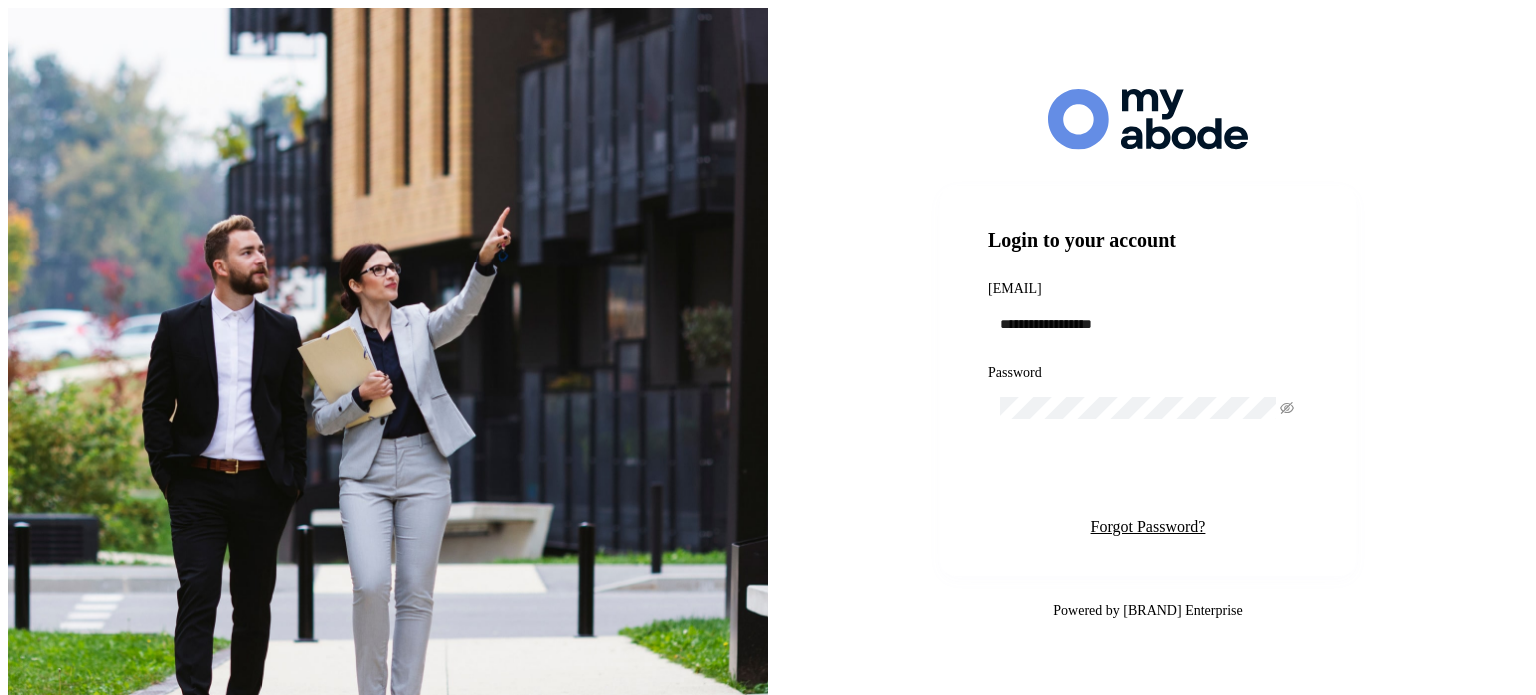 click on "Login" at bounding box center [1148, 478] 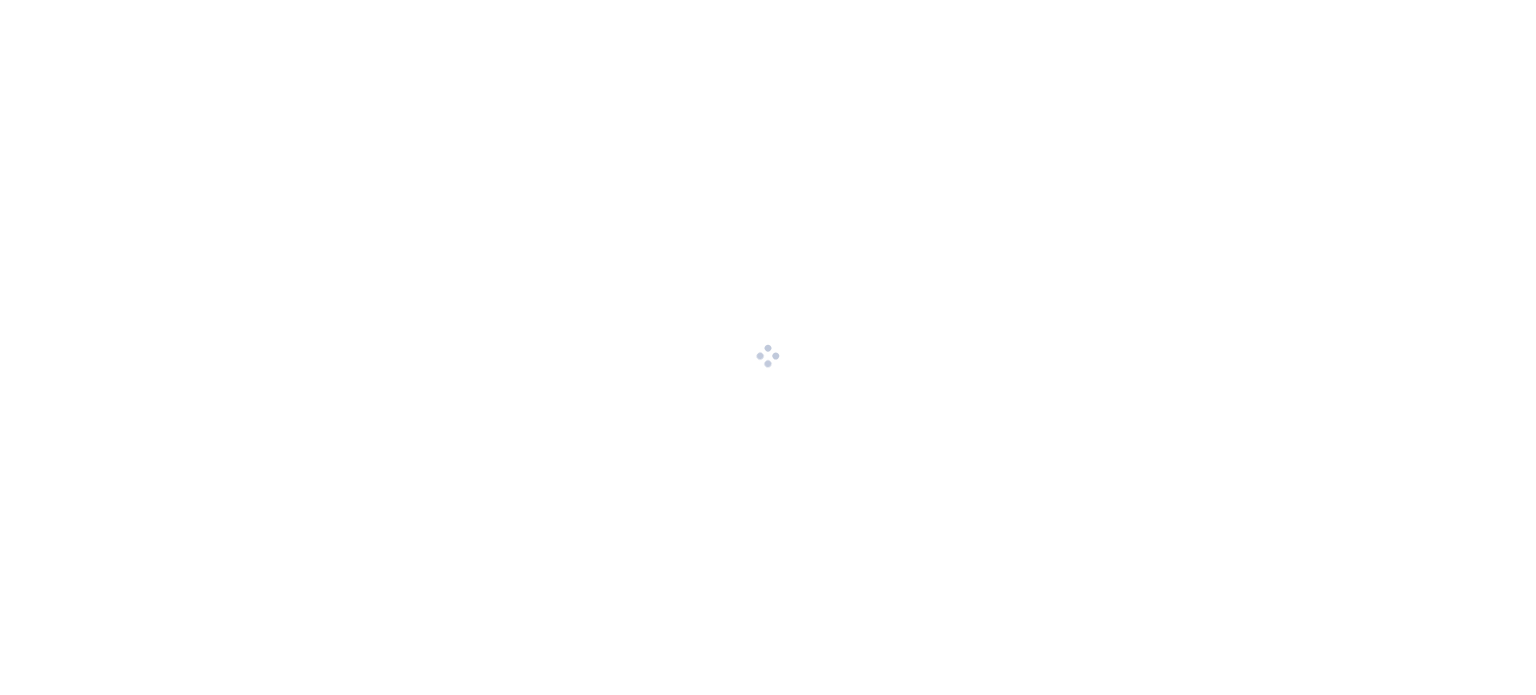 scroll, scrollTop: 0, scrollLeft: 0, axis: both 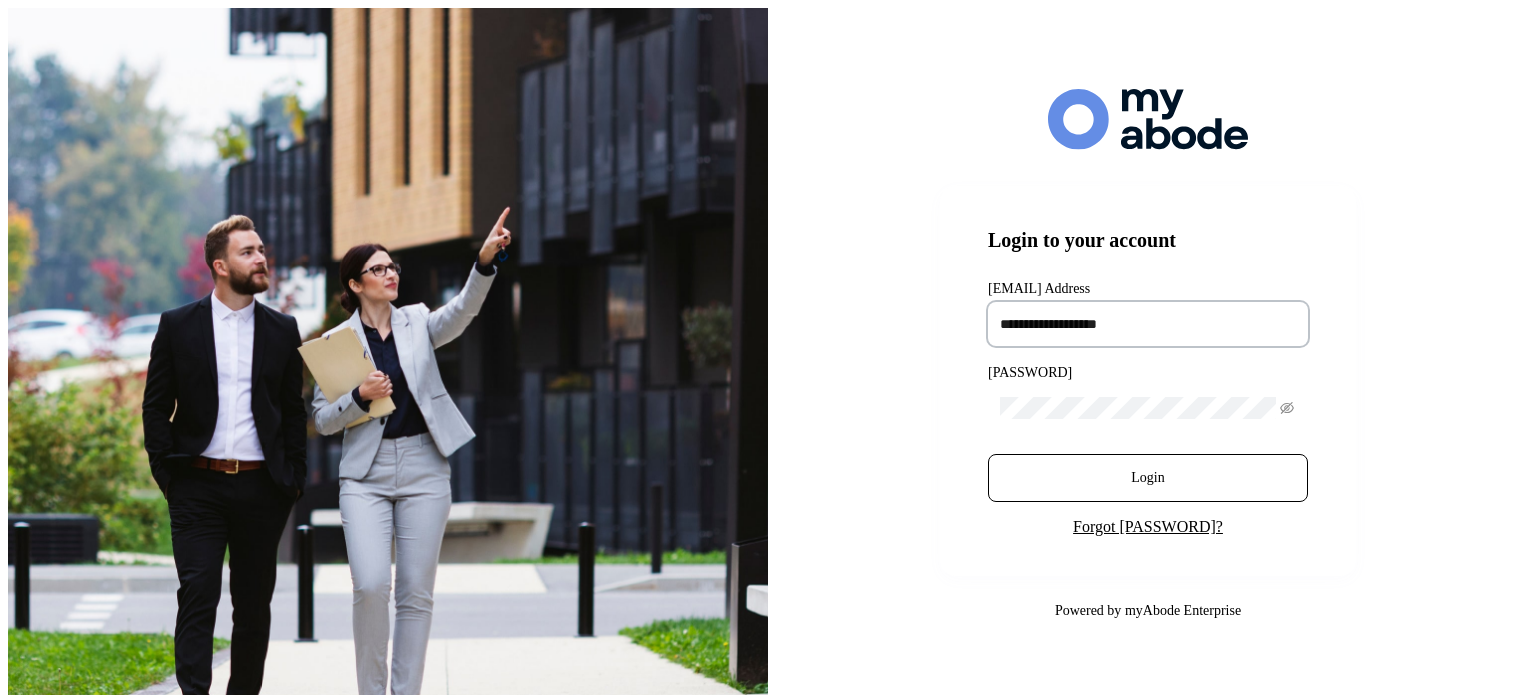 click at bounding box center (1148, 324) 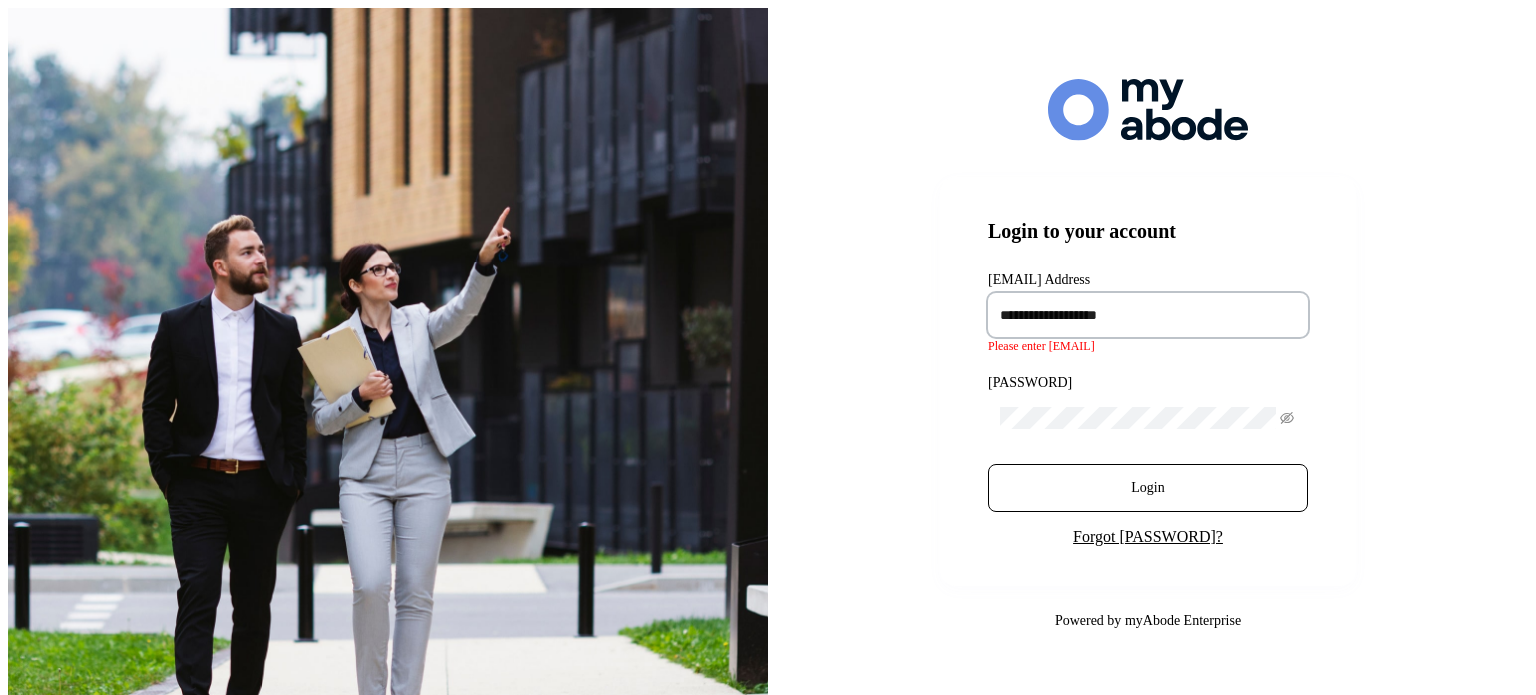 type on "**********" 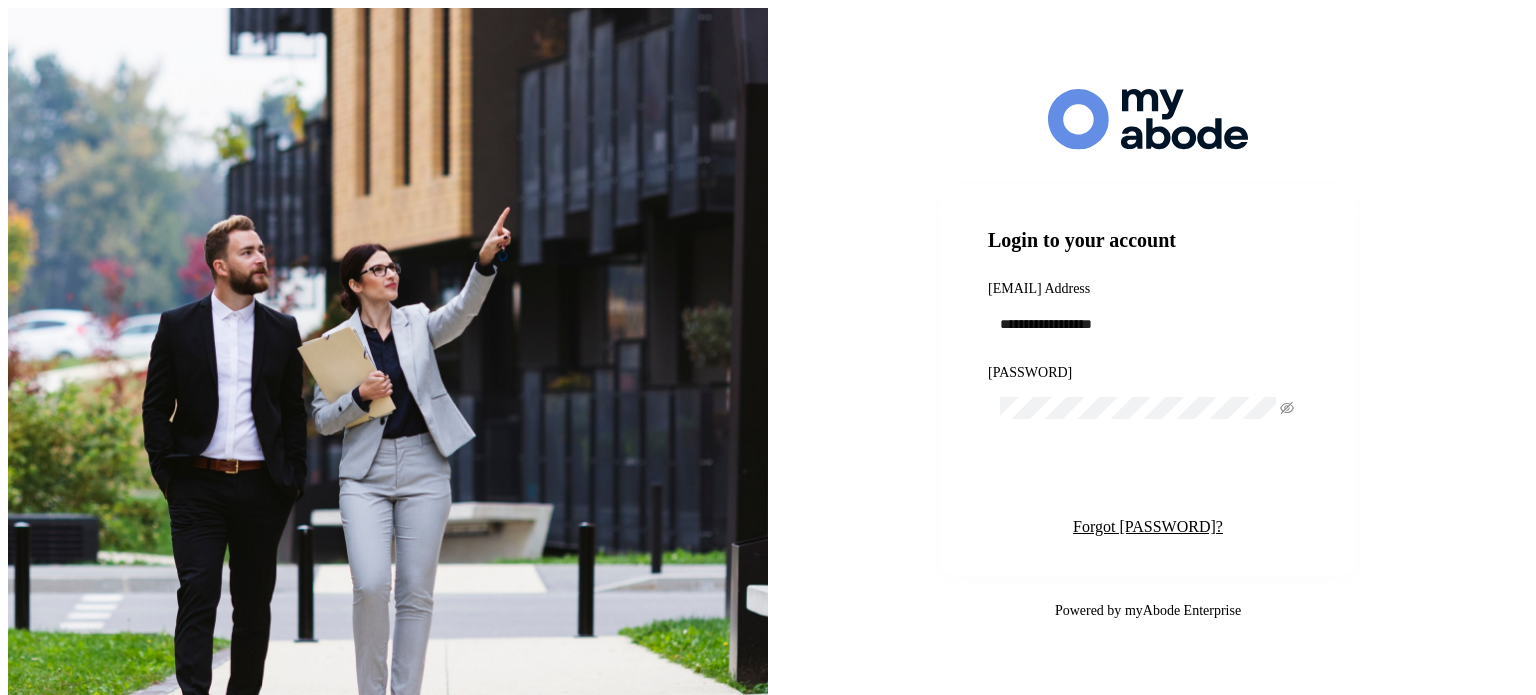 click on "Login" at bounding box center (1148, 478) 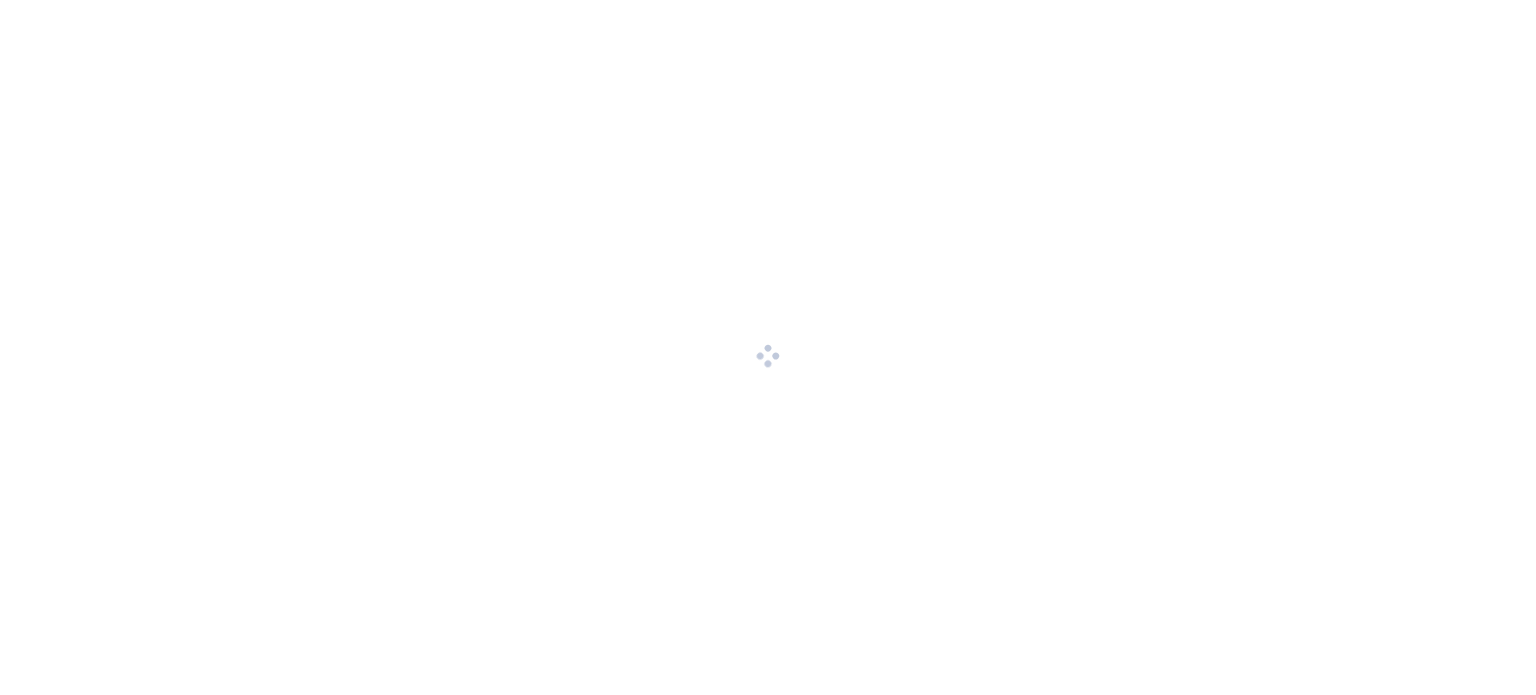 scroll, scrollTop: 0, scrollLeft: 0, axis: both 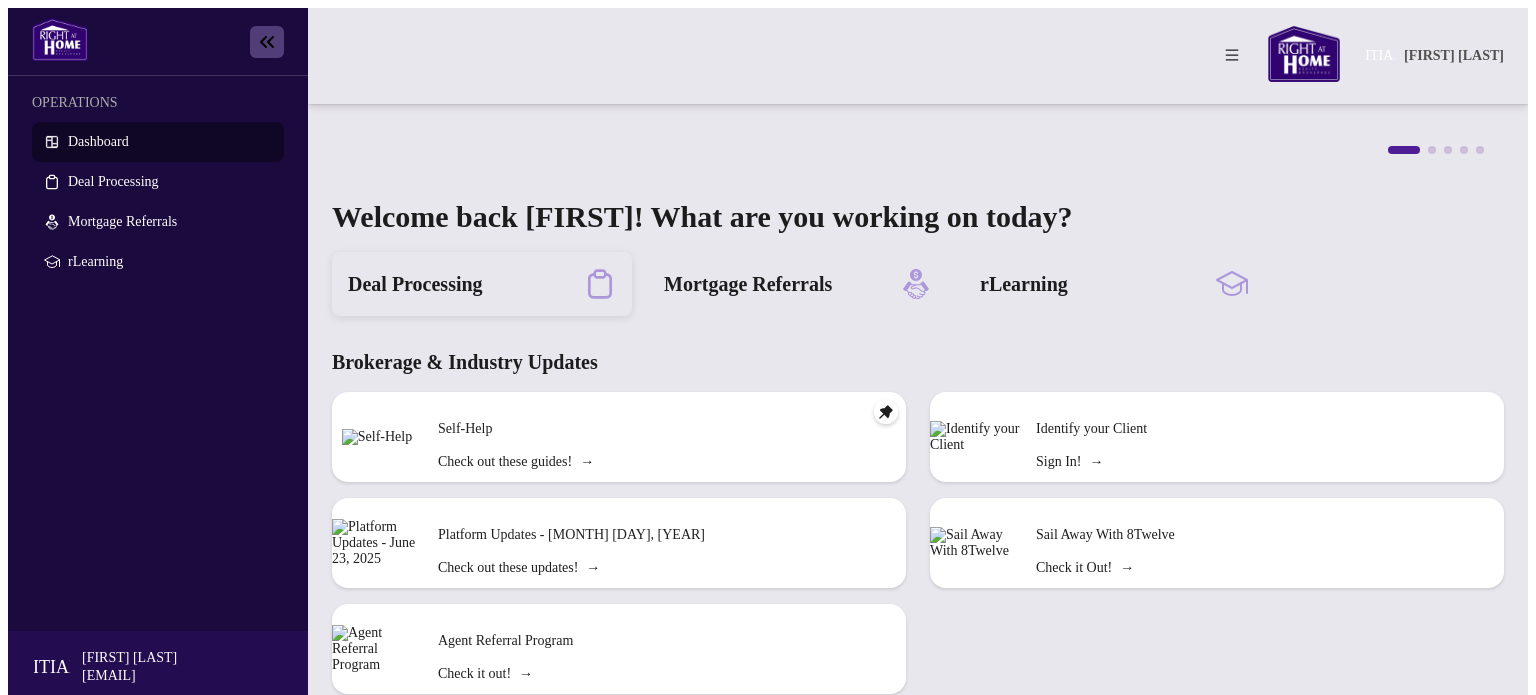 click on "Deal Processing" at bounding box center (415, 284) 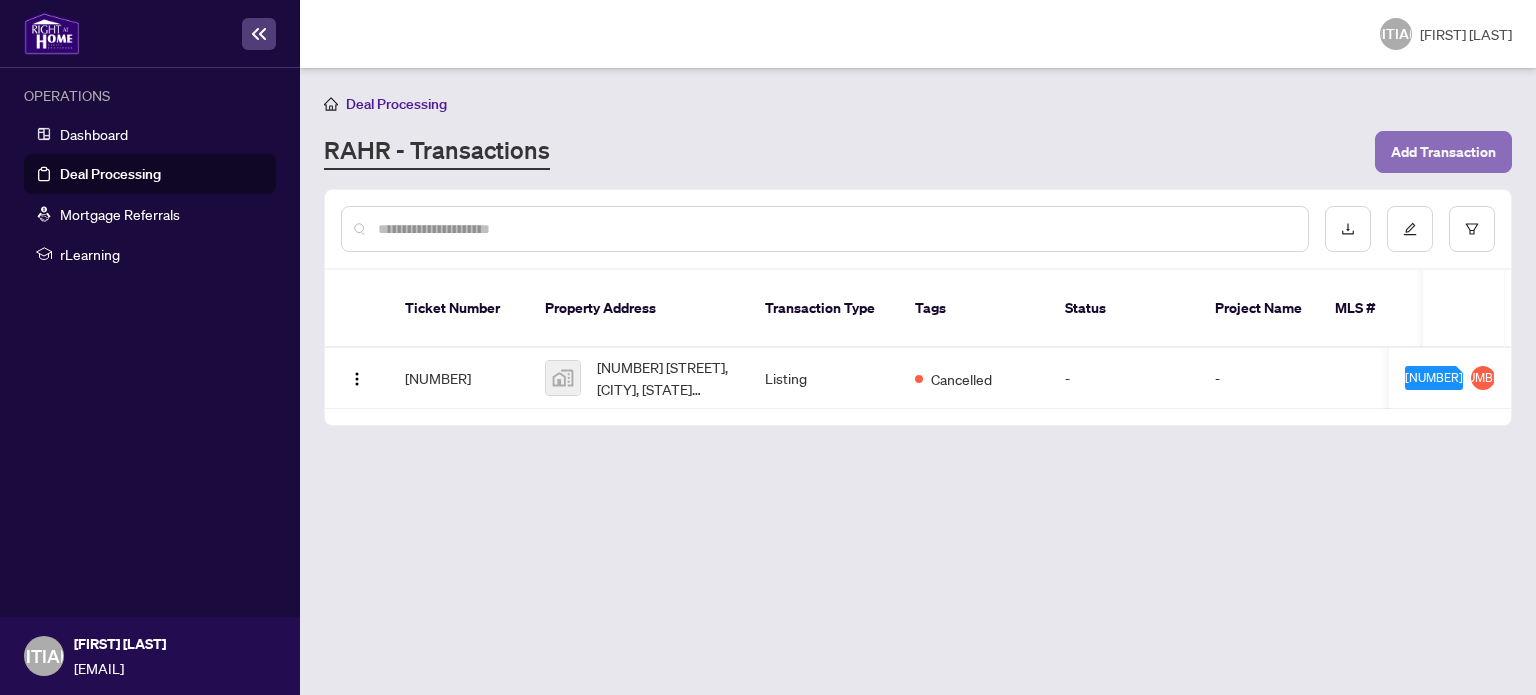 click on "Add Transaction" at bounding box center (1443, 152) 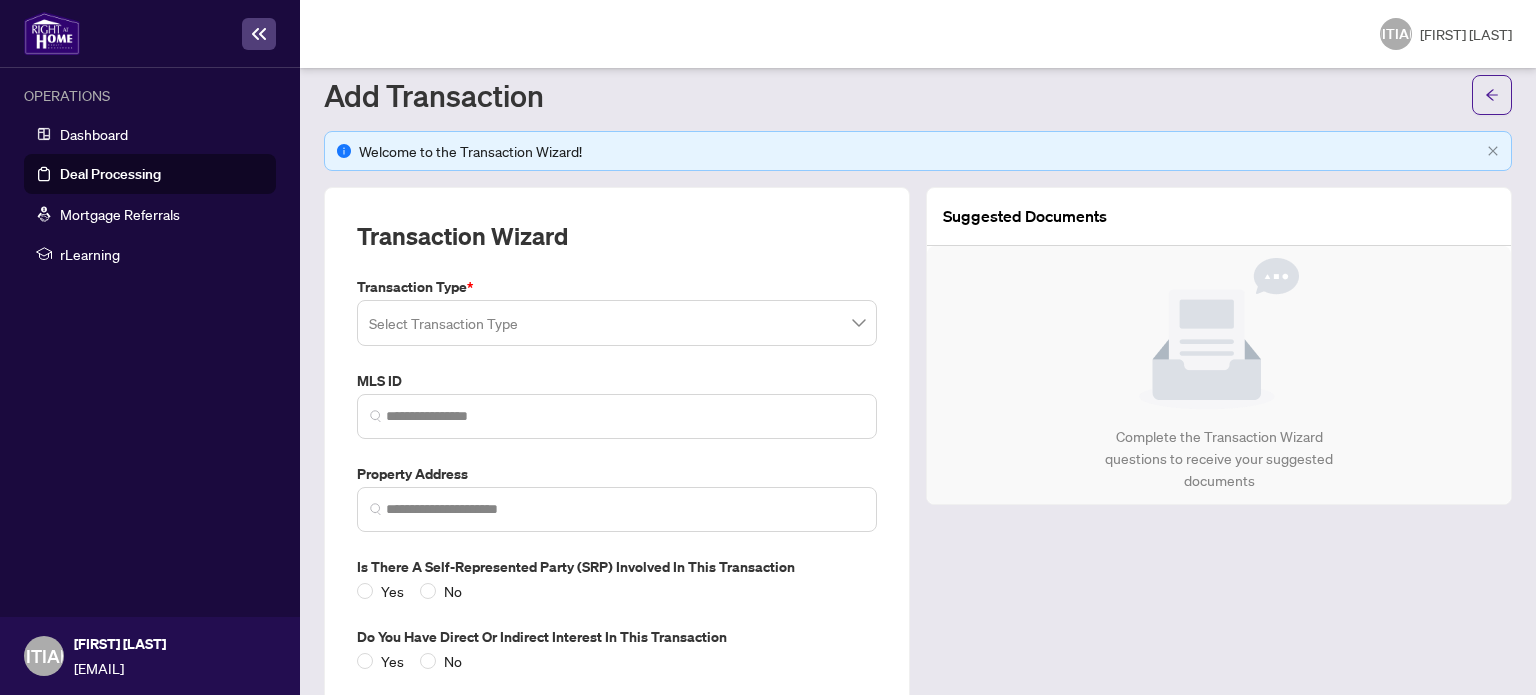 scroll, scrollTop: 60, scrollLeft: 0, axis: vertical 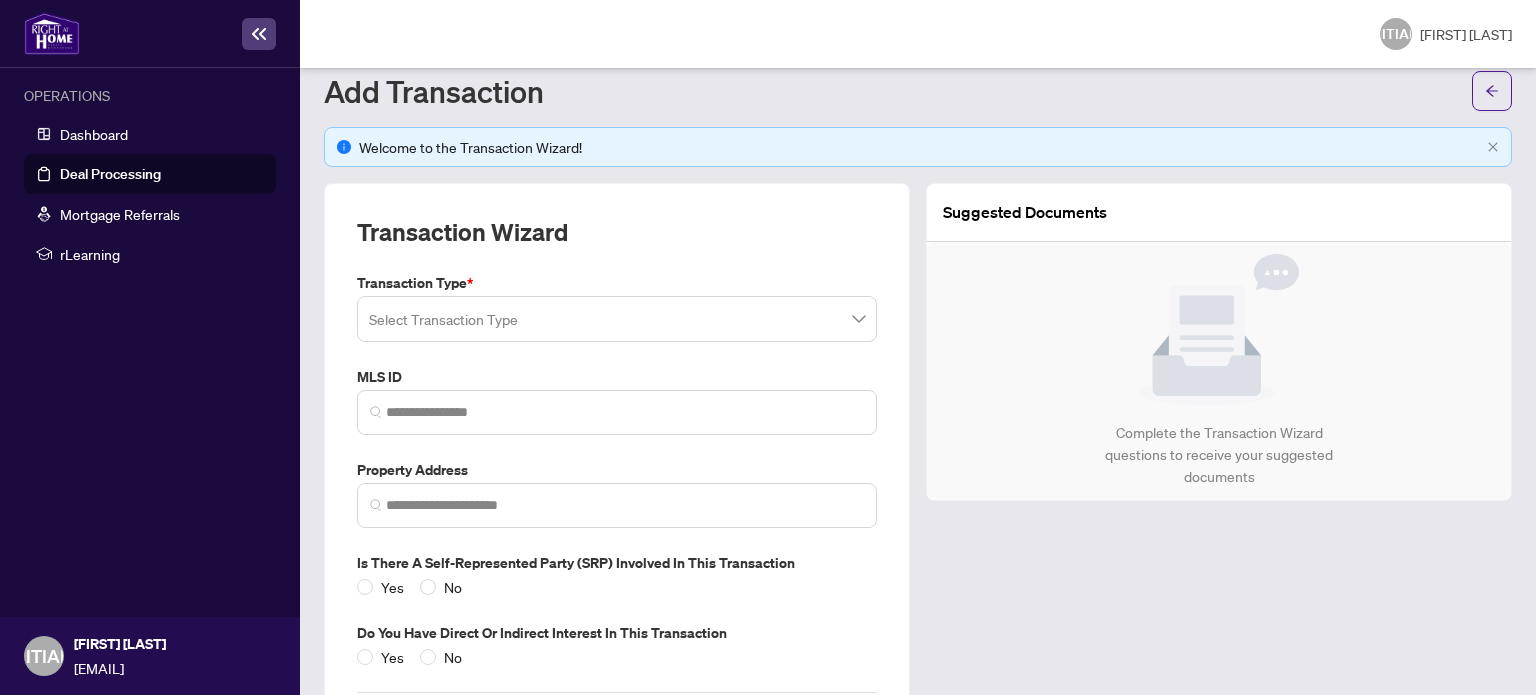 click at bounding box center [617, 319] 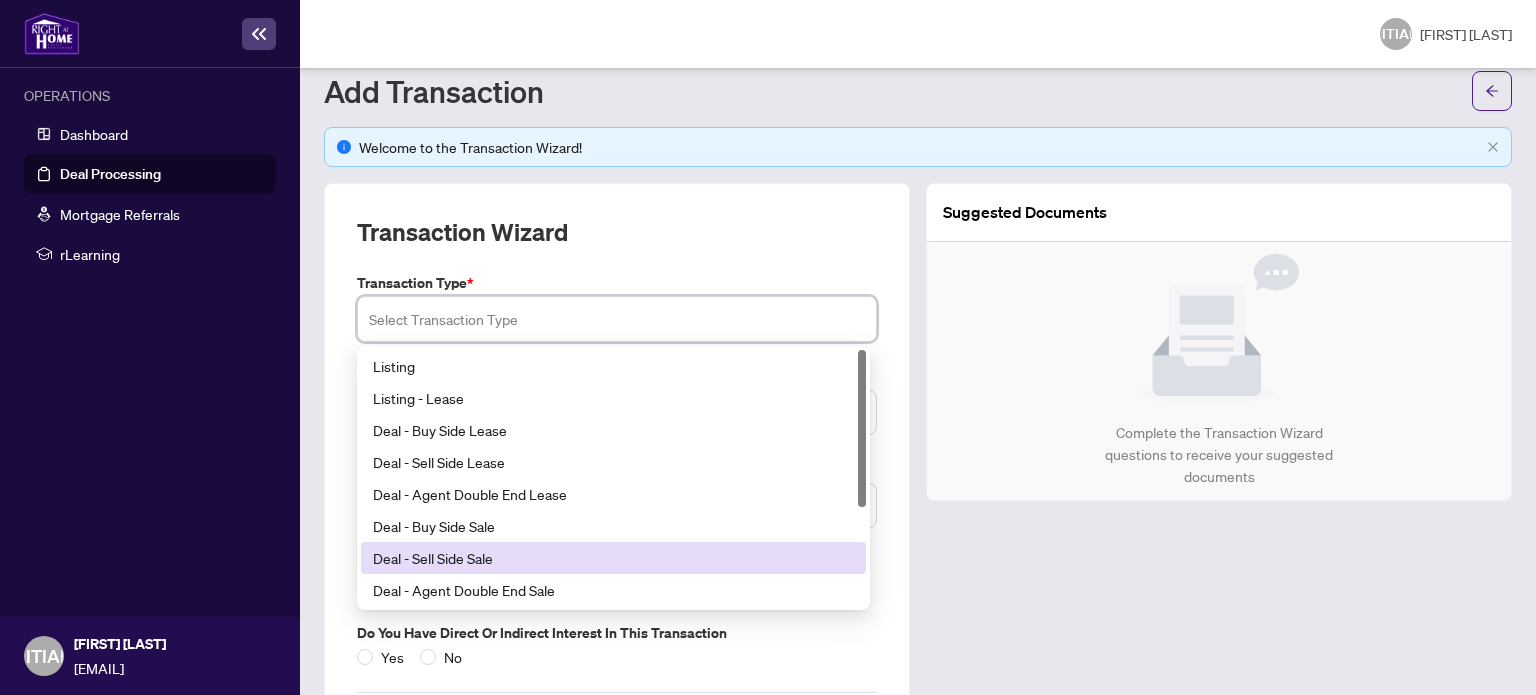 click on "Deal - Sell Side Sale" at bounding box center (613, 558) 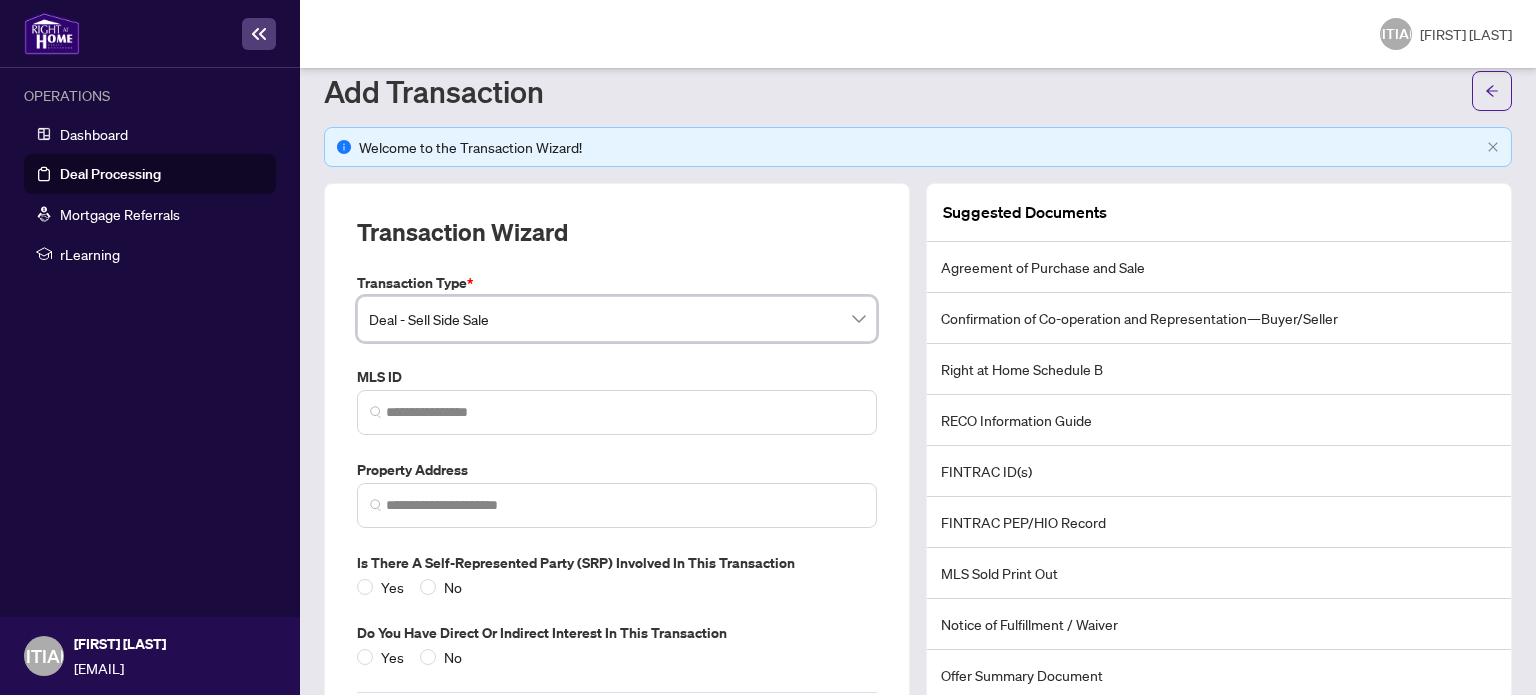 click at bounding box center [617, 412] 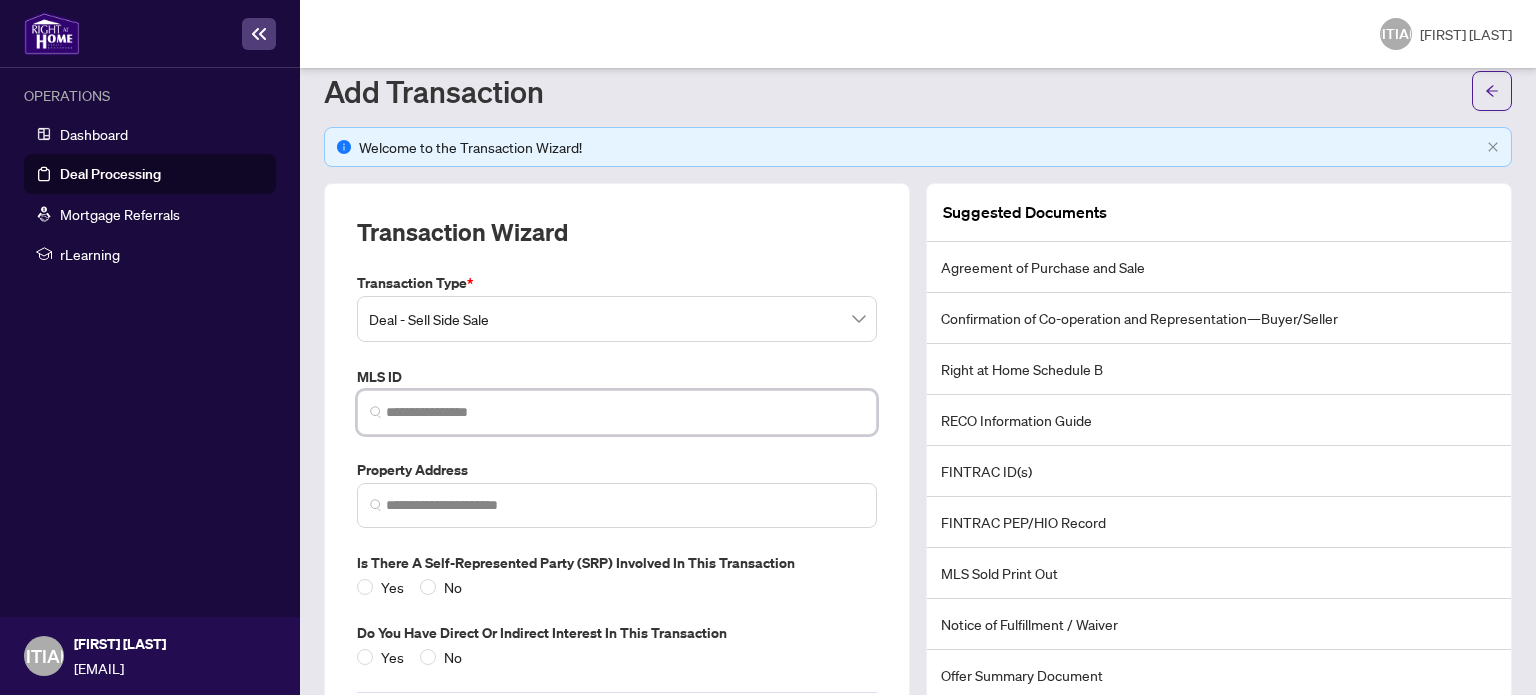 paste on "*********" 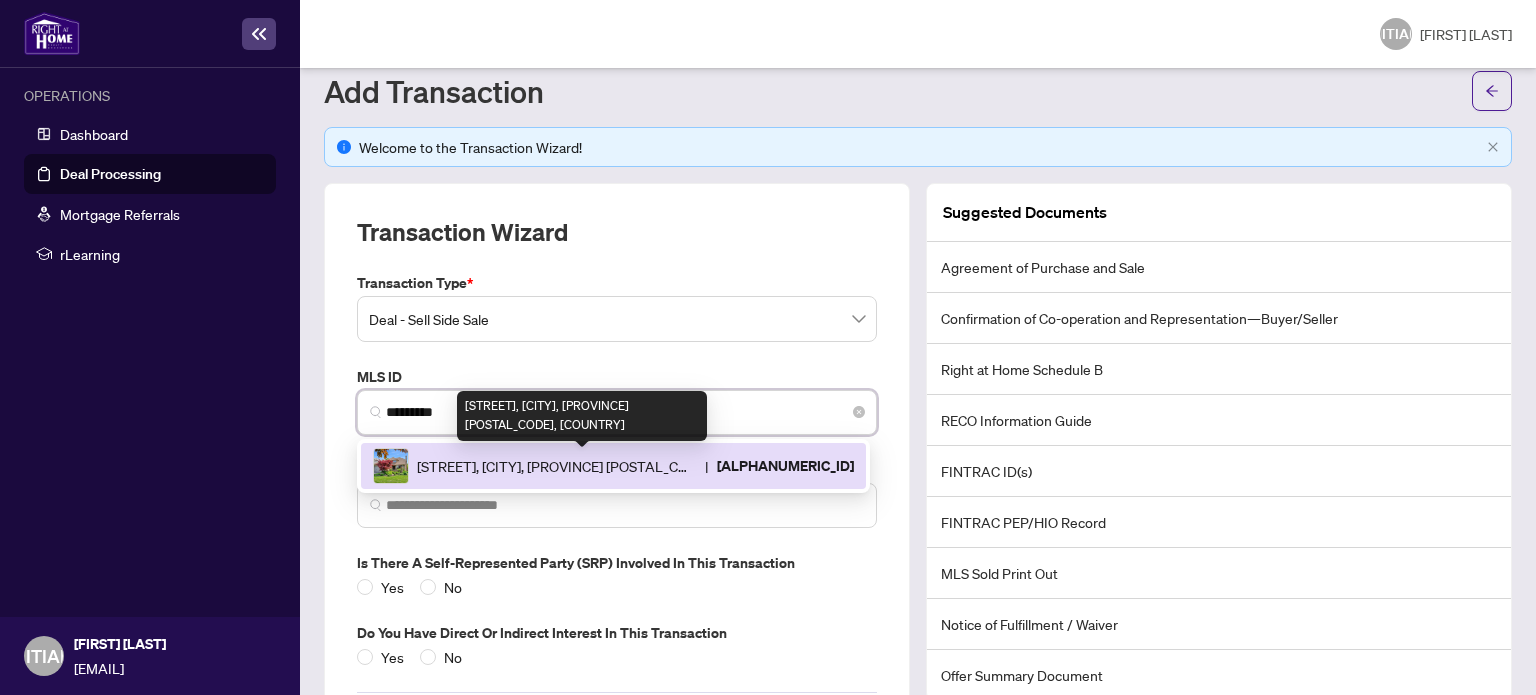 click on "[STREET], [CITY], [PROVINCE] [POSTAL_CODE], [COUNTRY]" at bounding box center (557, 466) 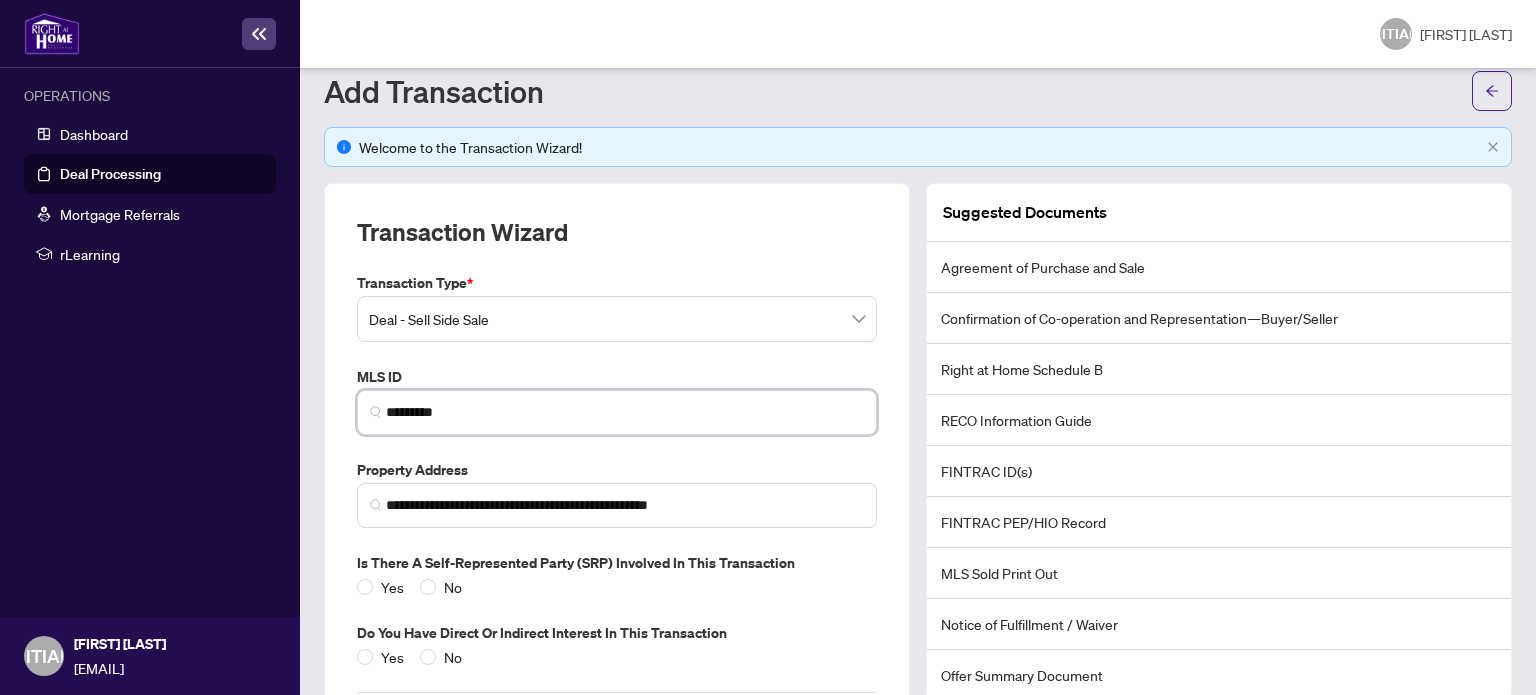 scroll, scrollTop: 177, scrollLeft: 0, axis: vertical 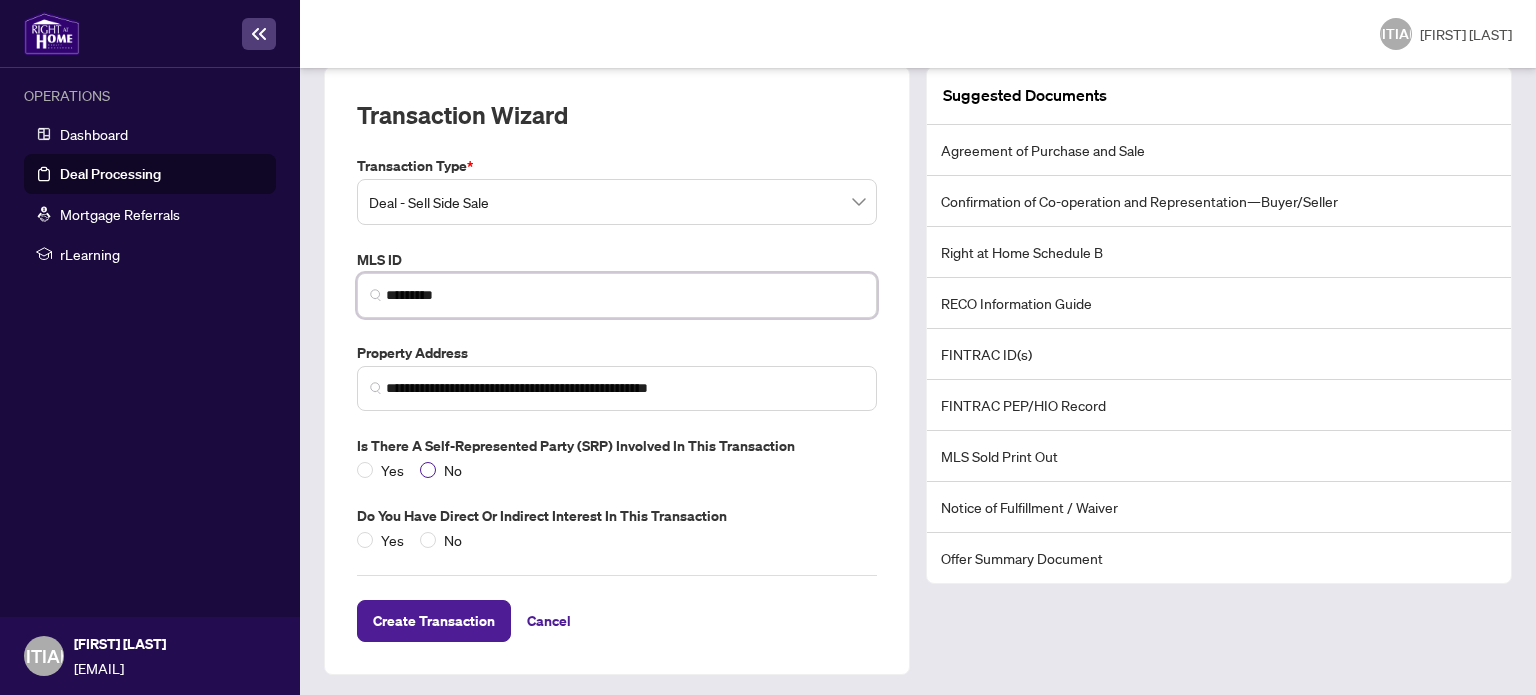 type on "*********" 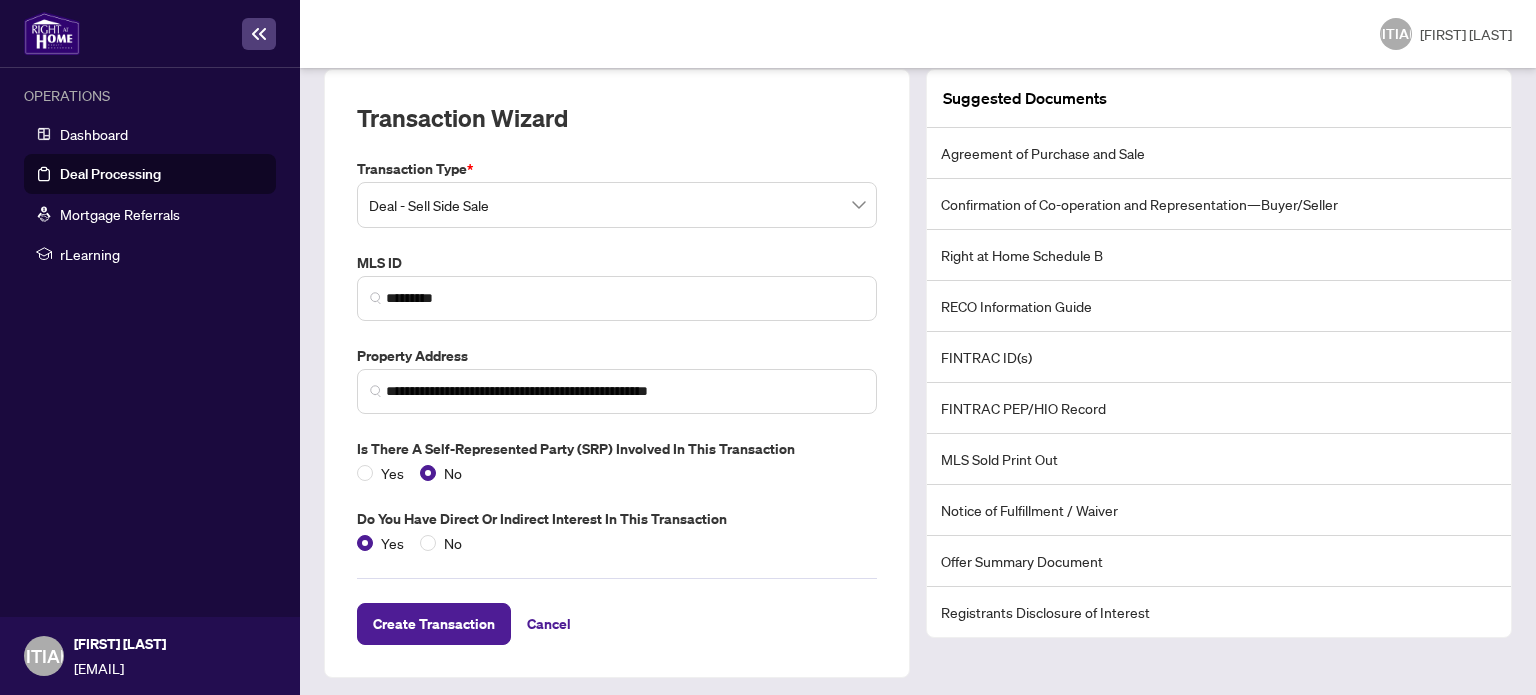 scroll, scrollTop: 177, scrollLeft: 0, axis: vertical 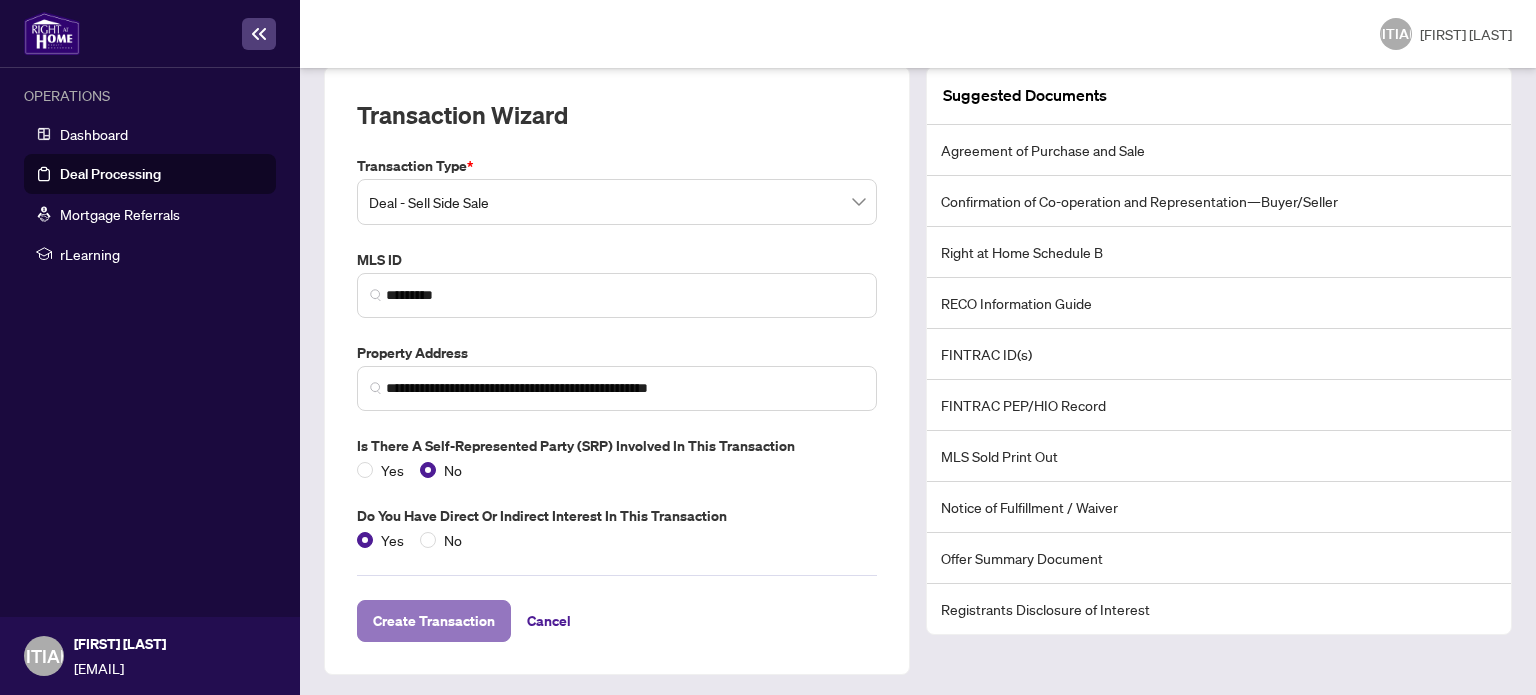 click on "Create Transaction" at bounding box center [434, 621] 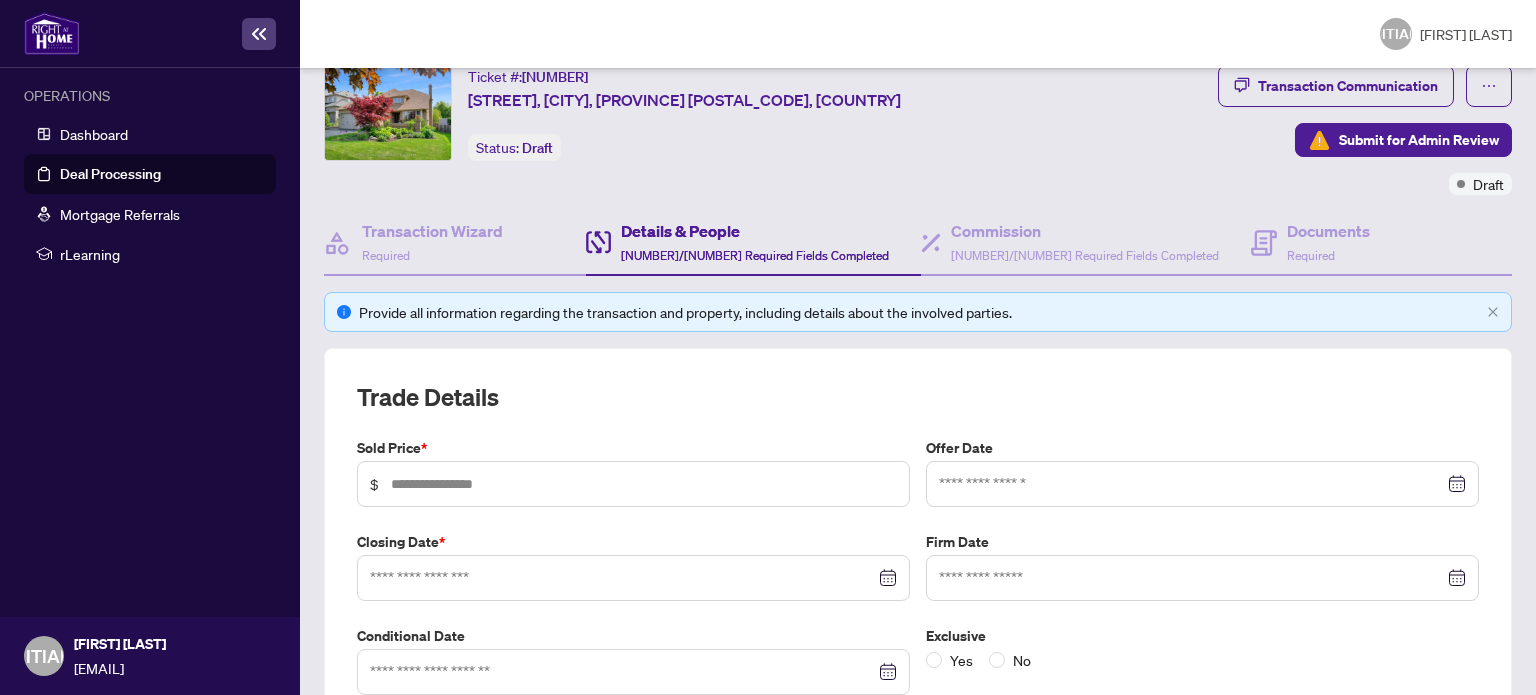 scroll, scrollTop: 114, scrollLeft: 0, axis: vertical 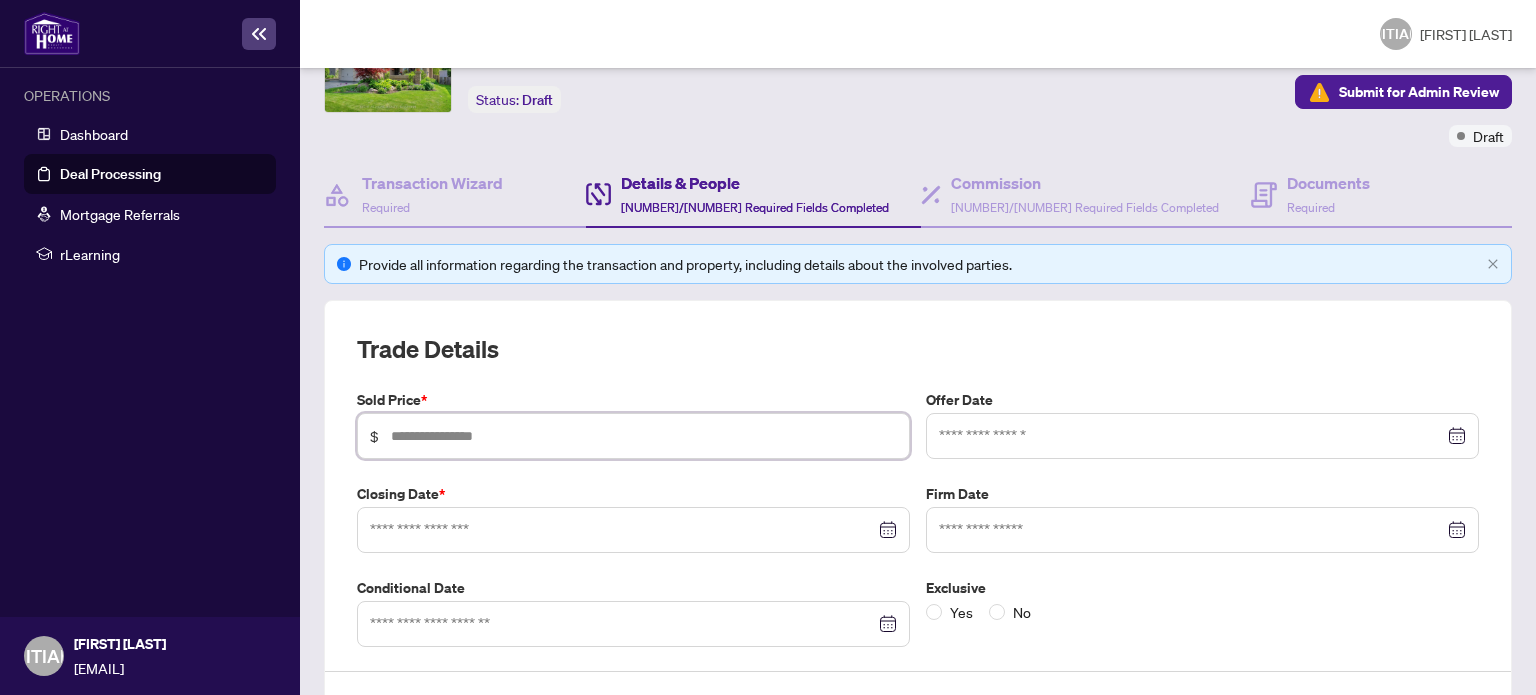 click at bounding box center [644, 436] 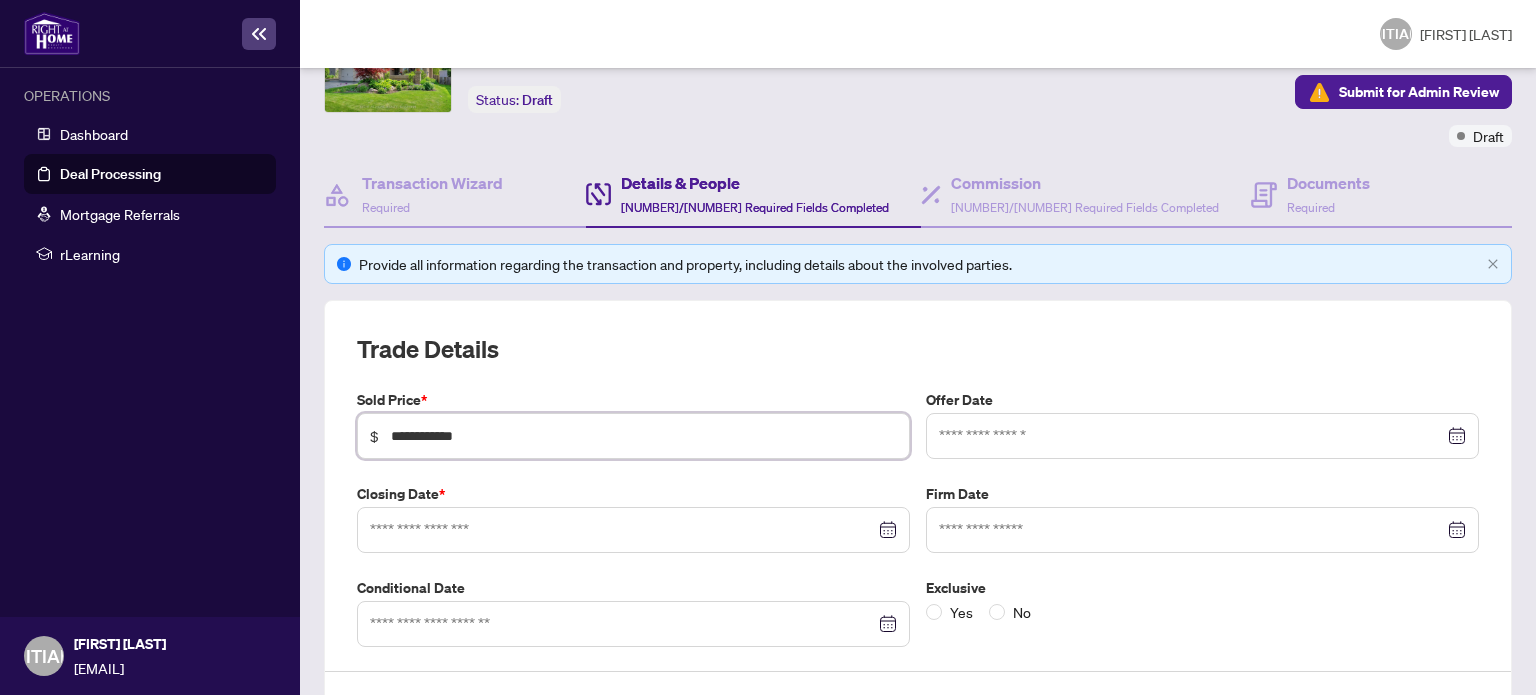type on "**********" 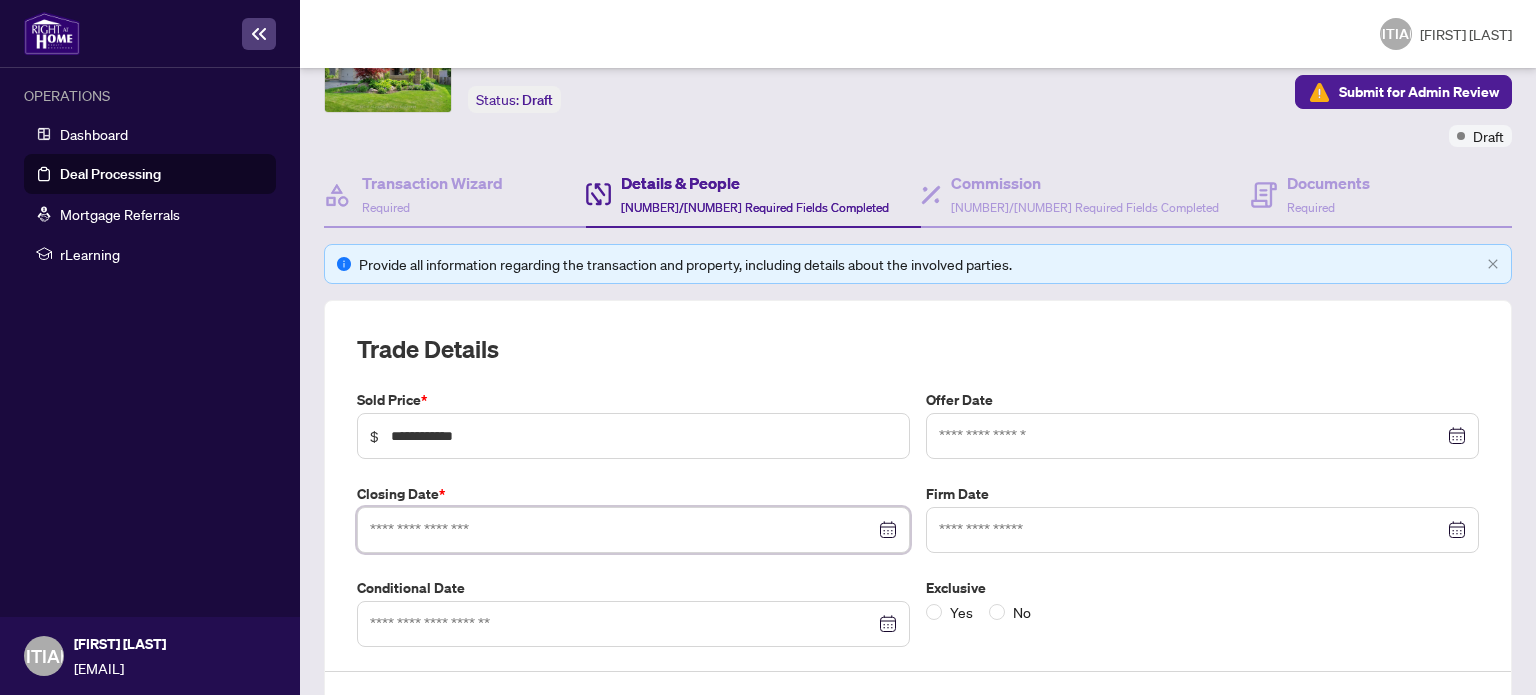 click at bounding box center (622, 530) 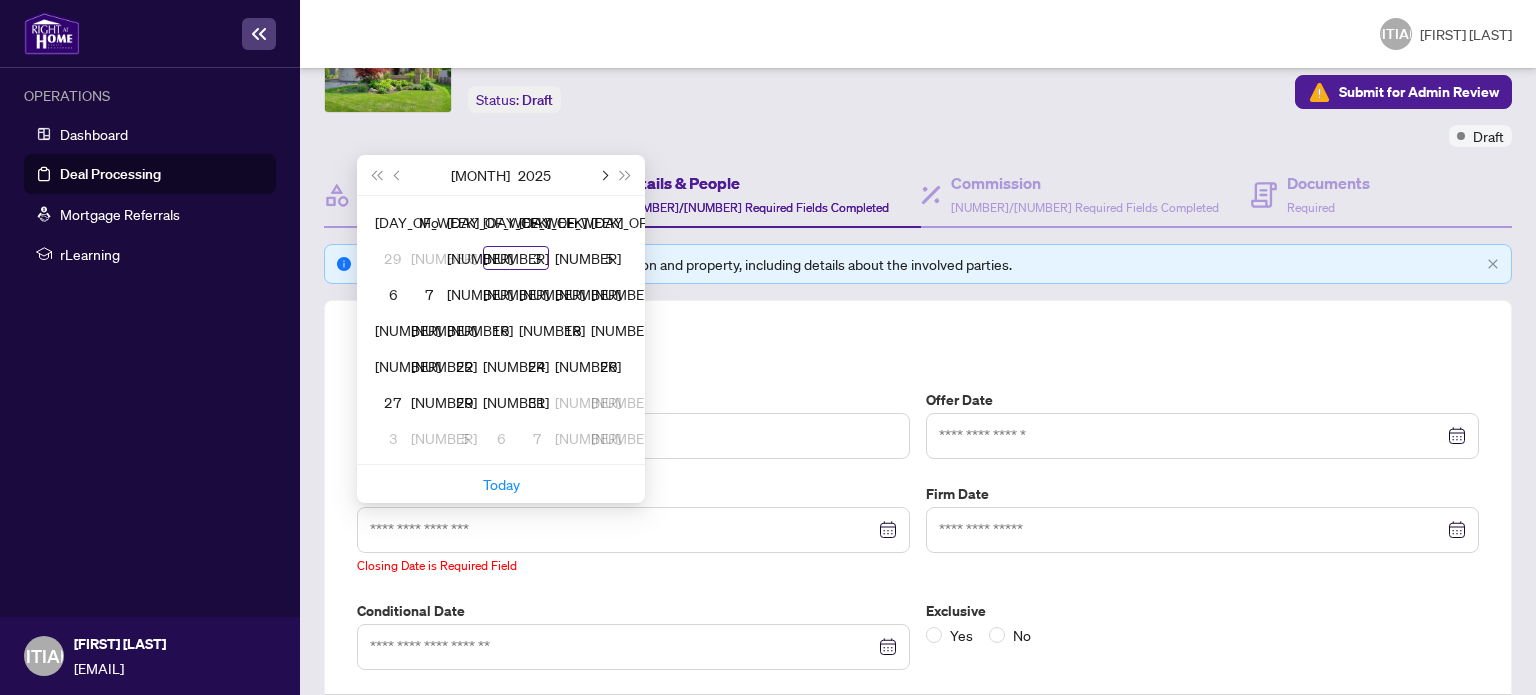 click at bounding box center [603, 175] 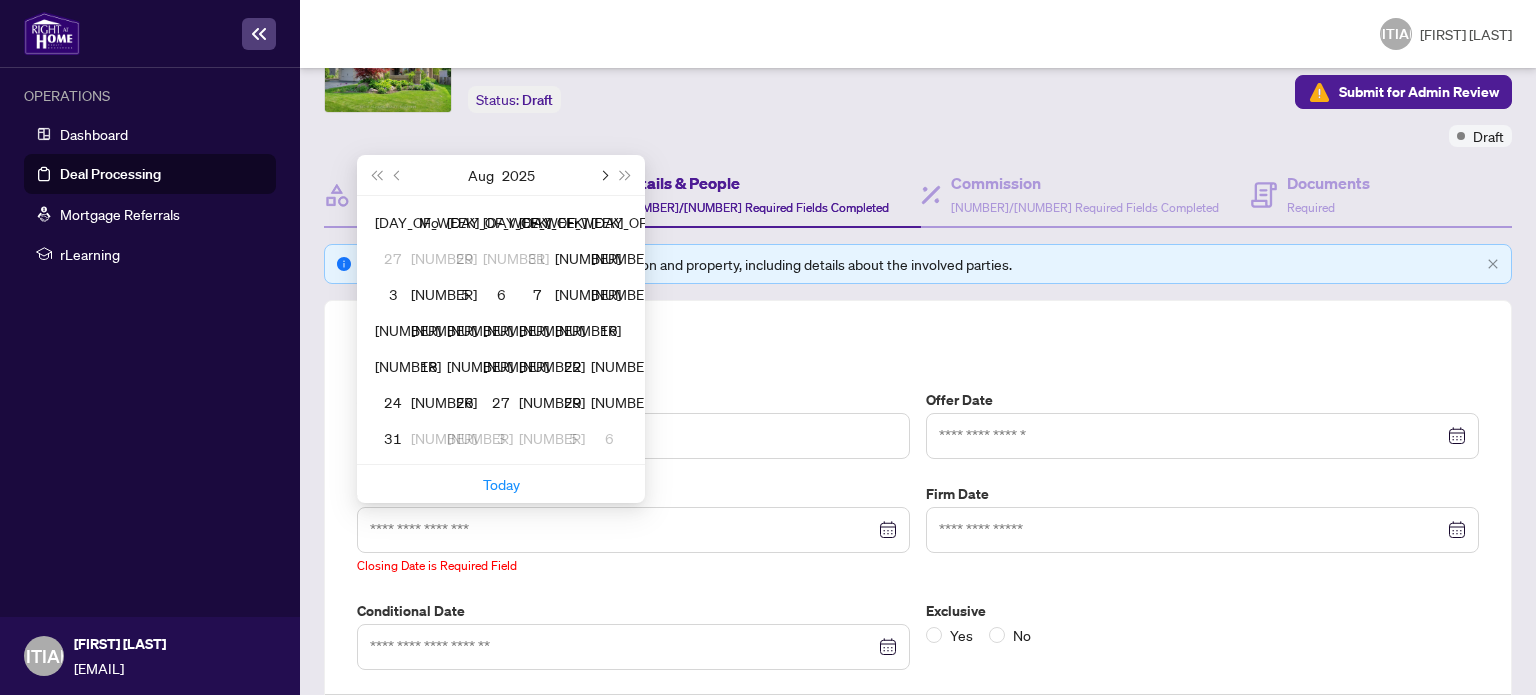 click at bounding box center [603, 175] 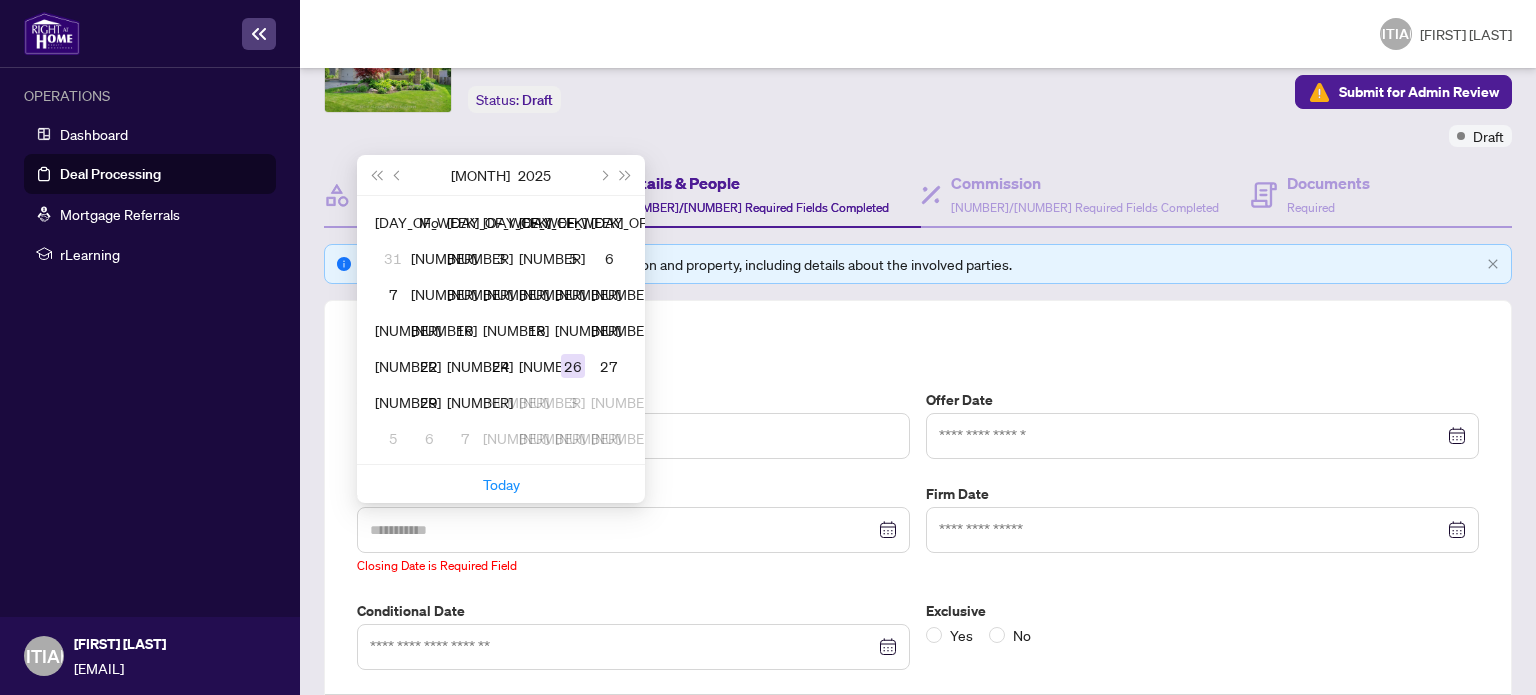 click on "26" at bounding box center (573, 366) 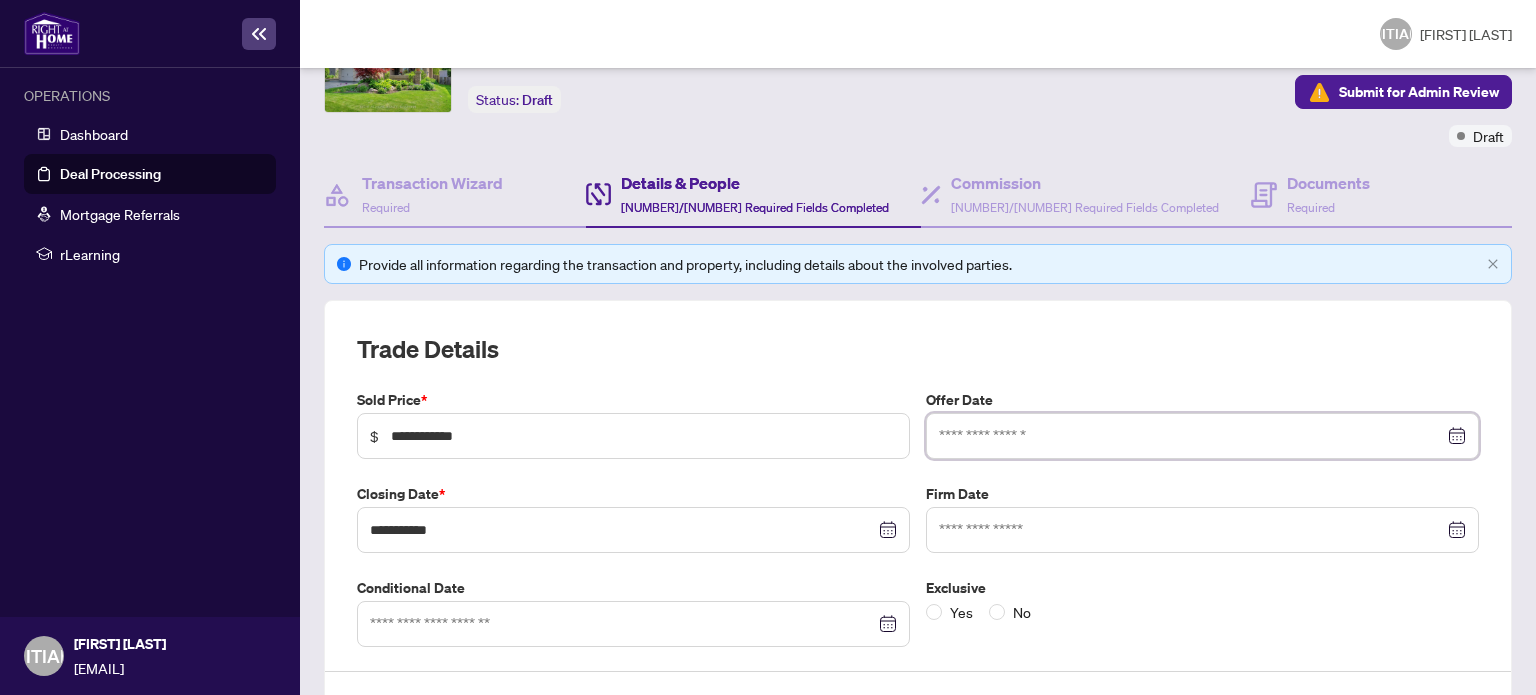 click at bounding box center [1191, 436] 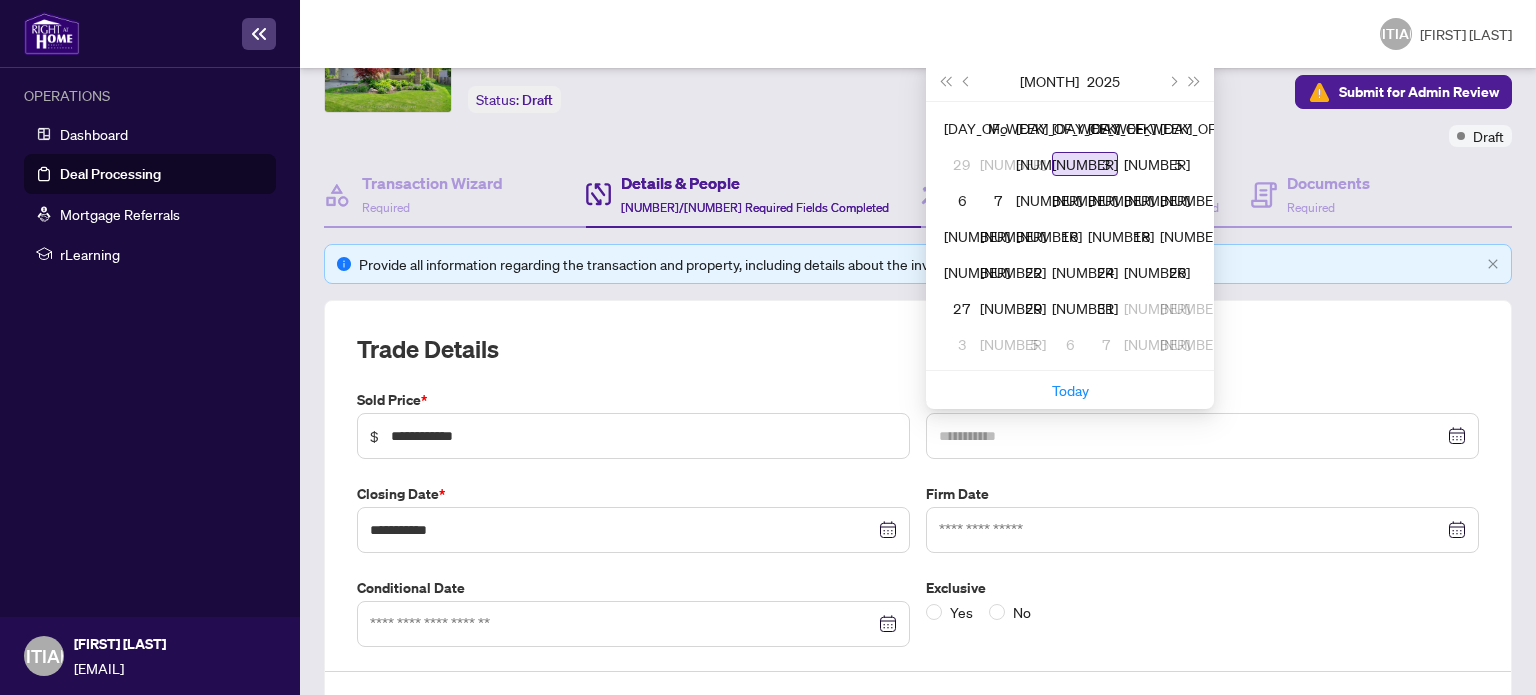 click on "[NUMBER]" at bounding box center (1085, 164) 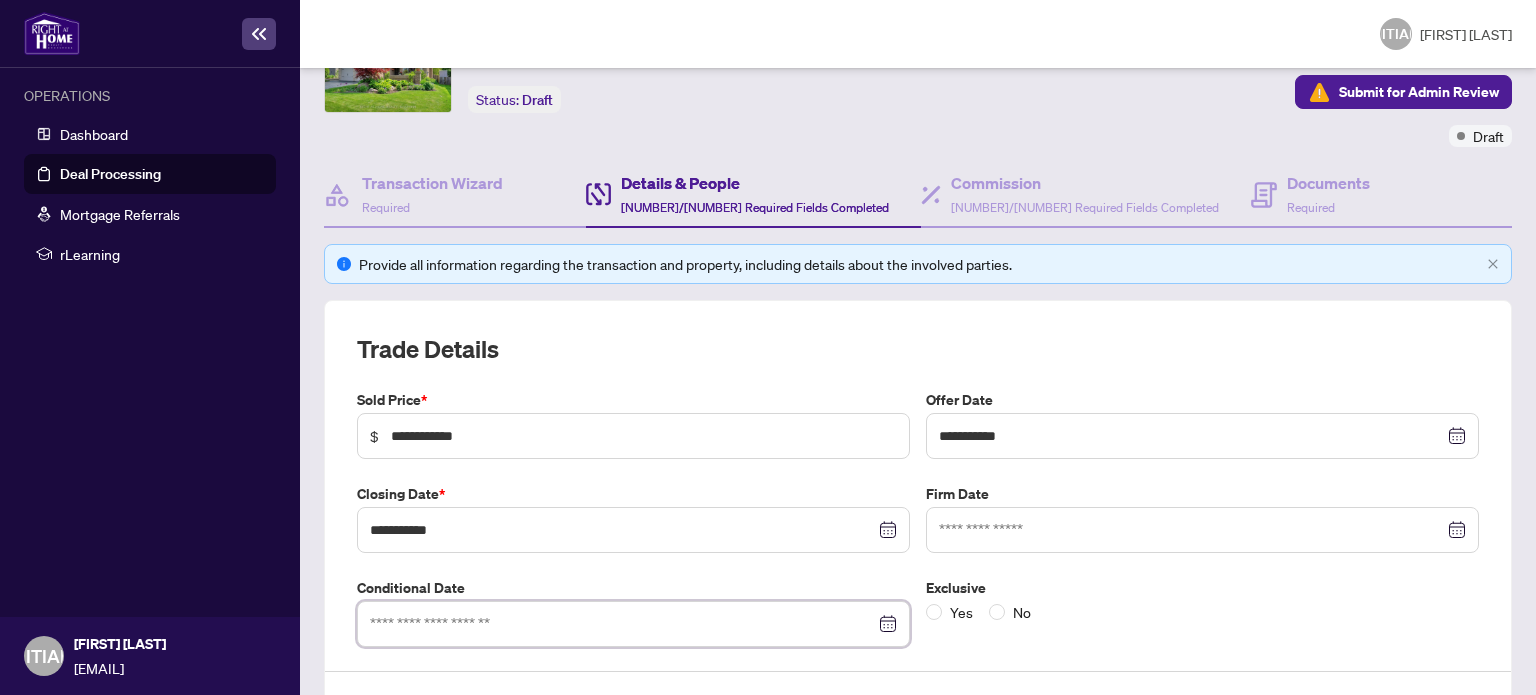 click at bounding box center (622, 624) 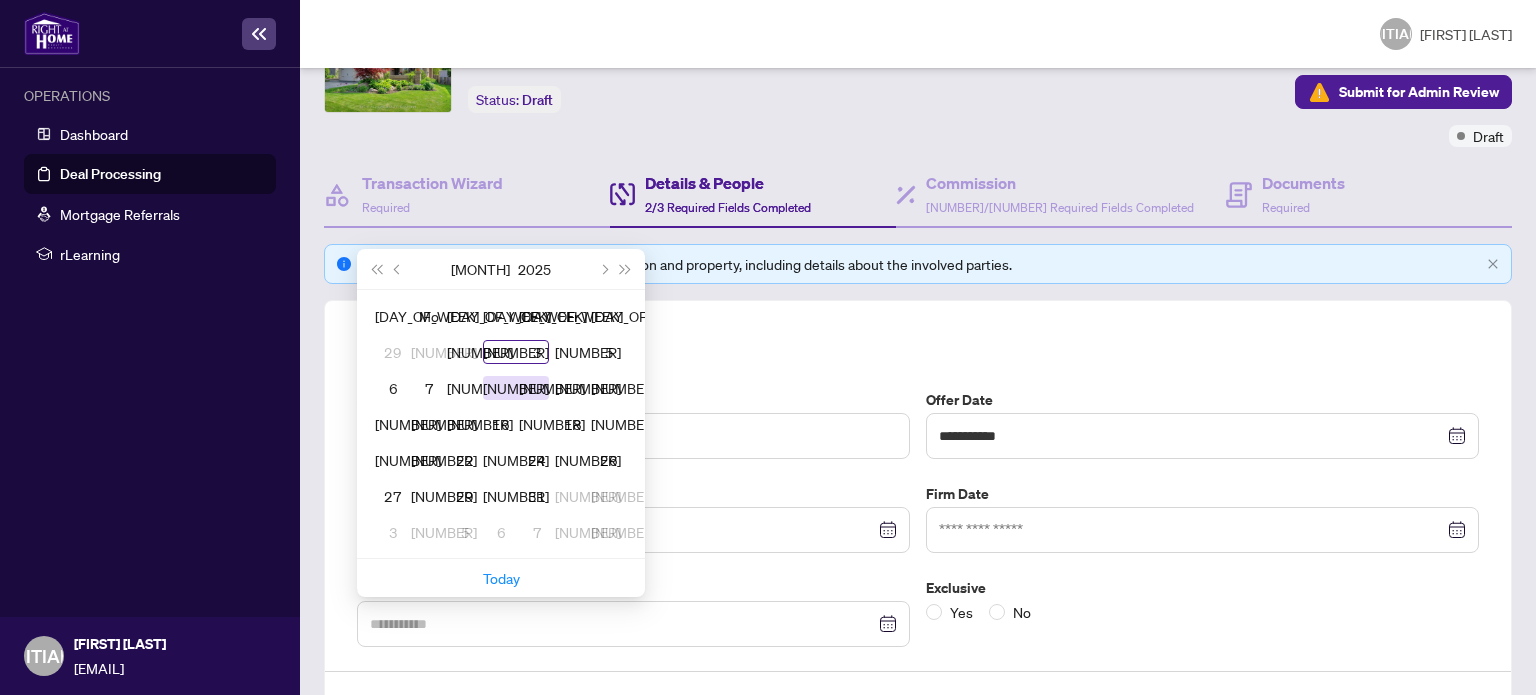 click on "[NUMBER]" at bounding box center (0, 0) 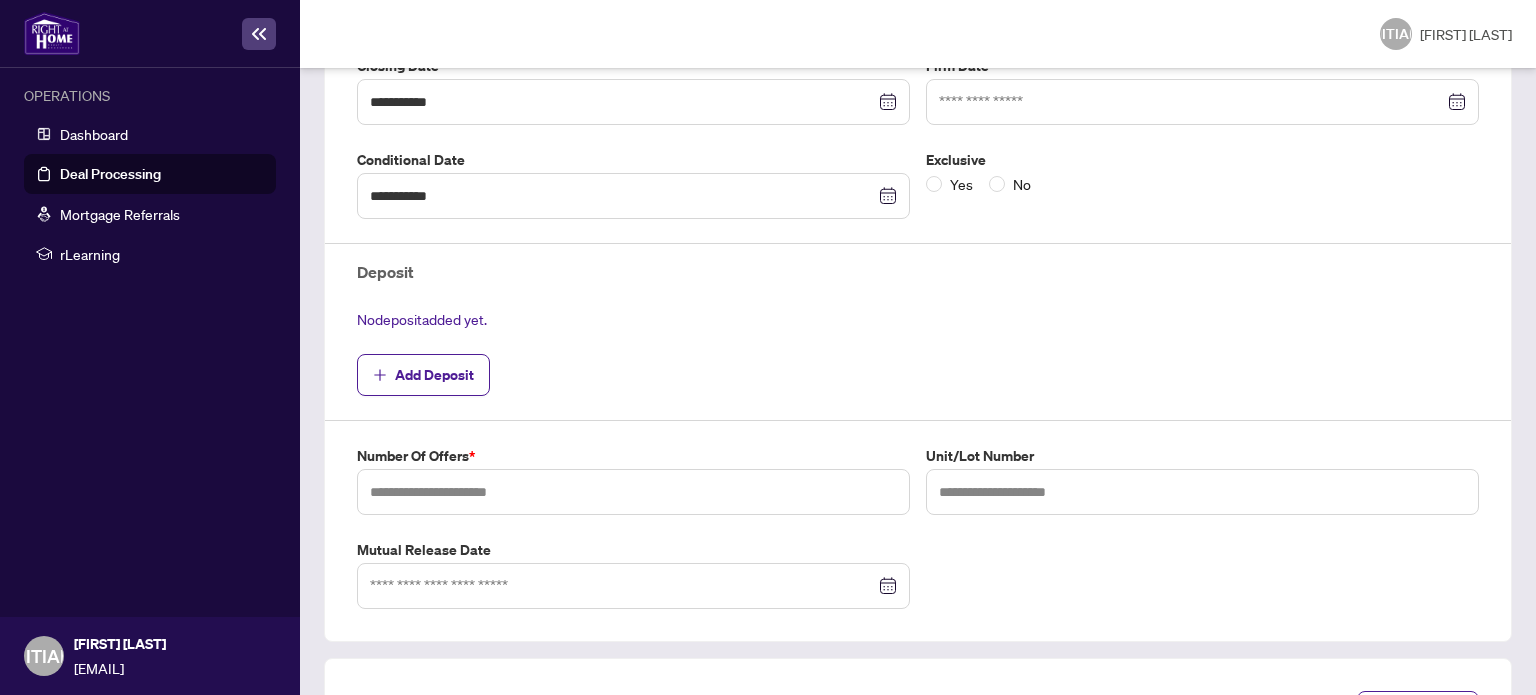 scroll, scrollTop: 543, scrollLeft: 0, axis: vertical 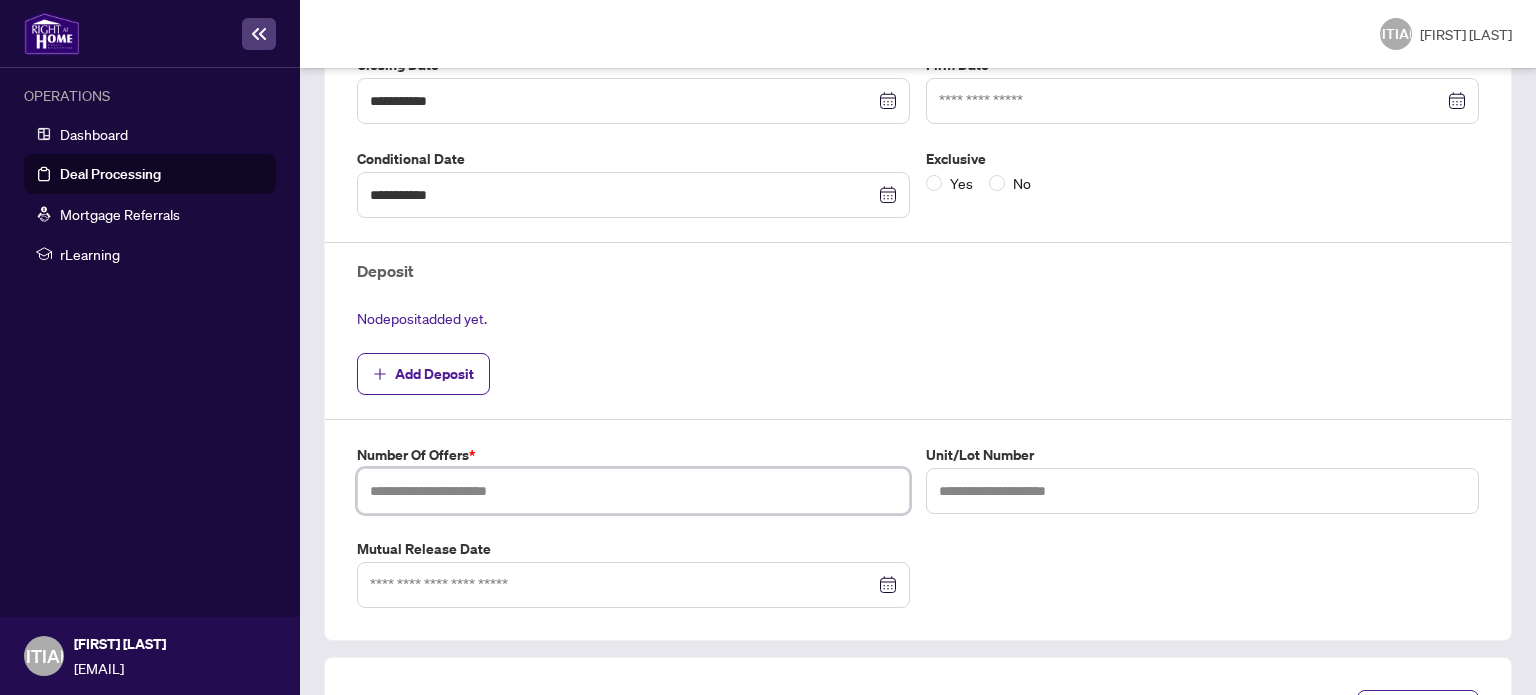 click at bounding box center [633, 491] 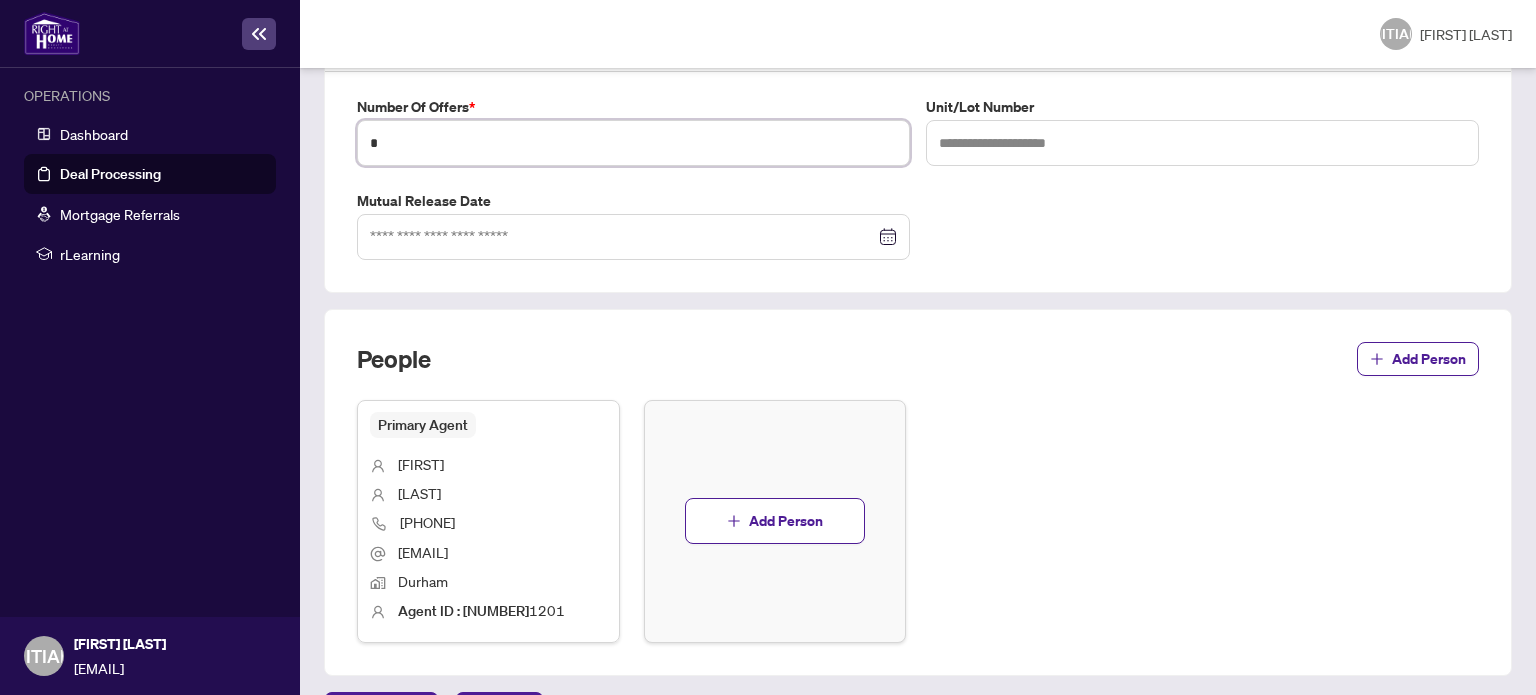 scroll, scrollTop: 945, scrollLeft: 0, axis: vertical 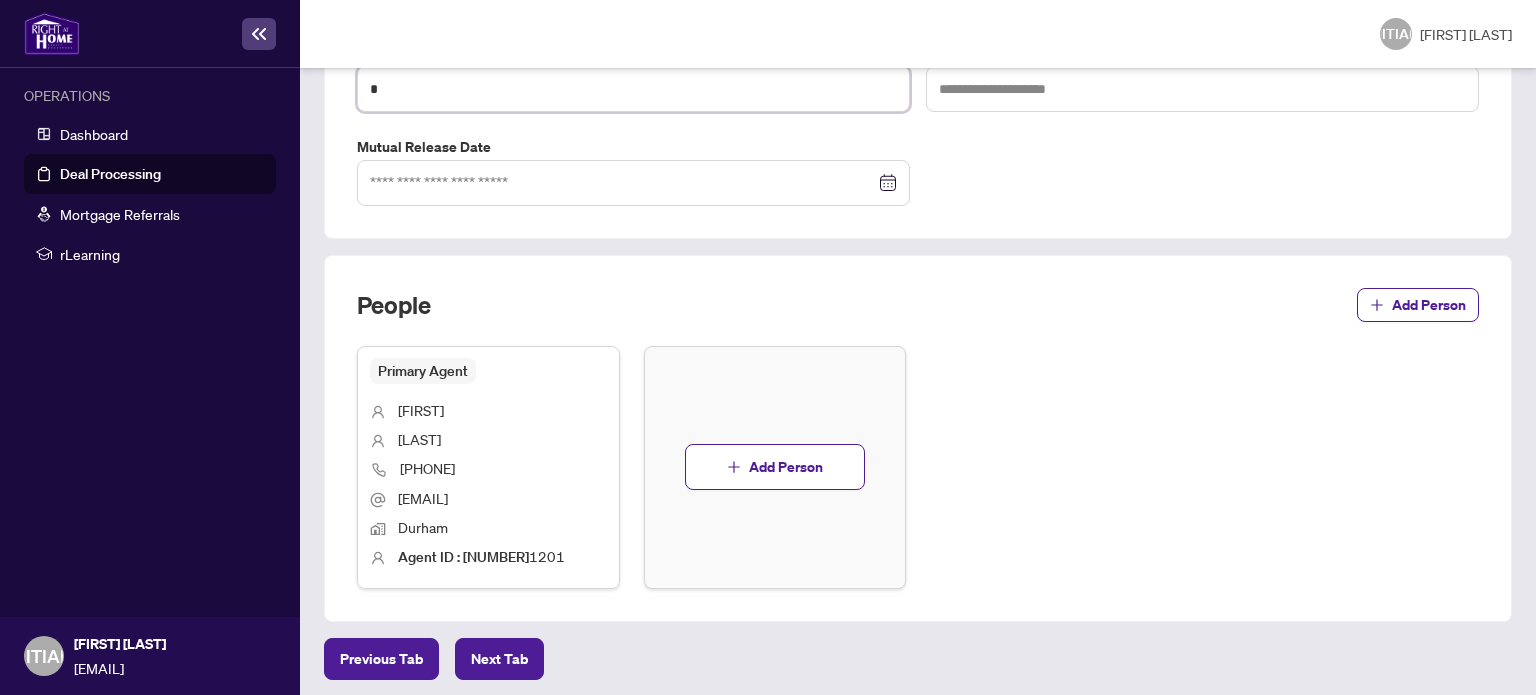 type on "*" 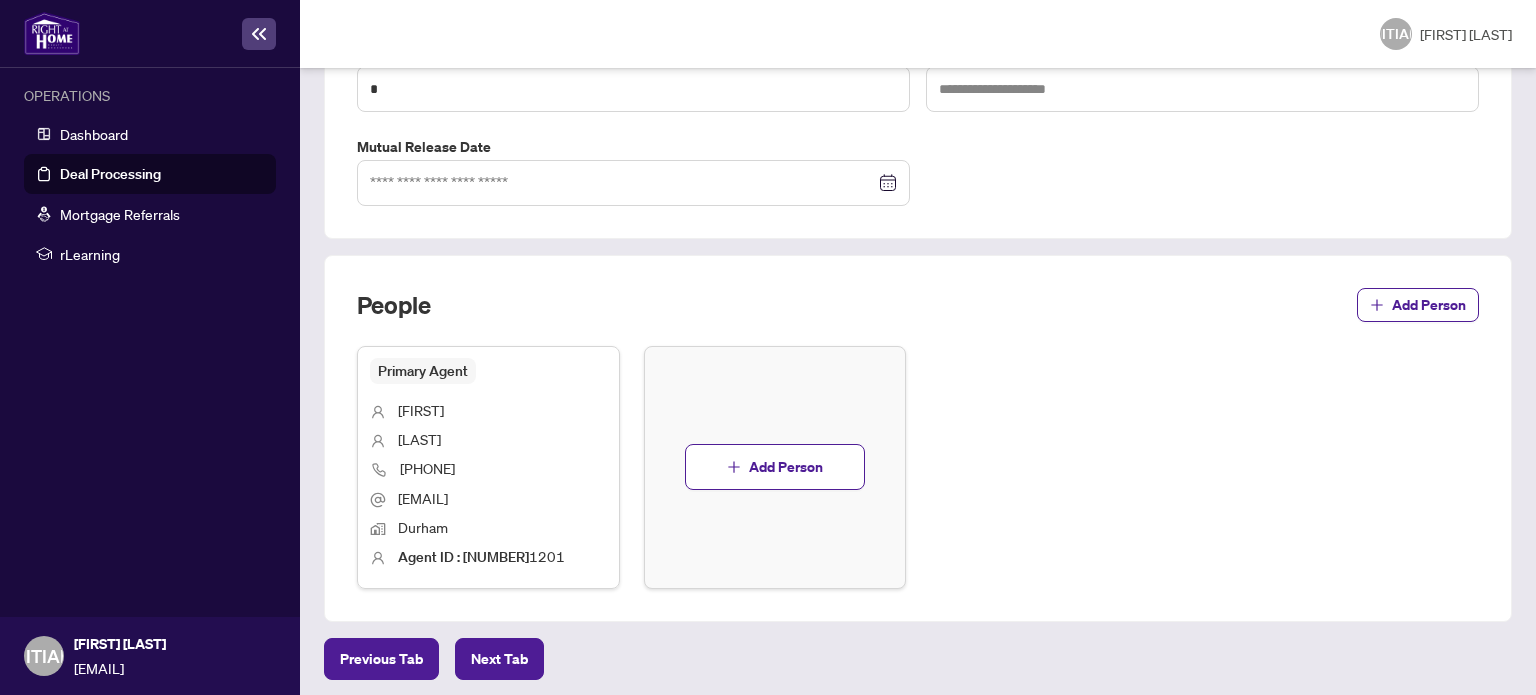 click on "Primary Agent     [FIRST]     [LAST]
[PHONE]
[EMAIL]
Durham     Agent ID :  [NUMBER] Add Person" at bounding box center (918, 467) 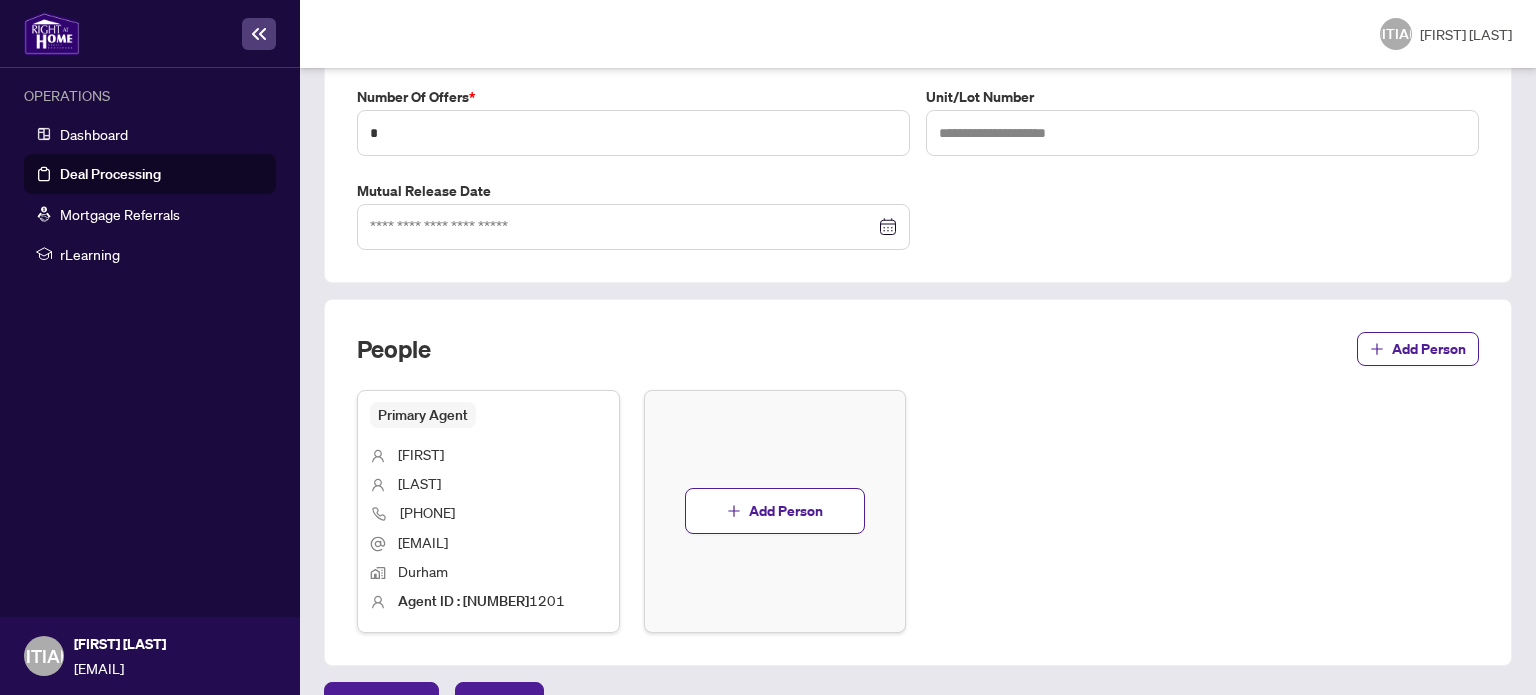 scroll, scrollTop: 945, scrollLeft: 0, axis: vertical 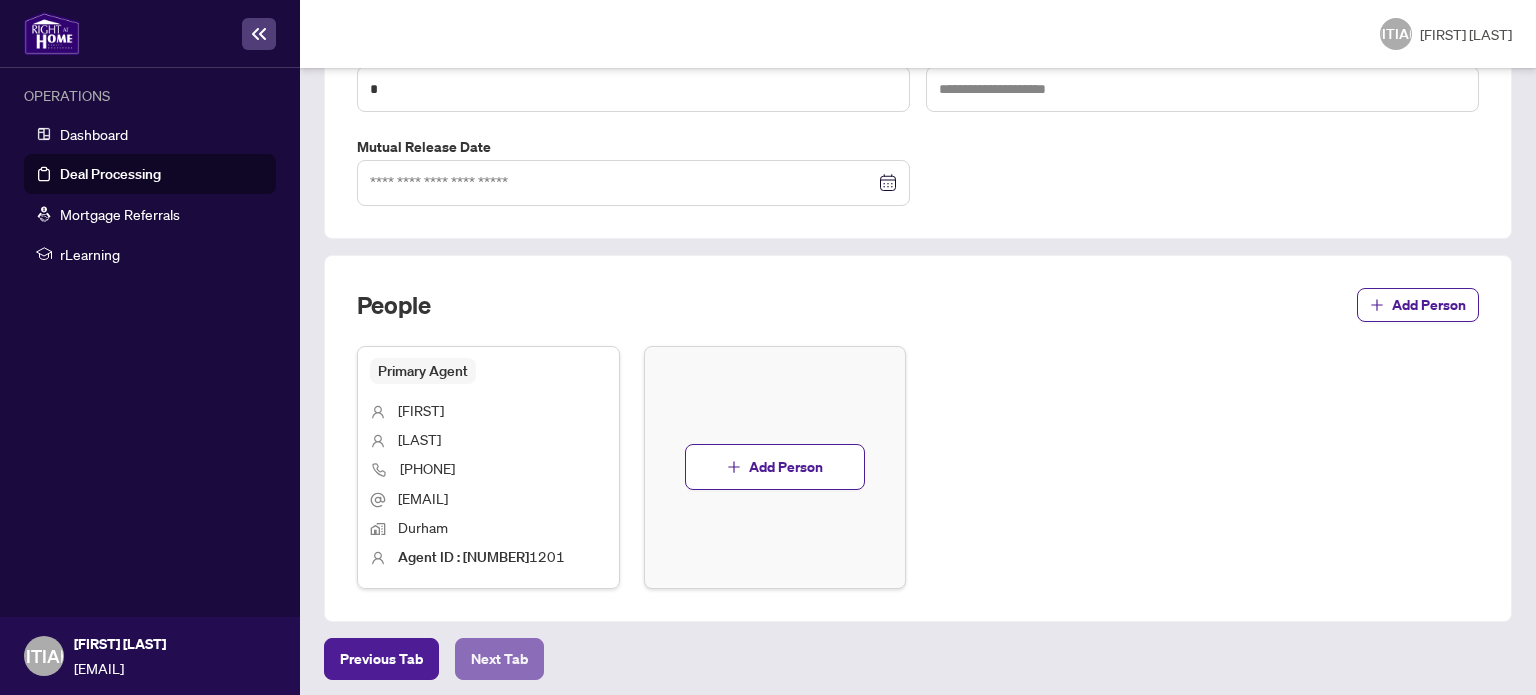 click on "Next Tab" at bounding box center (381, 659) 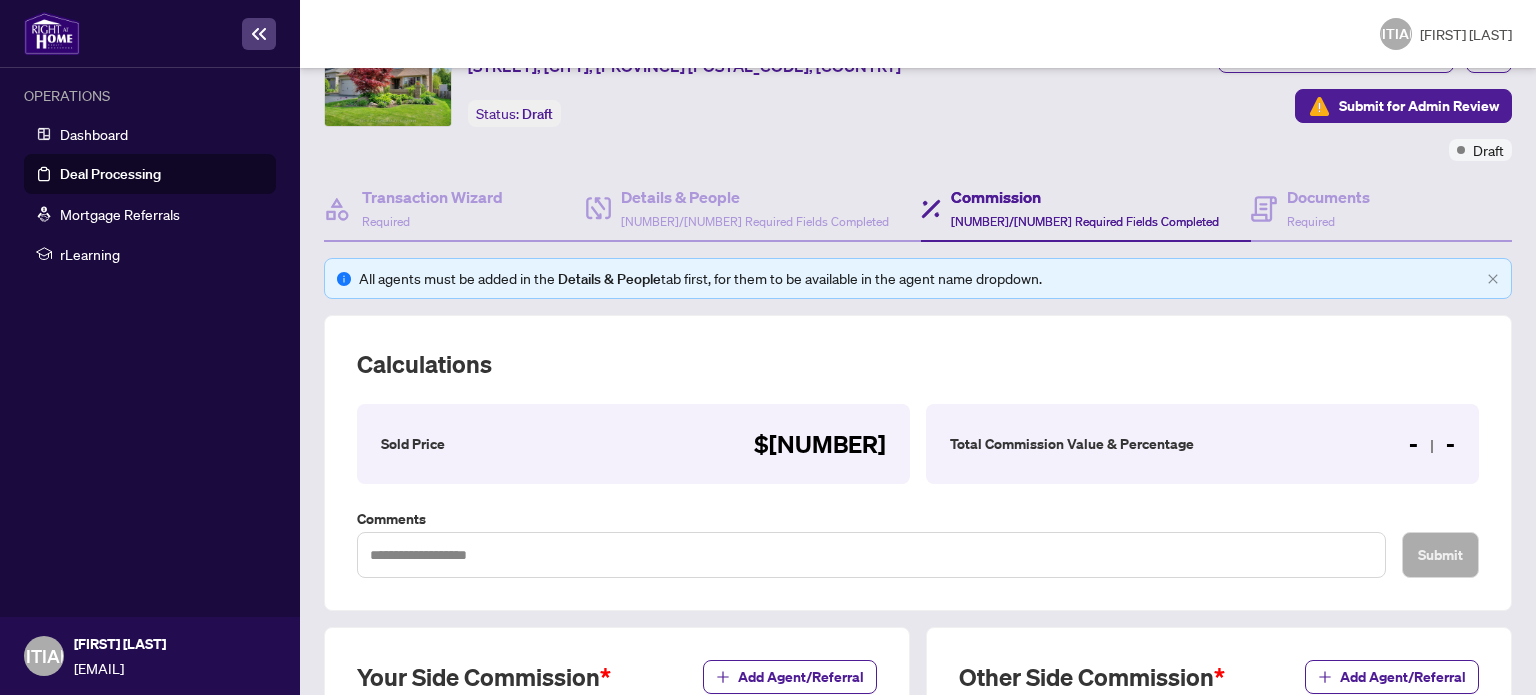 scroll, scrollTop: 561, scrollLeft: 0, axis: vertical 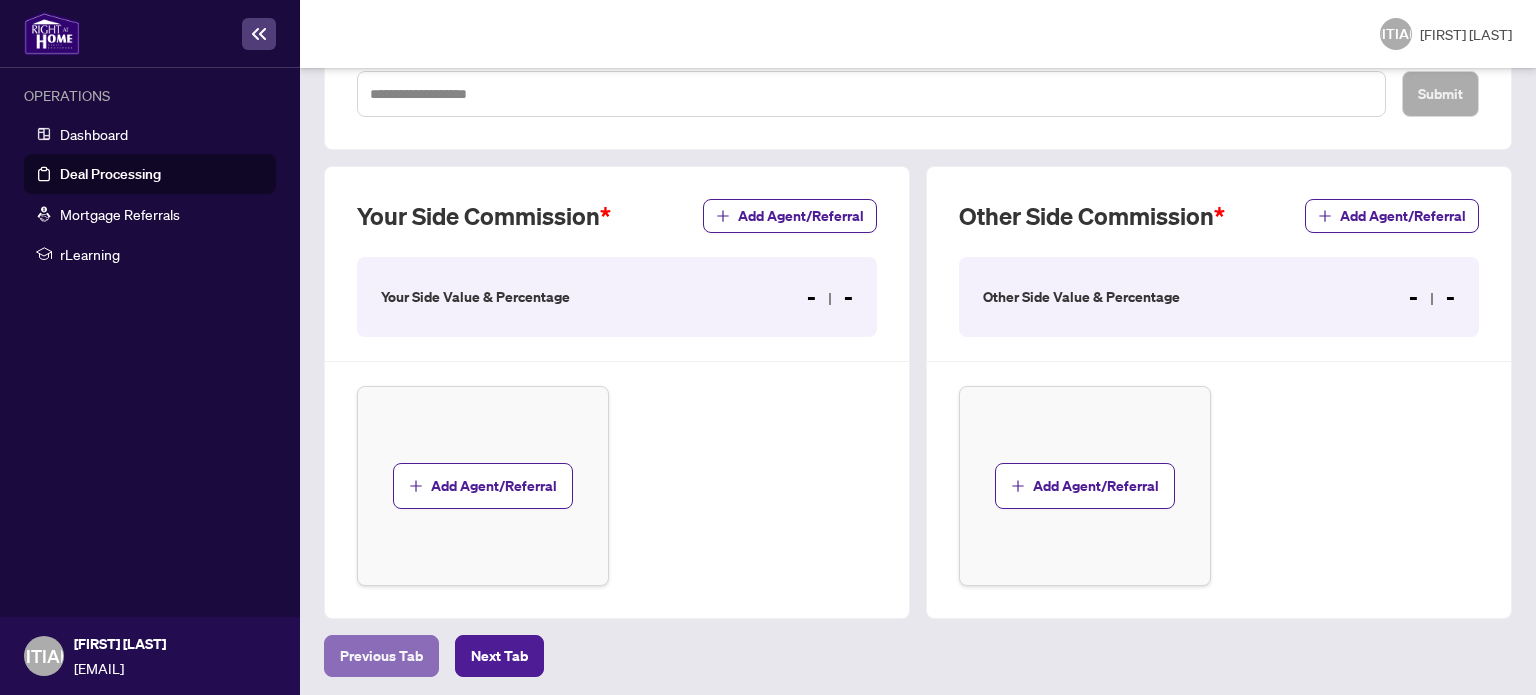 click on "Previous Tab" at bounding box center (381, 656) 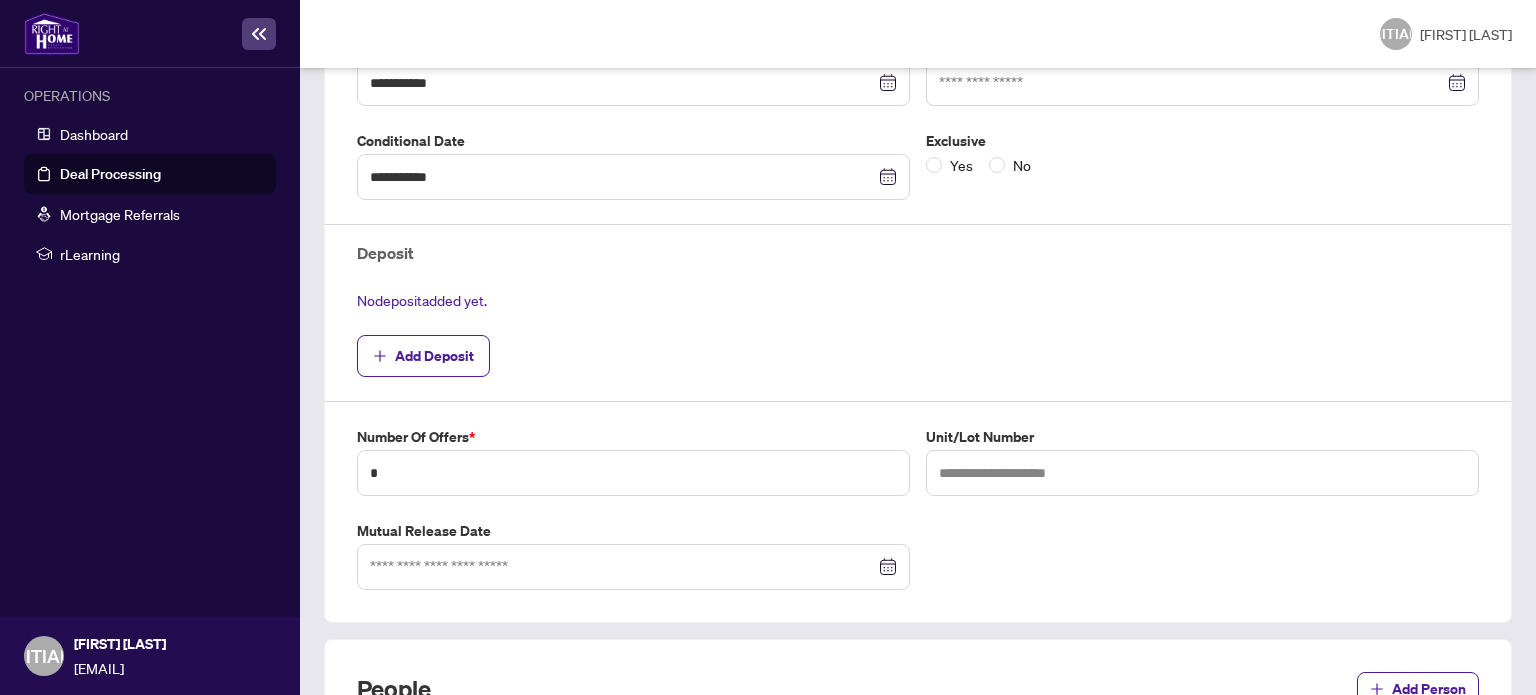 scroll, scrollTop: 400, scrollLeft: 0, axis: vertical 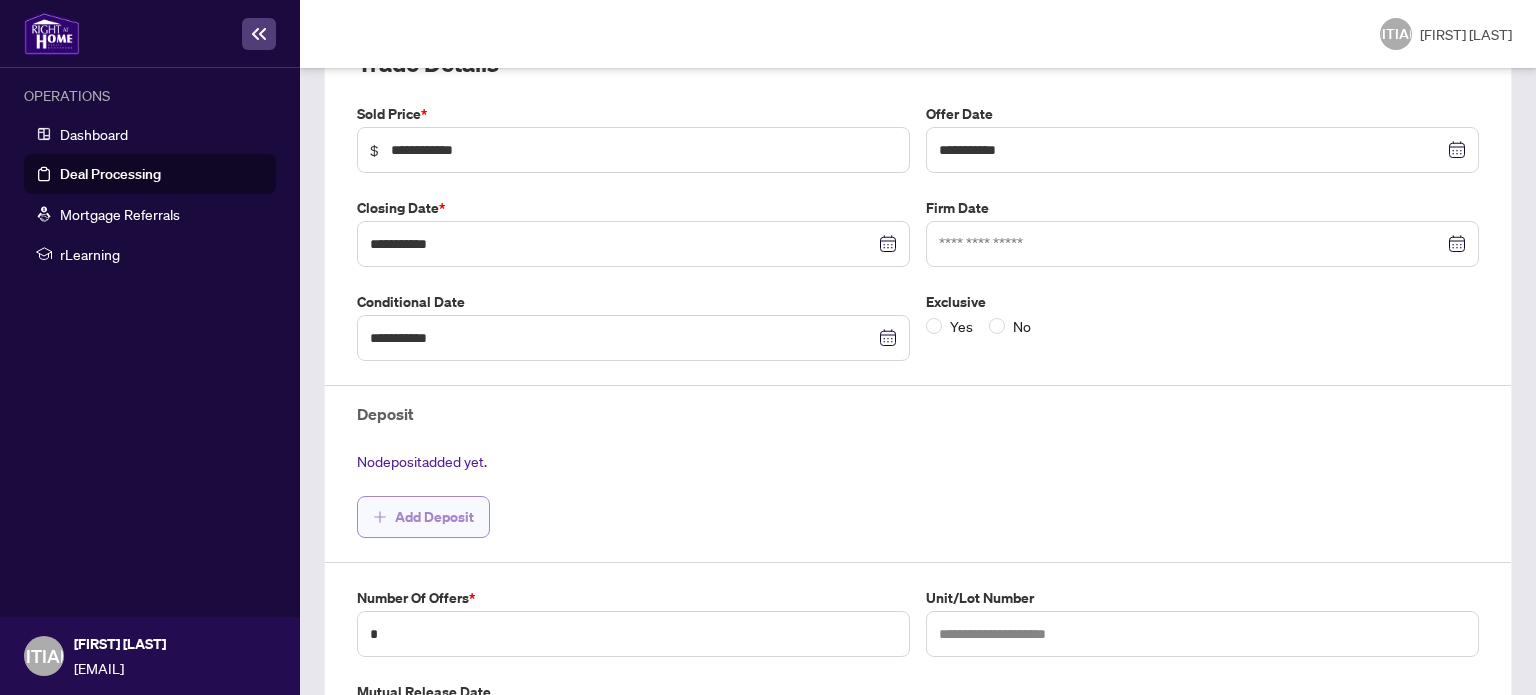 click on "Add Deposit" at bounding box center [434, 517] 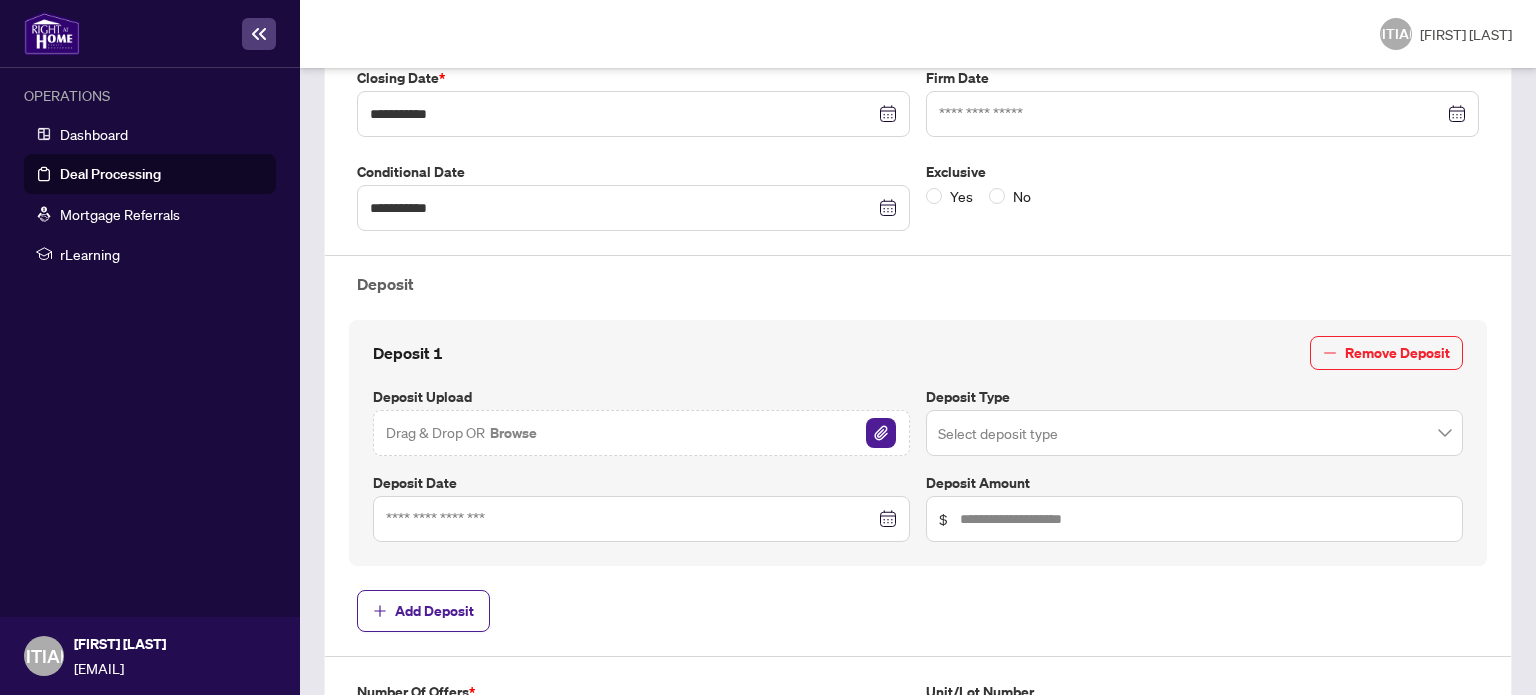 scroll, scrollTop: 534, scrollLeft: 0, axis: vertical 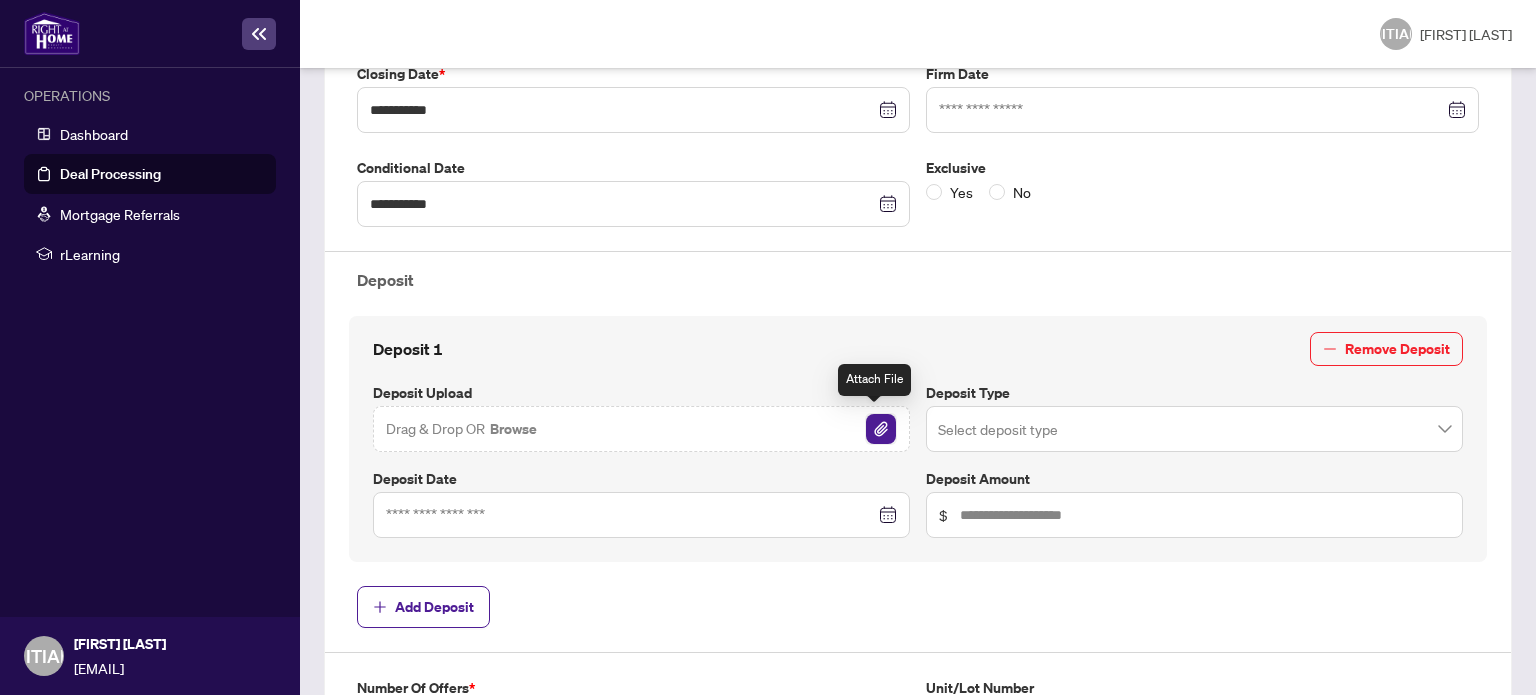 click at bounding box center [881, 429] 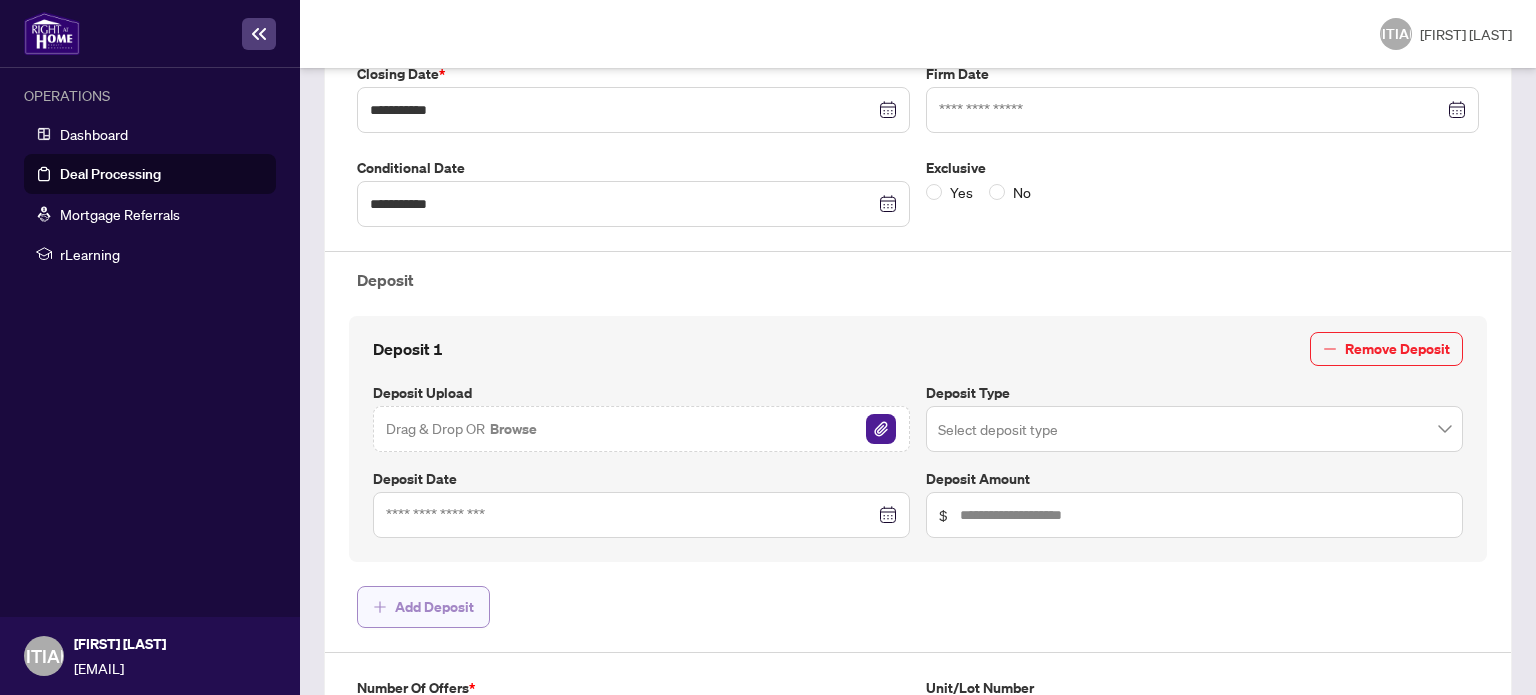 click on "Add Deposit" at bounding box center (434, 607) 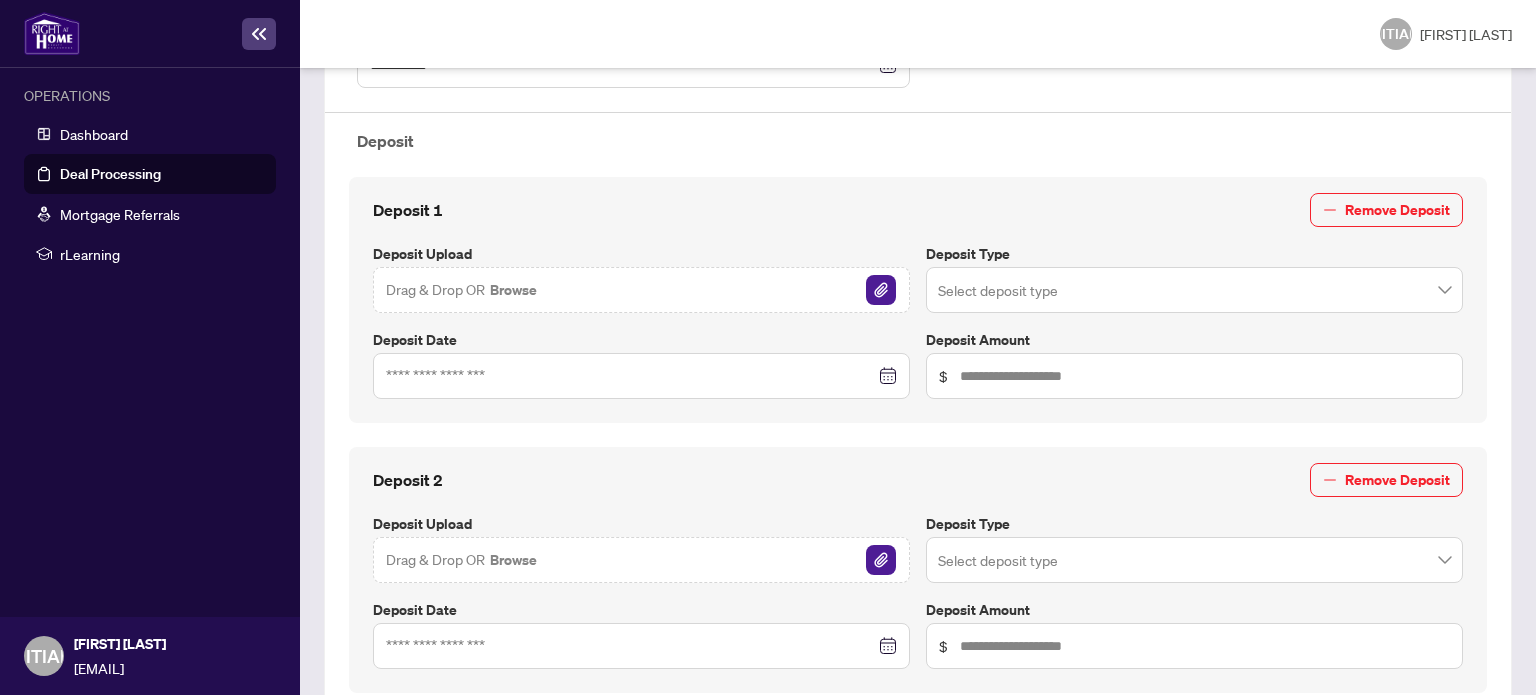 scroll, scrollTop: 684, scrollLeft: 0, axis: vertical 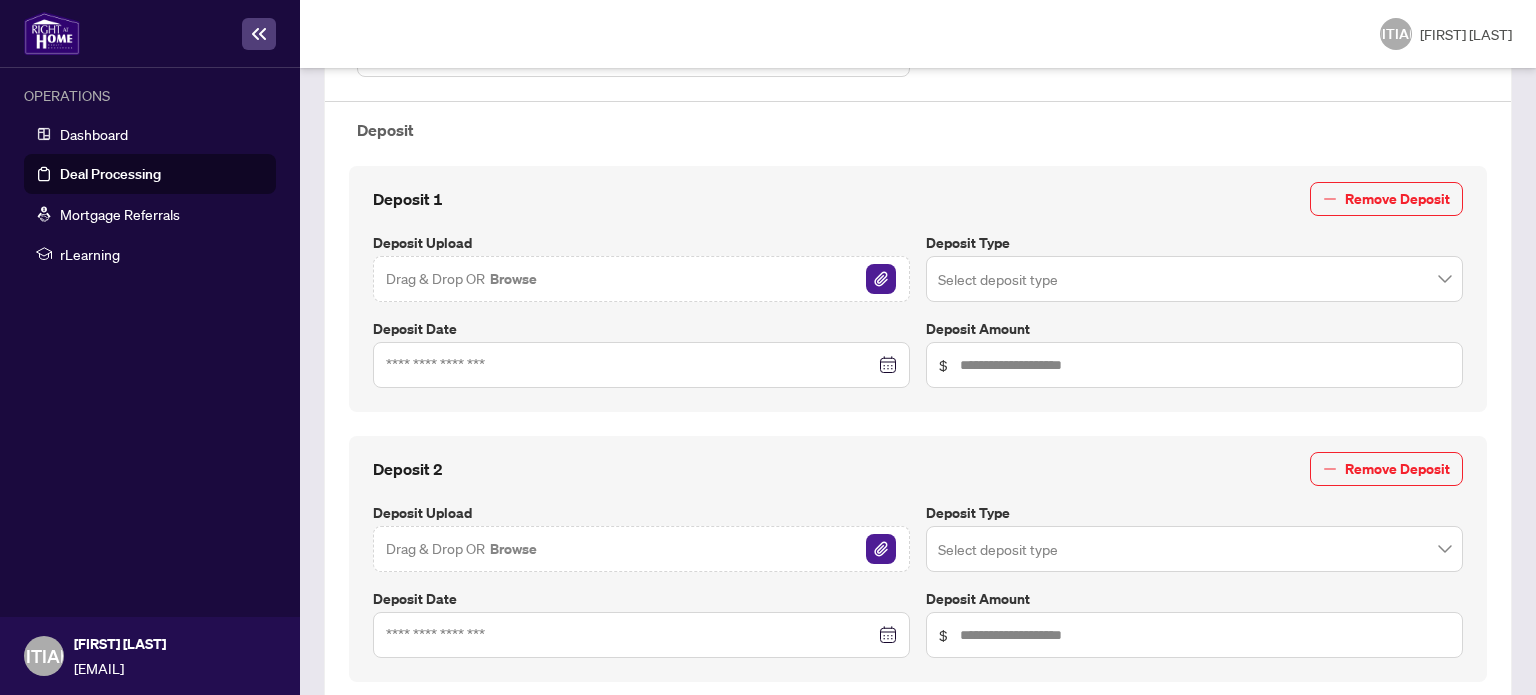 click on "Browse" at bounding box center [513, 279] 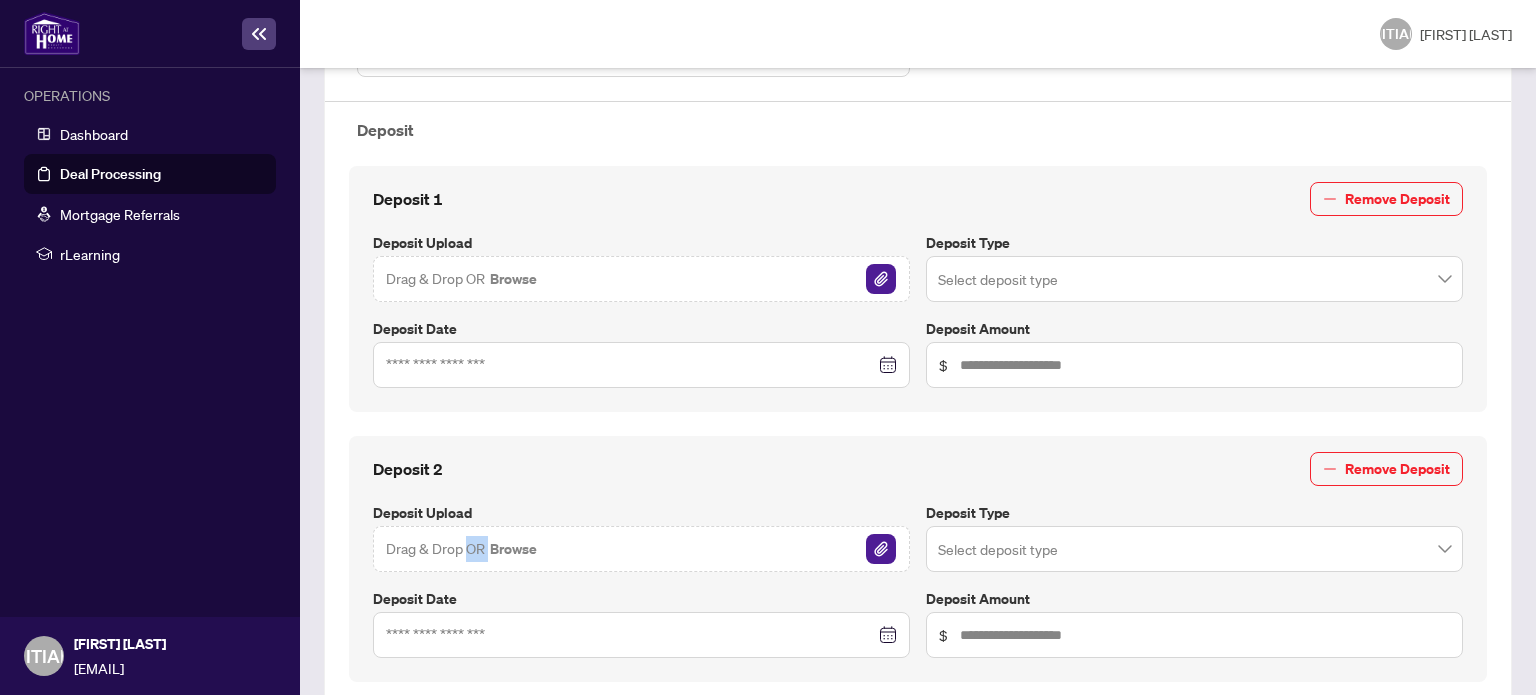 click on "Drag & Drop OR   Browse" at bounding box center [462, 279] 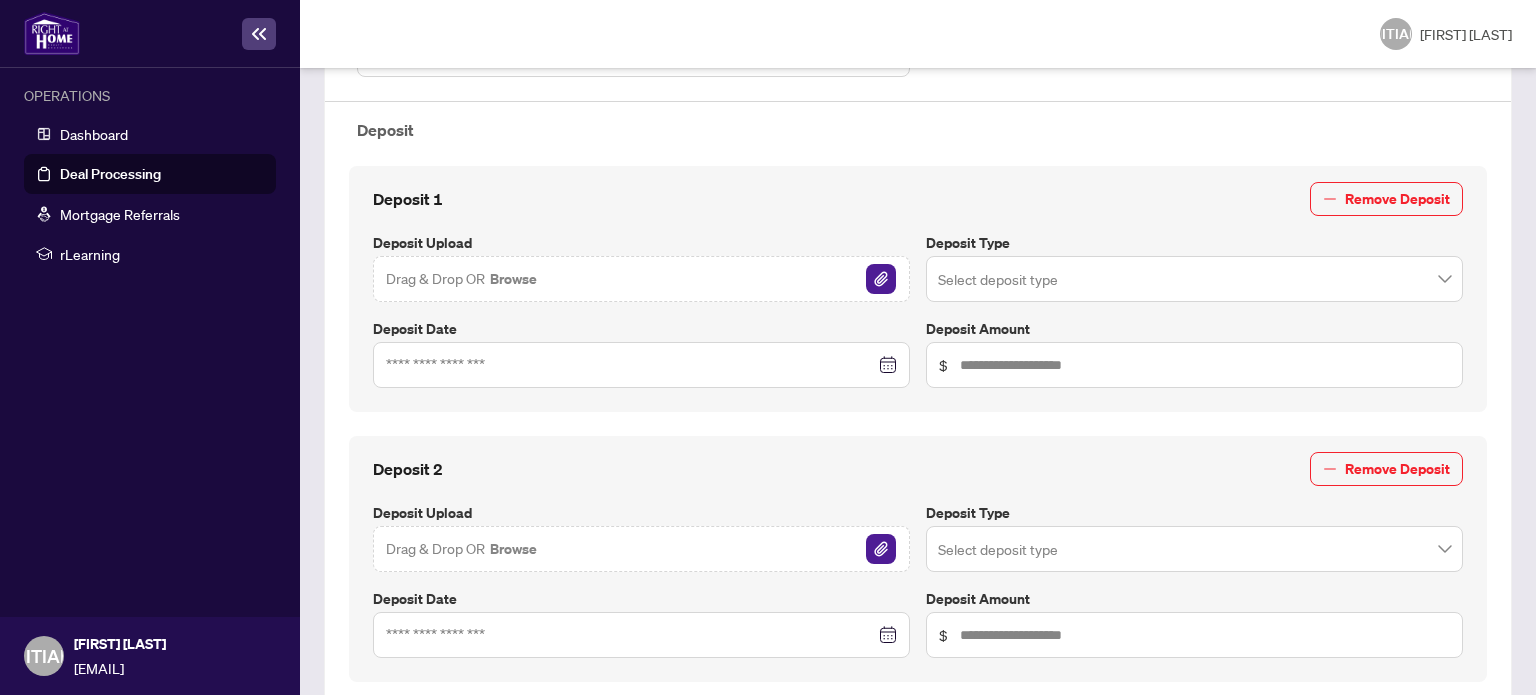 click on "Drag & Drop OR   Browse" at bounding box center (641, 279) 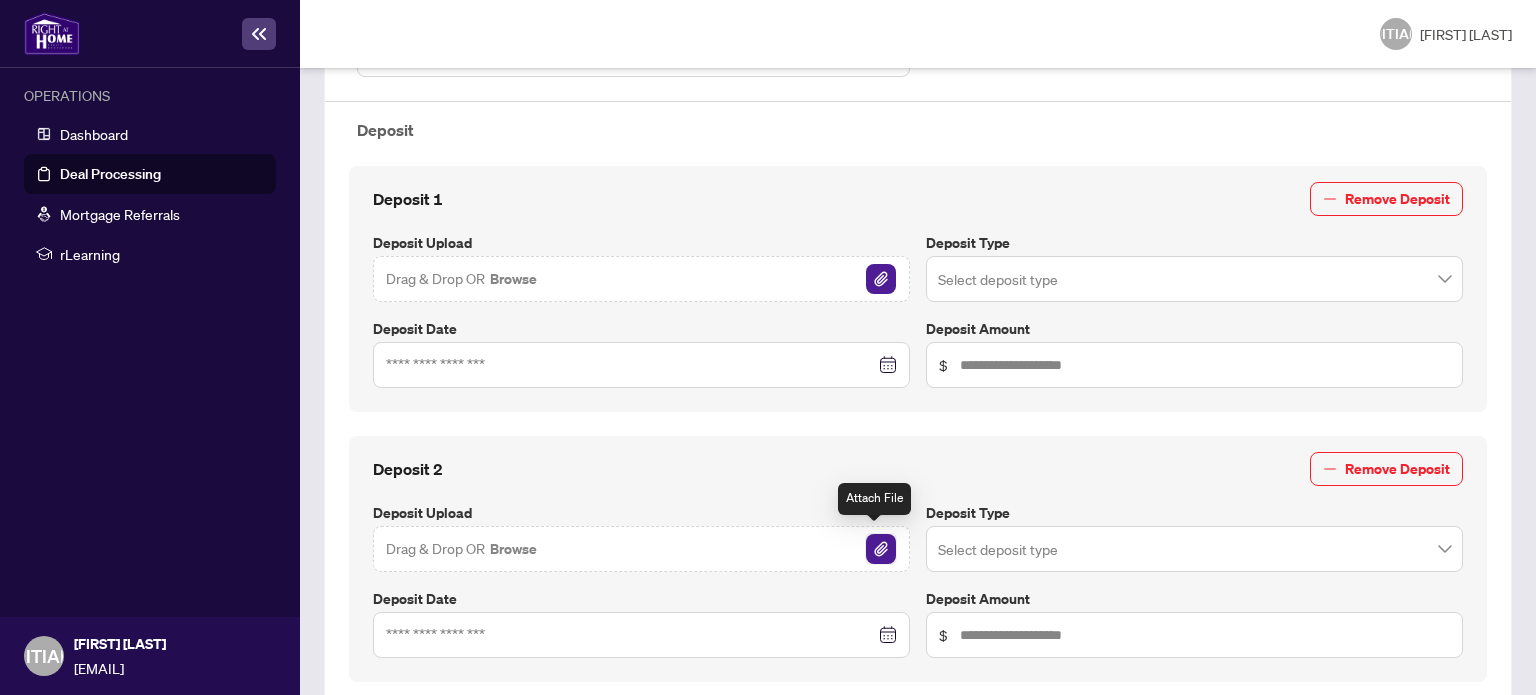 click at bounding box center [881, 549] 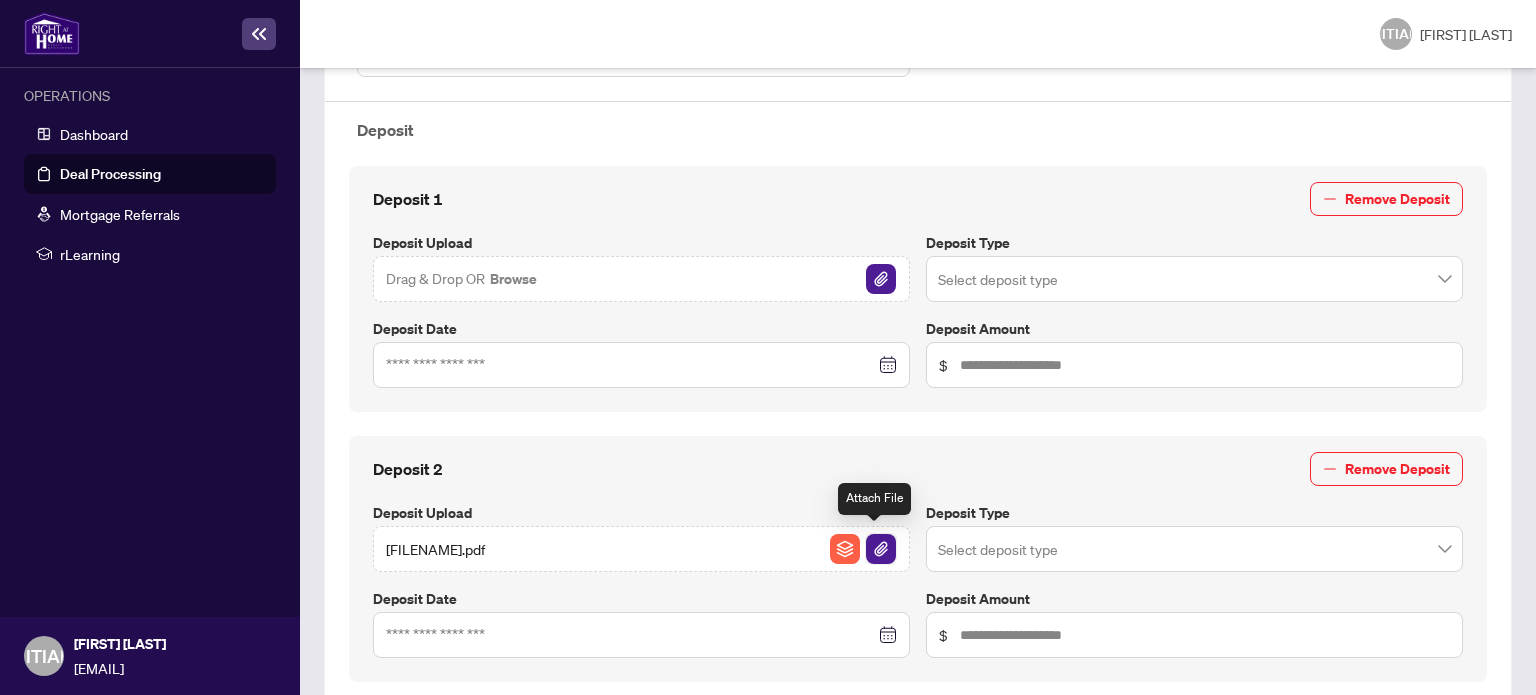 click at bounding box center (881, 549) 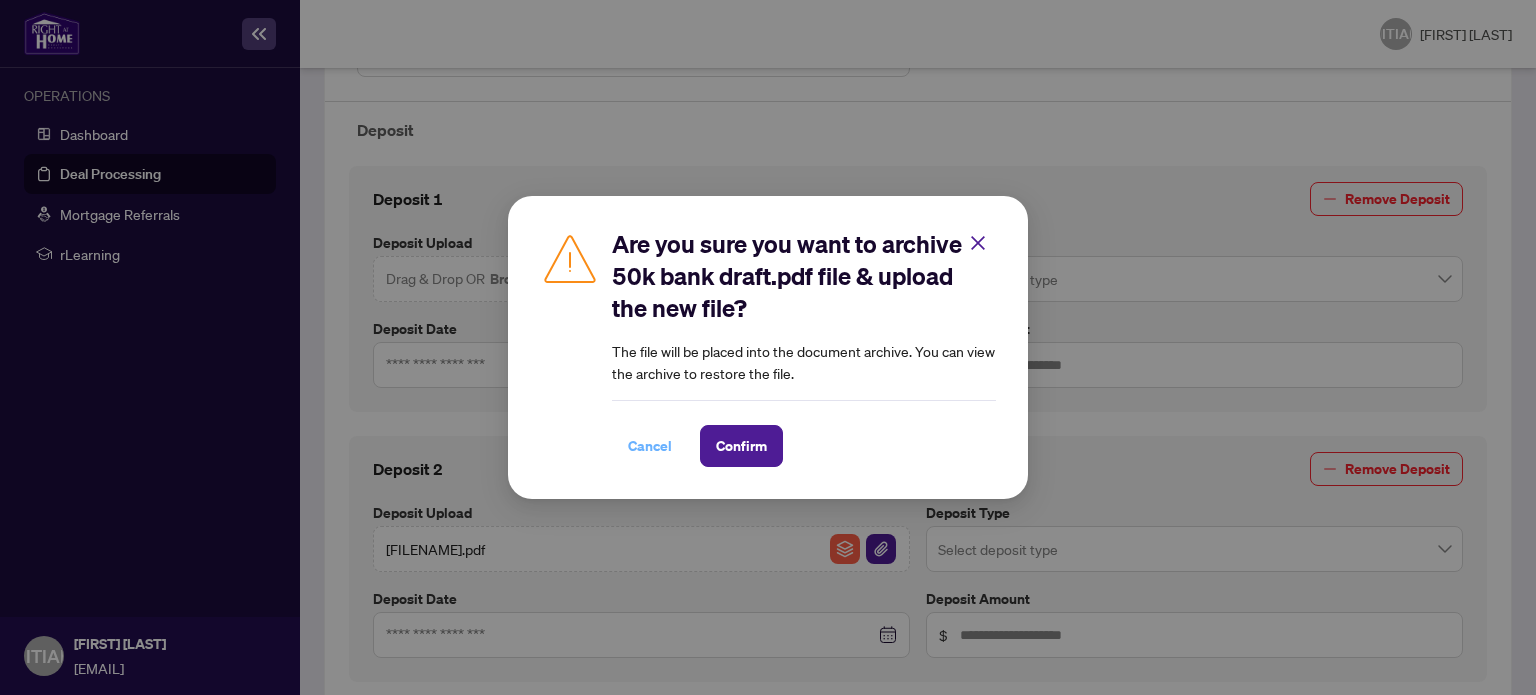 click on "Cancel" at bounding box center [650, 446] 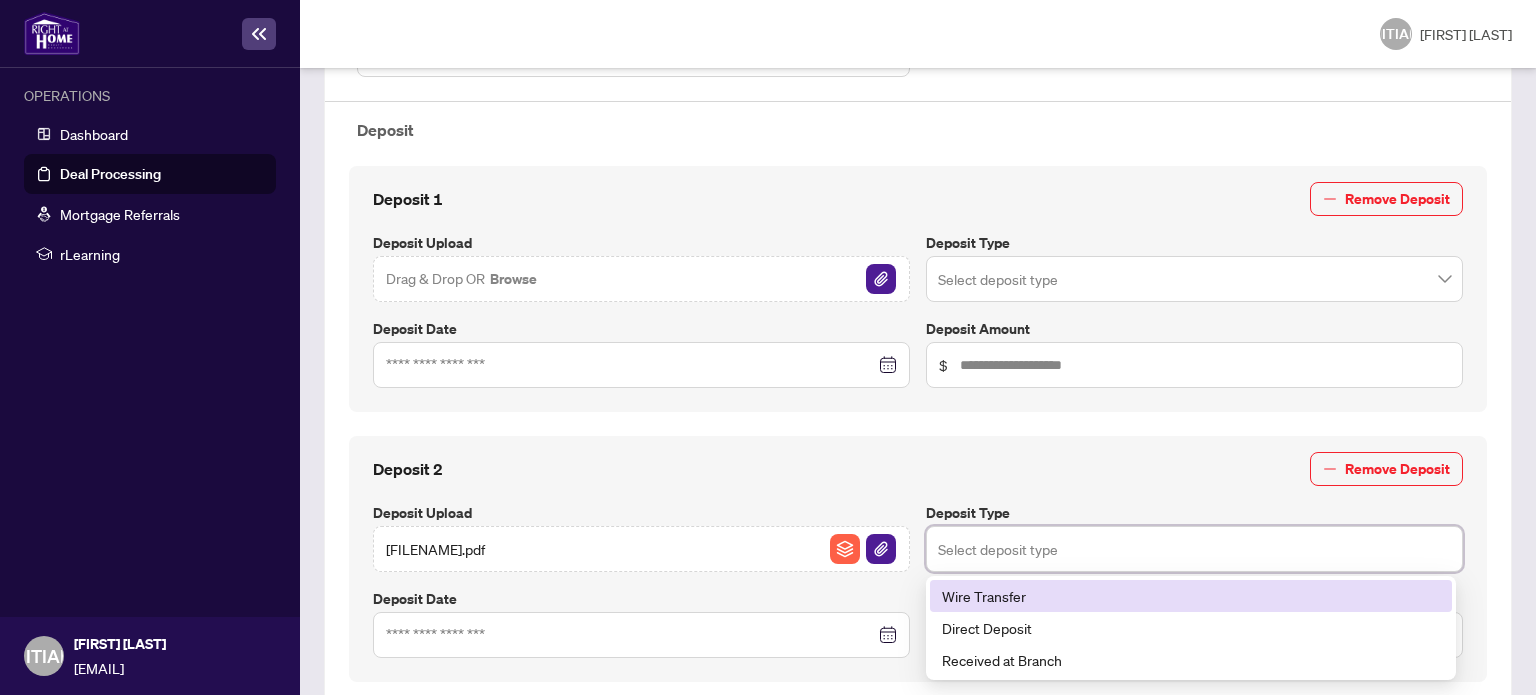 click at bounding box center (1194, 549) 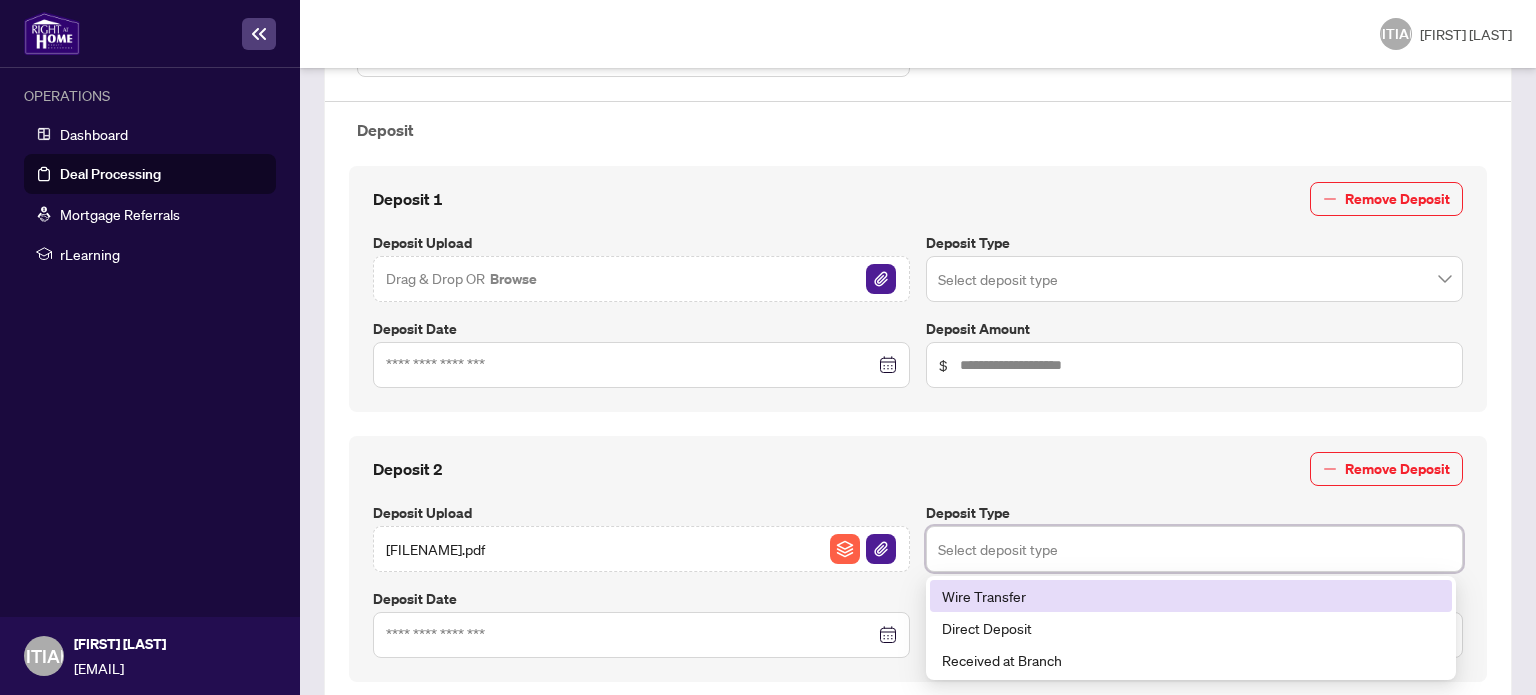 click on "Wire Transfer" at bounding box center (1191, 596) 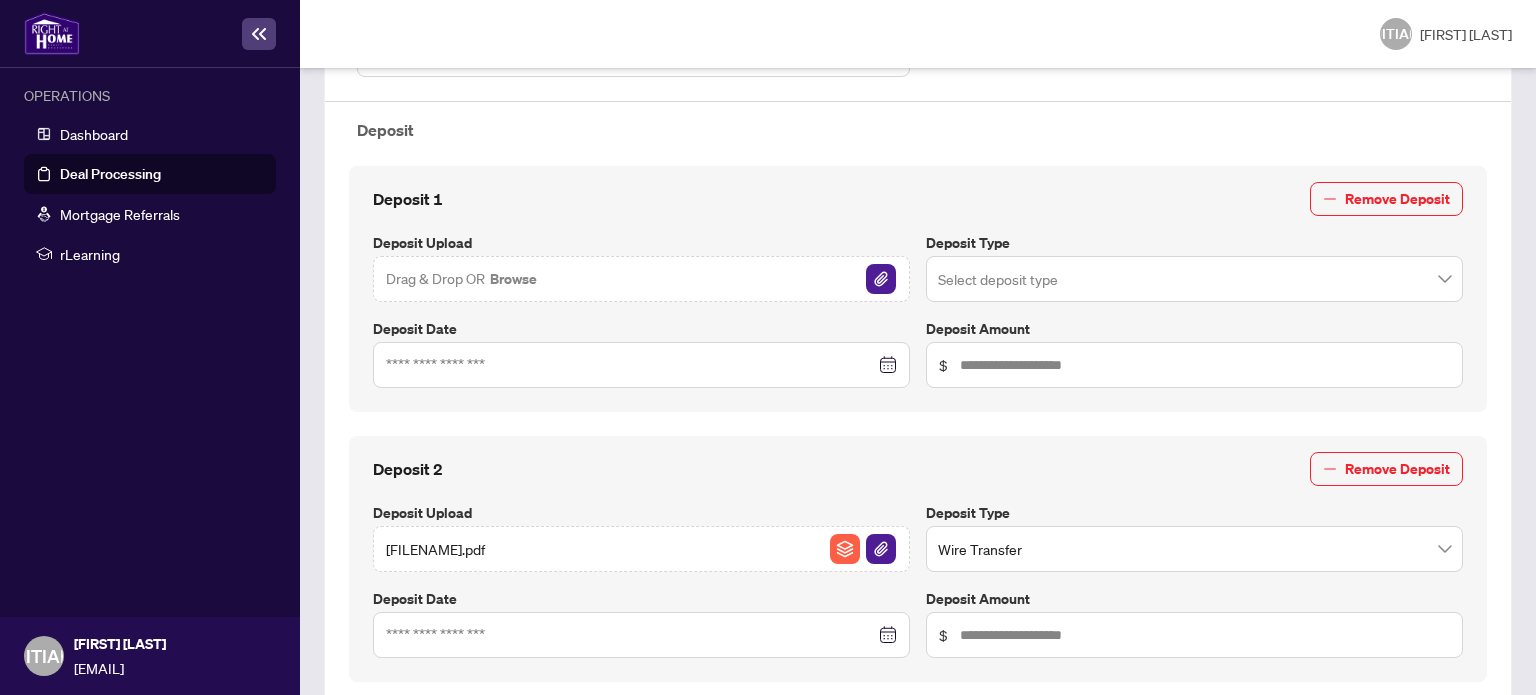 click on "Deposit Upload" at bounding box center [641, 243] 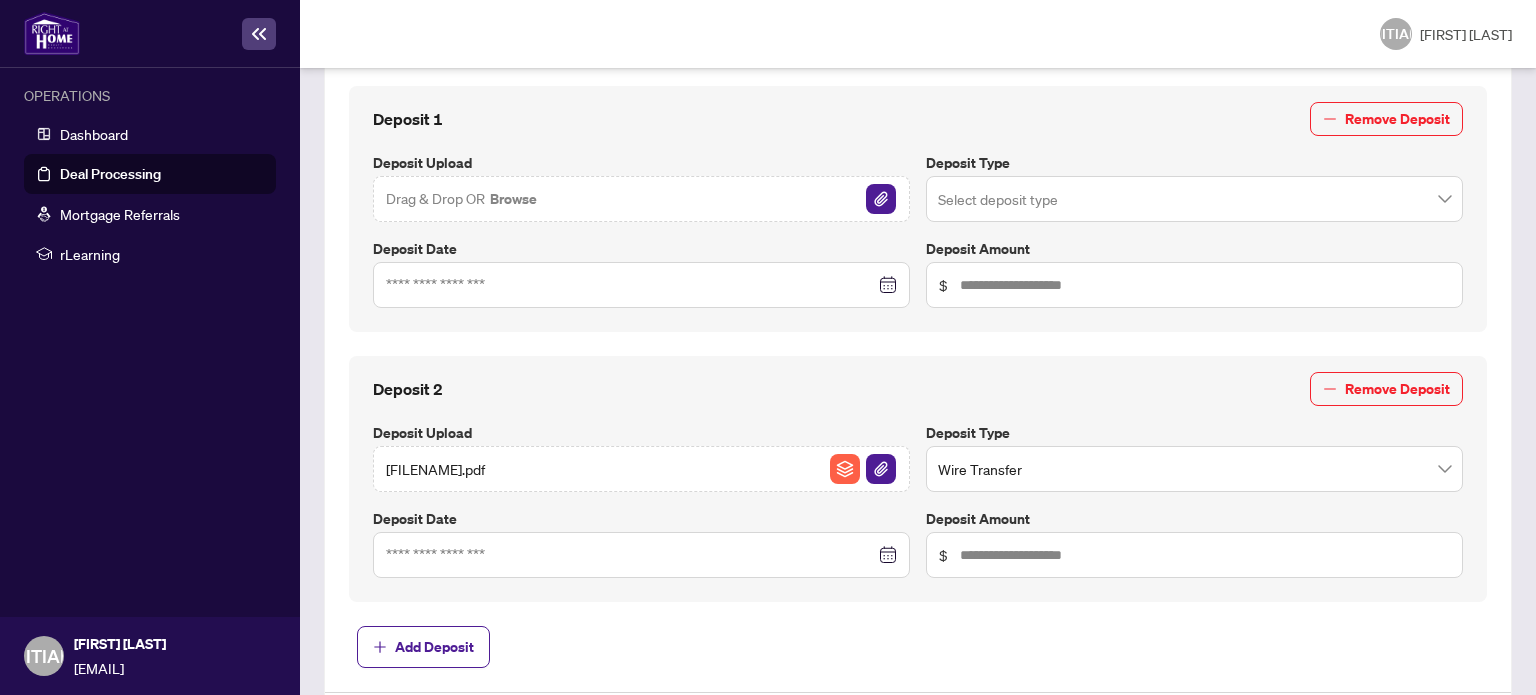 click at bounding box center [641, 285] 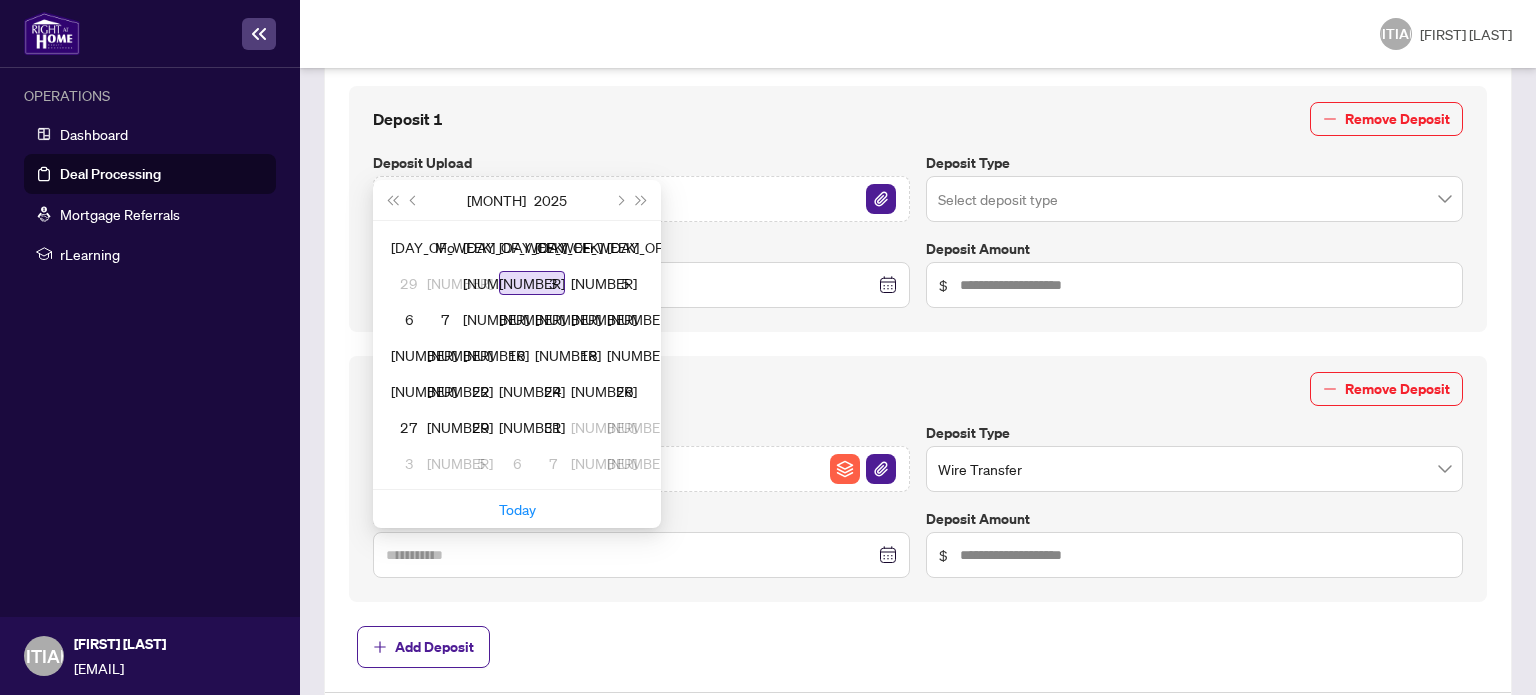 click on "[NUMBER]" at bounding box center (532, 283) 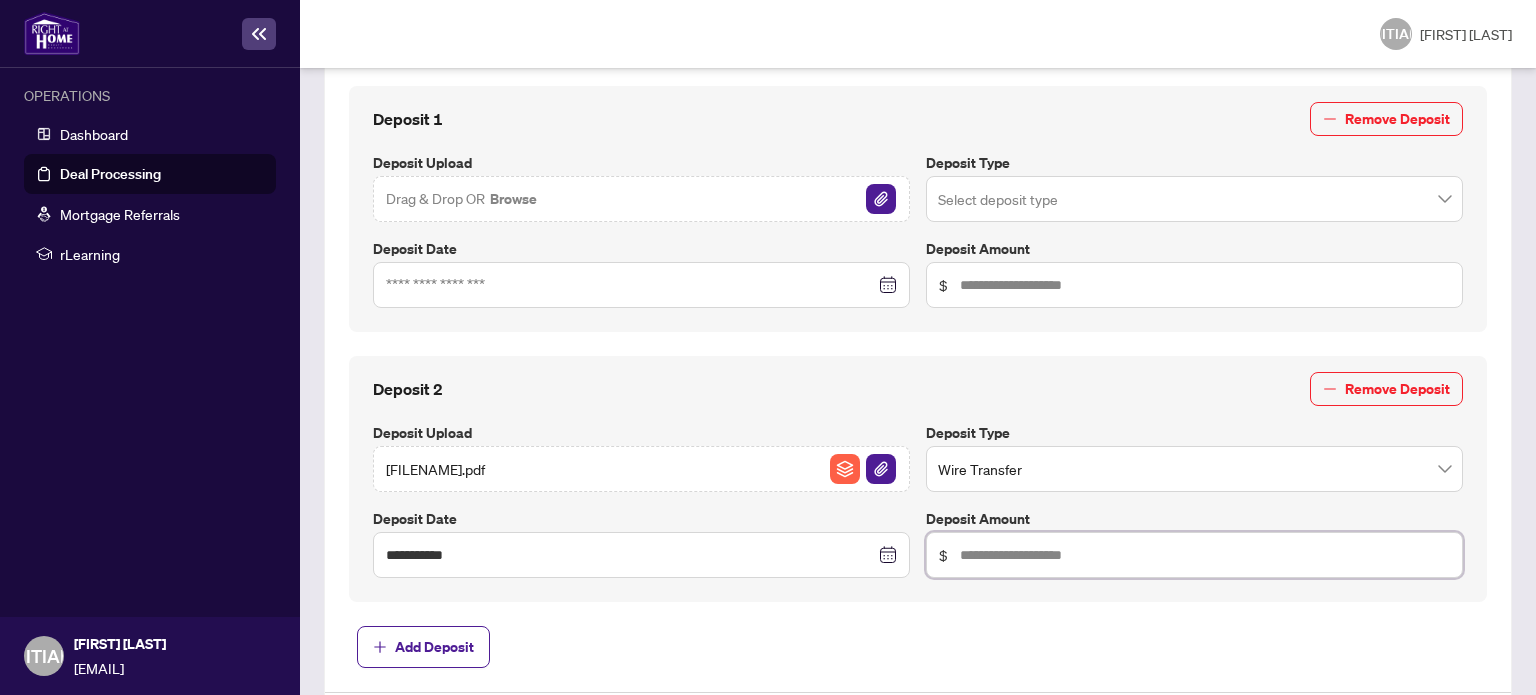 click at bounding box center (1205, 555) 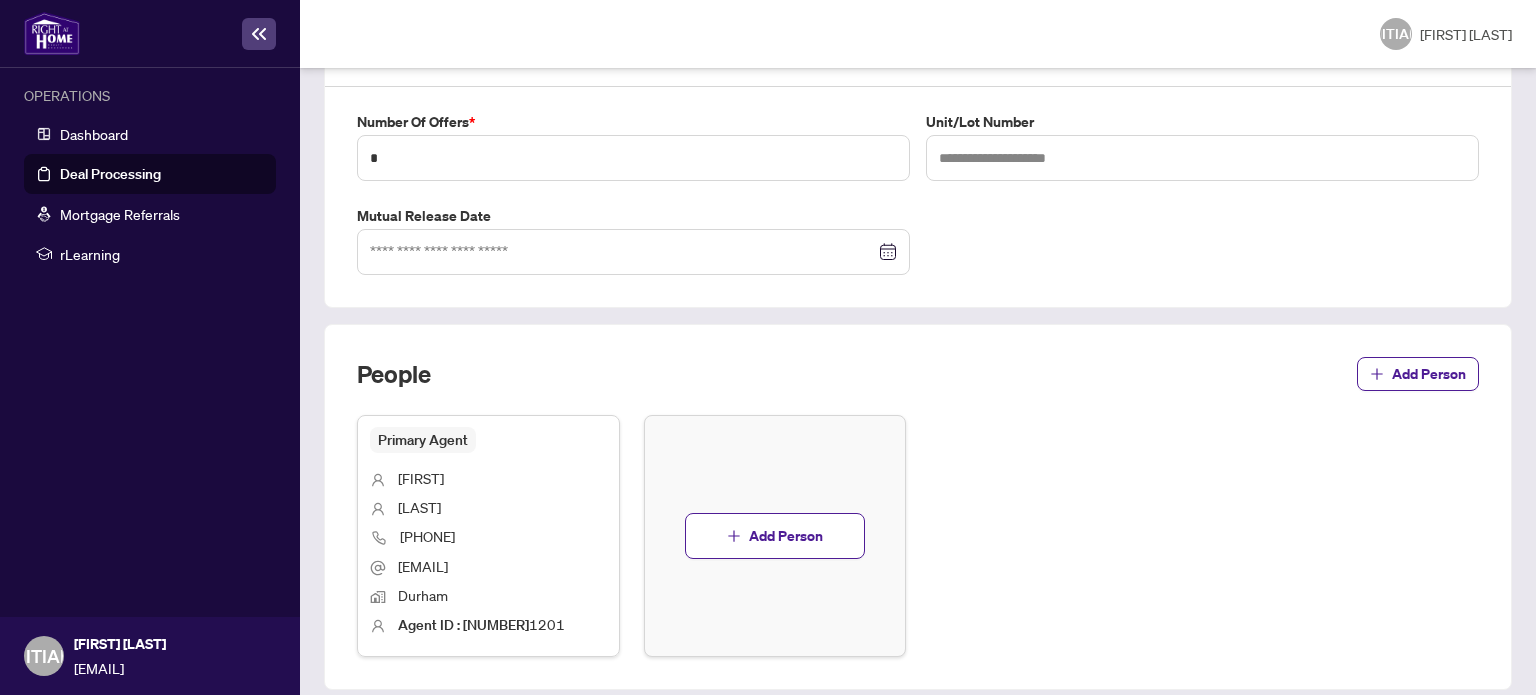 scroll, scrollTop: 1437, scrollLeft: 0, axis: vertical 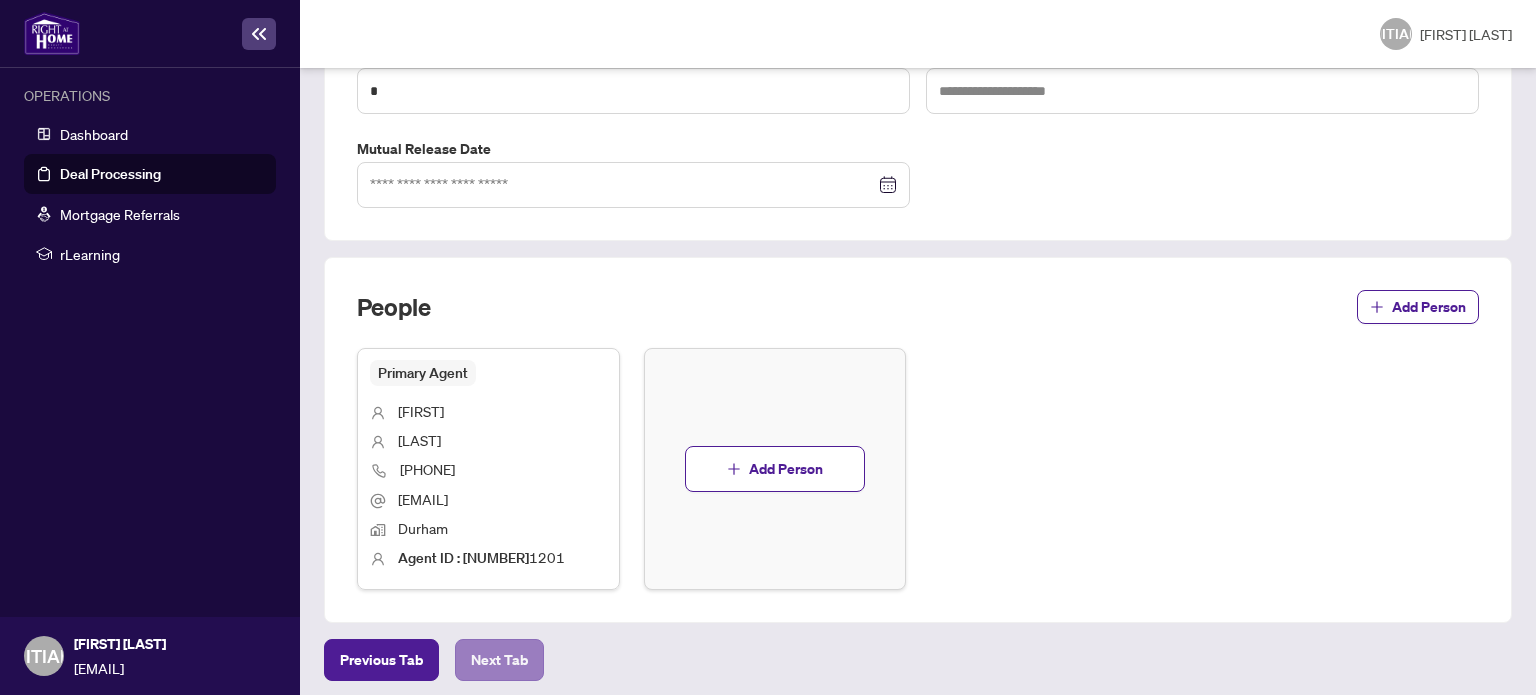 type on "******" 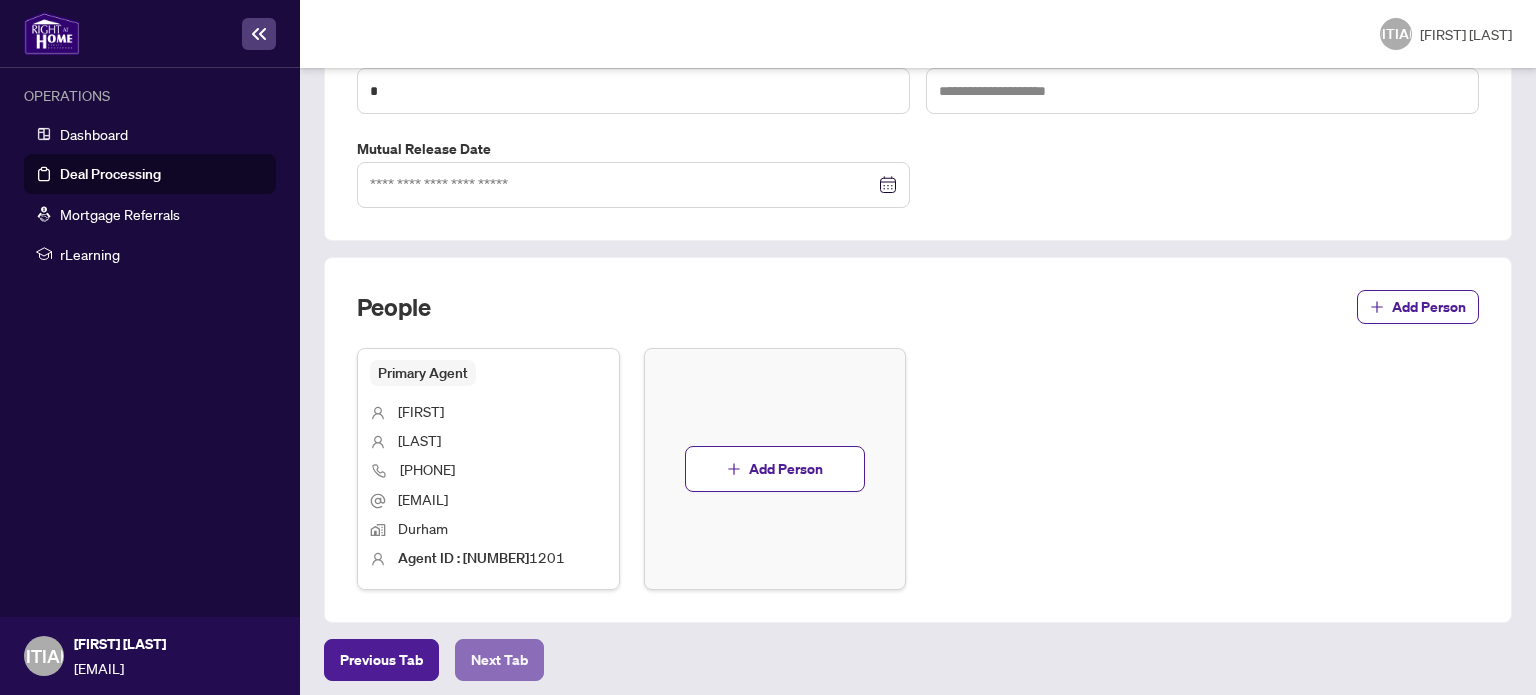 click on "Next Tab" at bounding box center (381, 660) 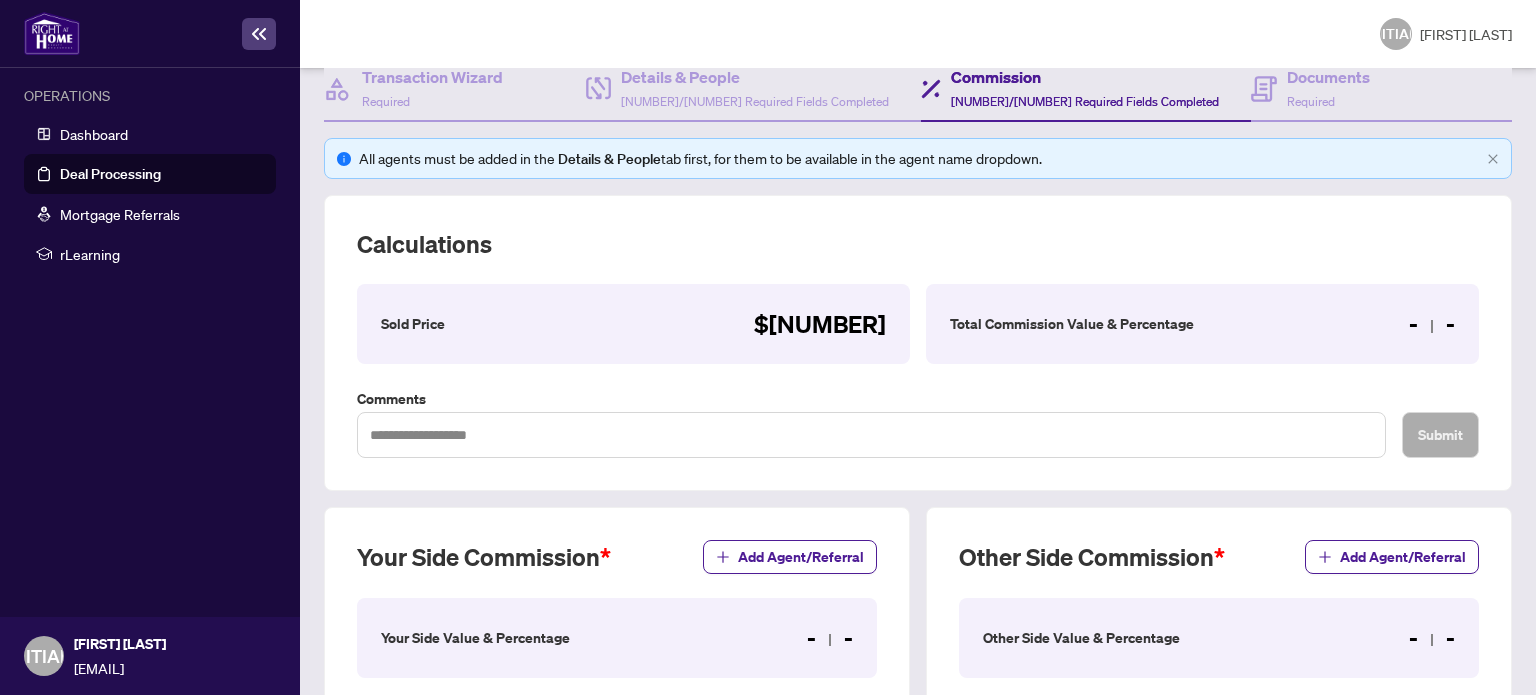 scroll, scrollTop: 0, scrollLeft: 0, axis: both 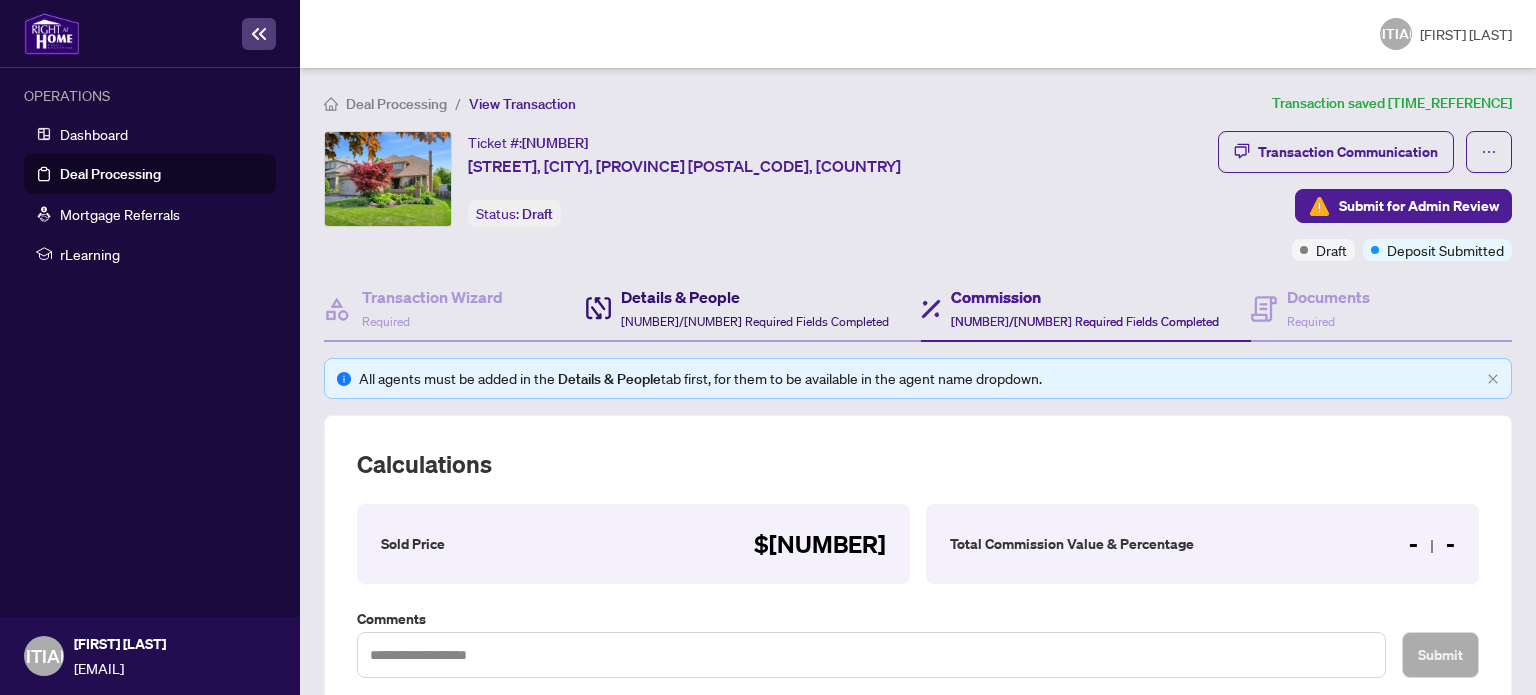 click on "Details & People [NUMBER]/[NUMBER] Required Fields Completed" at bounding box center (755, 308) 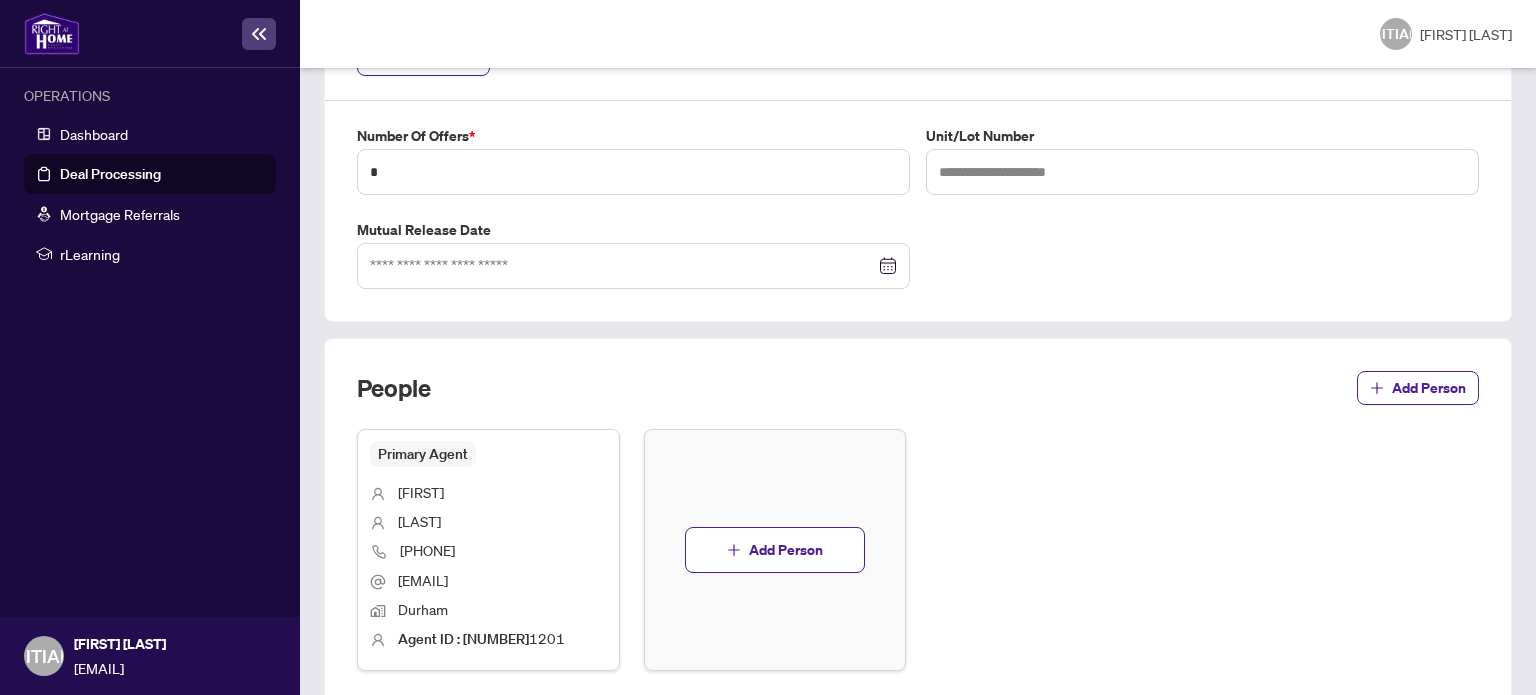 scroll, scrollTop: 1364, scrollLeft: 0, axis: vertical 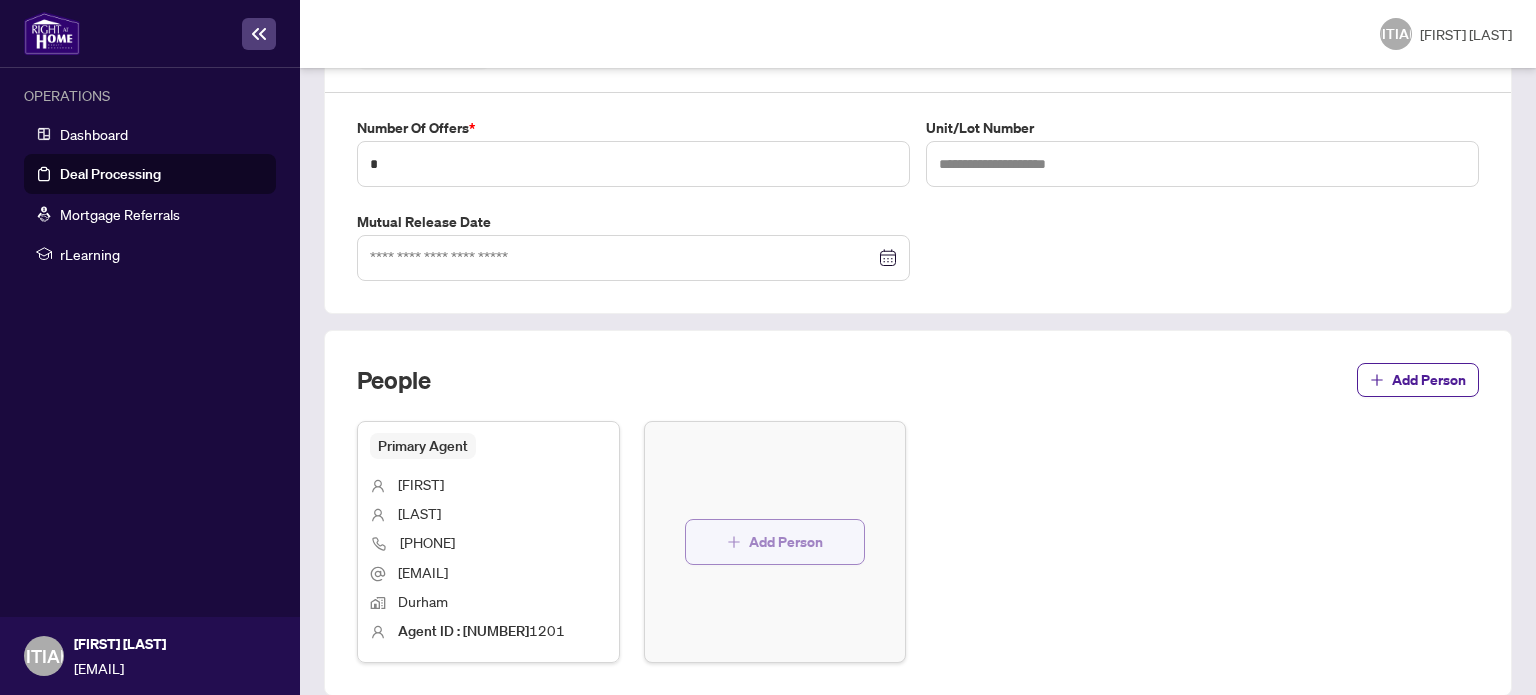 click on "Add Person" at bounding box center (786, 542) 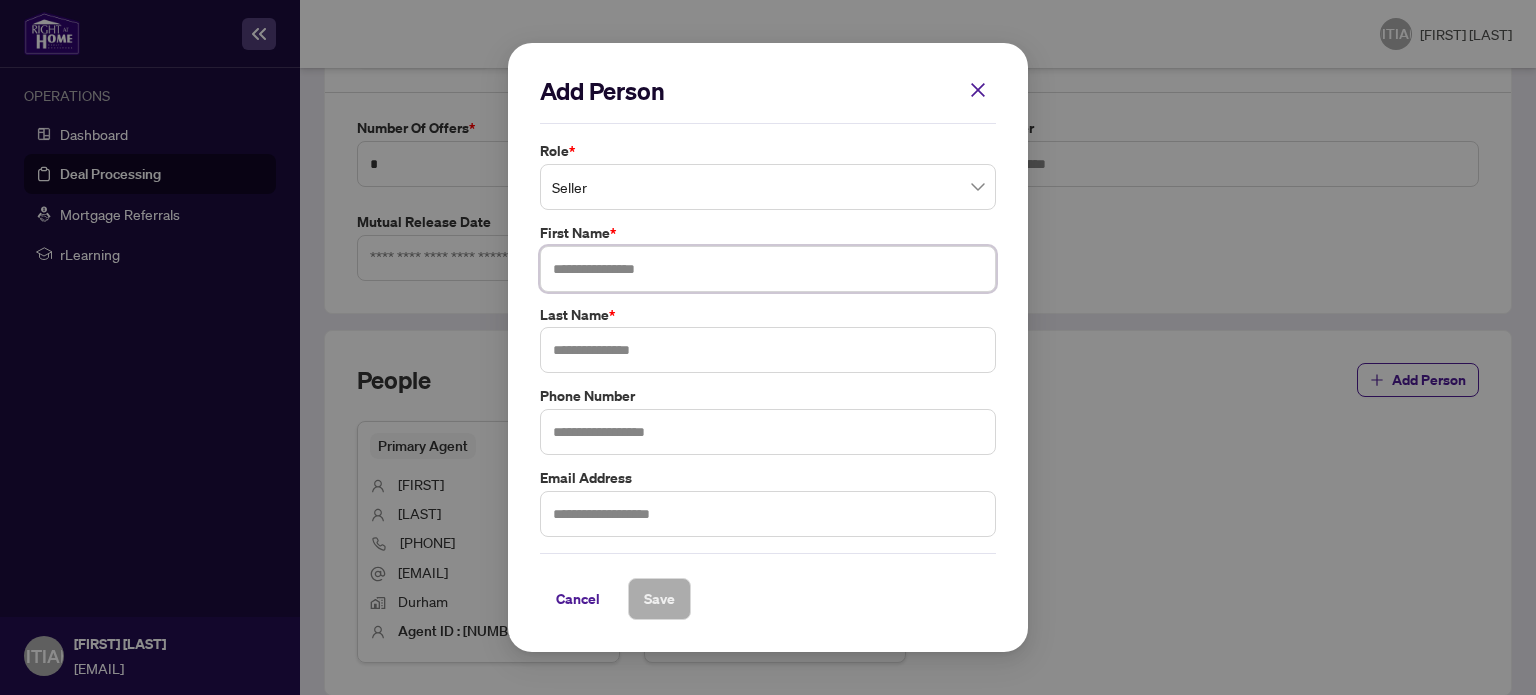click at bounding box center [768, 269] 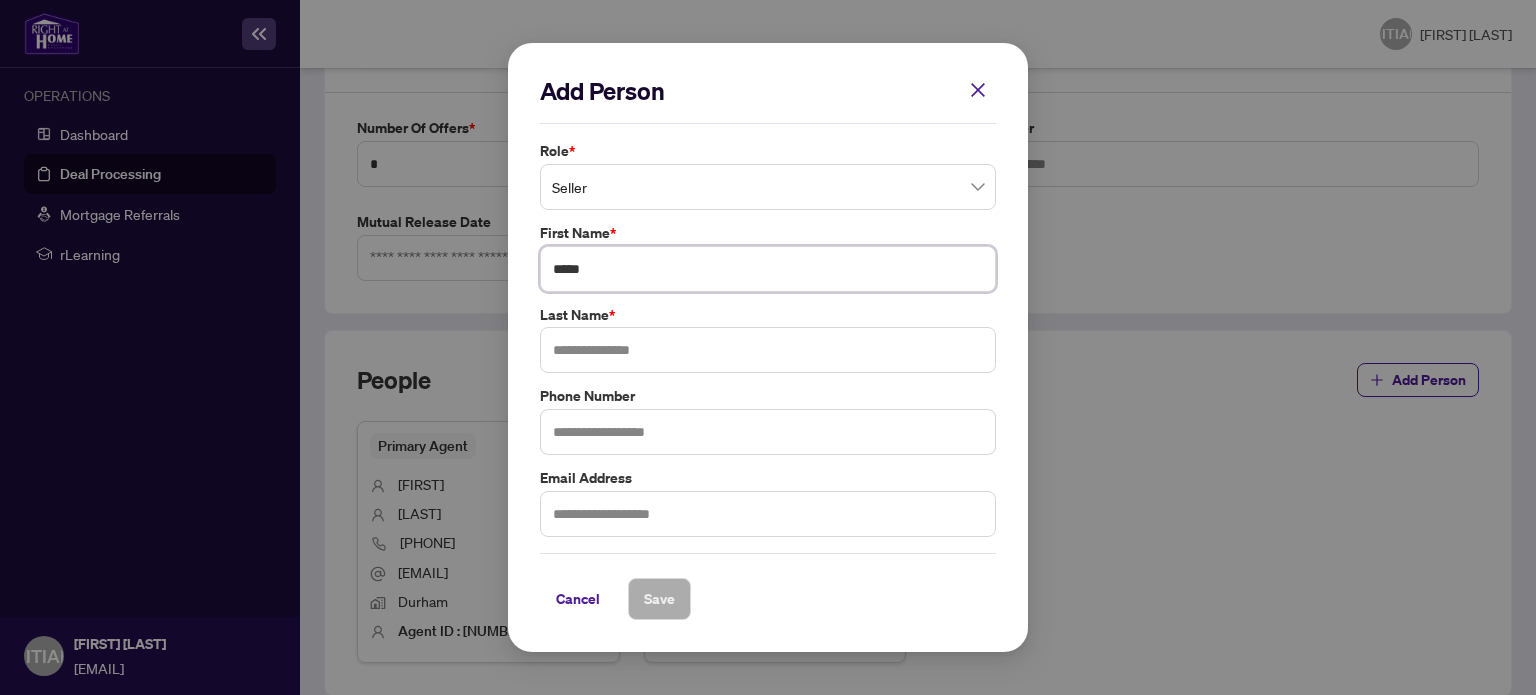 type on "****" 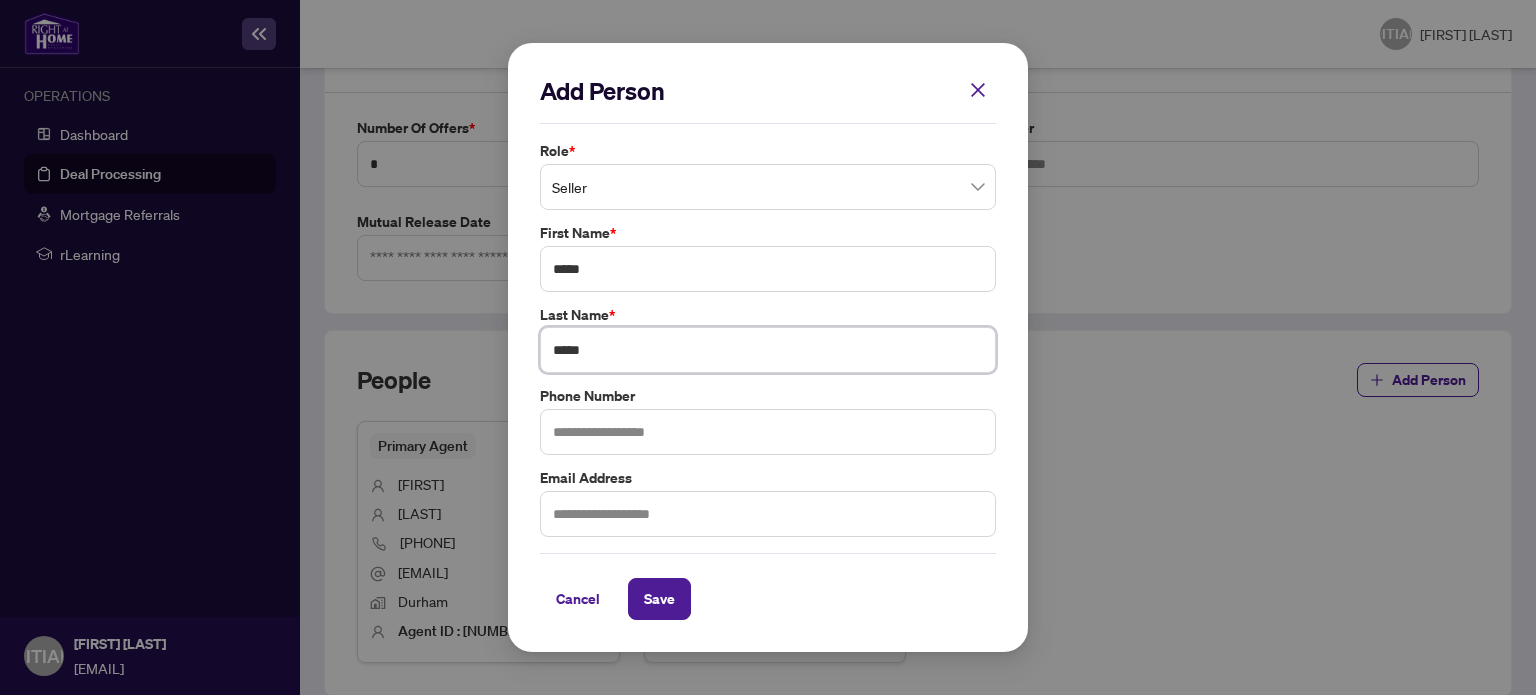 type on "*********" 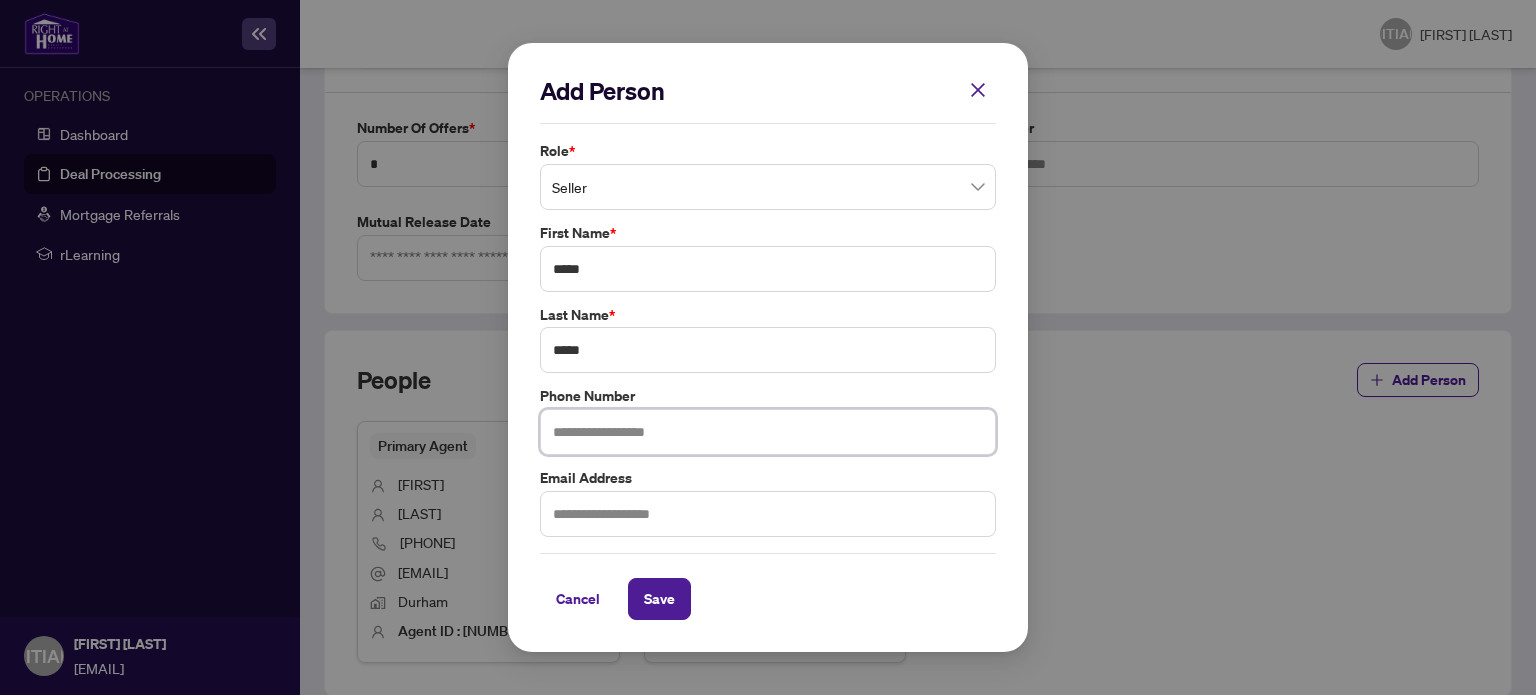 paste on "**********" 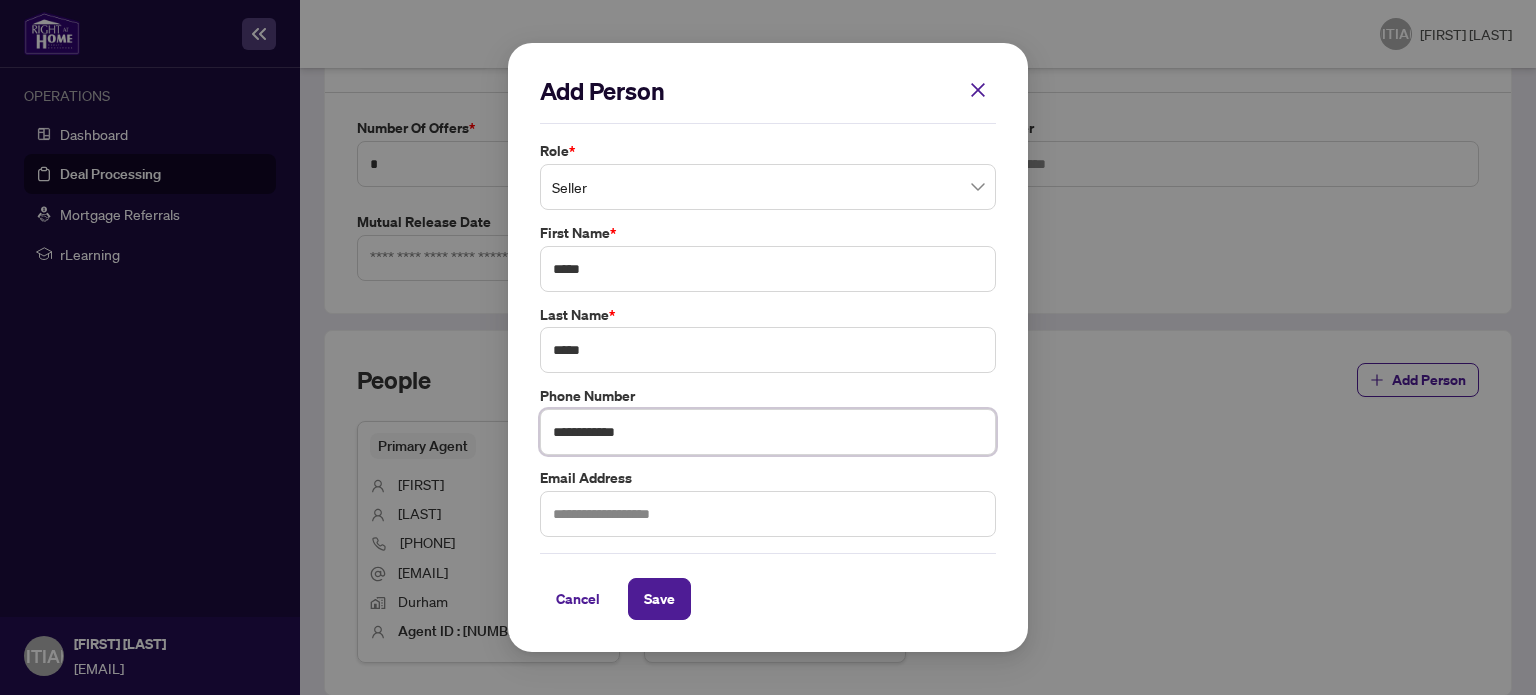 type on "**********" 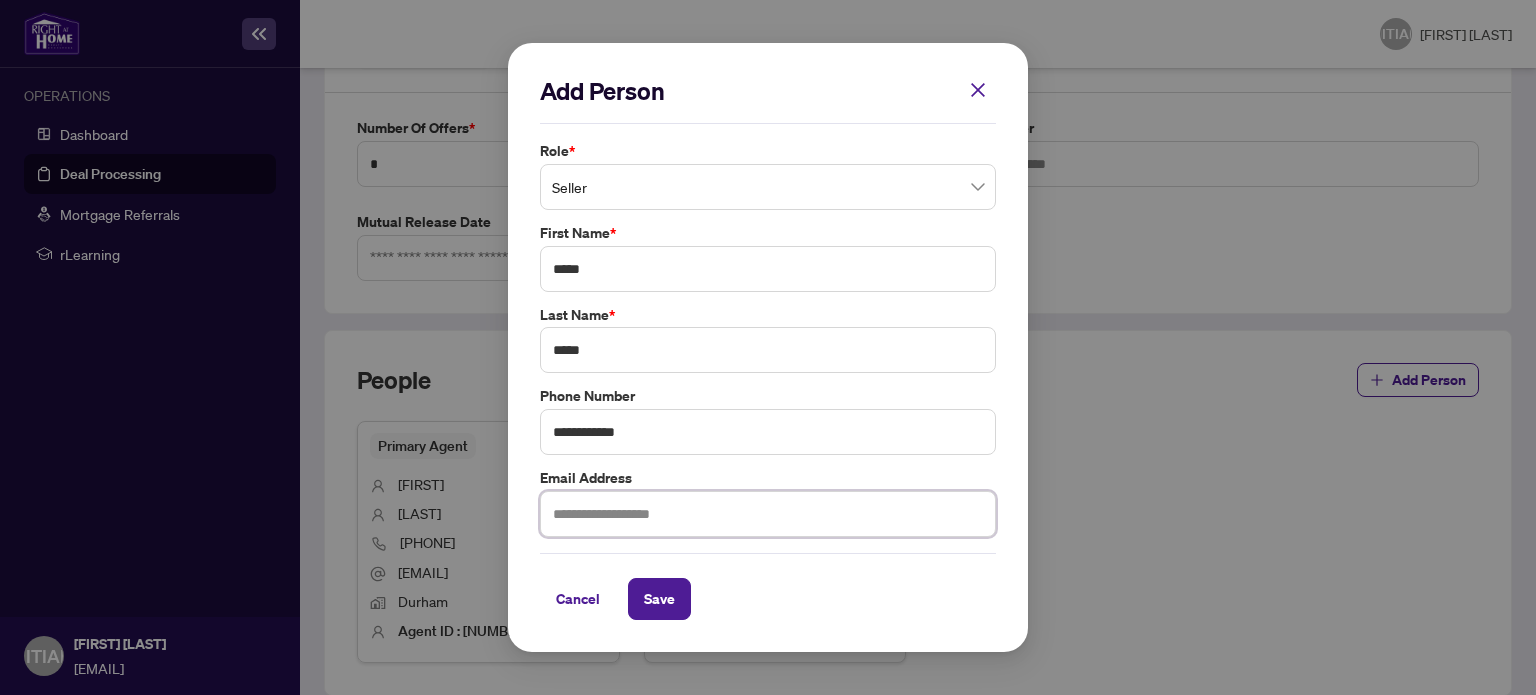click at bounding box center (768, 514) 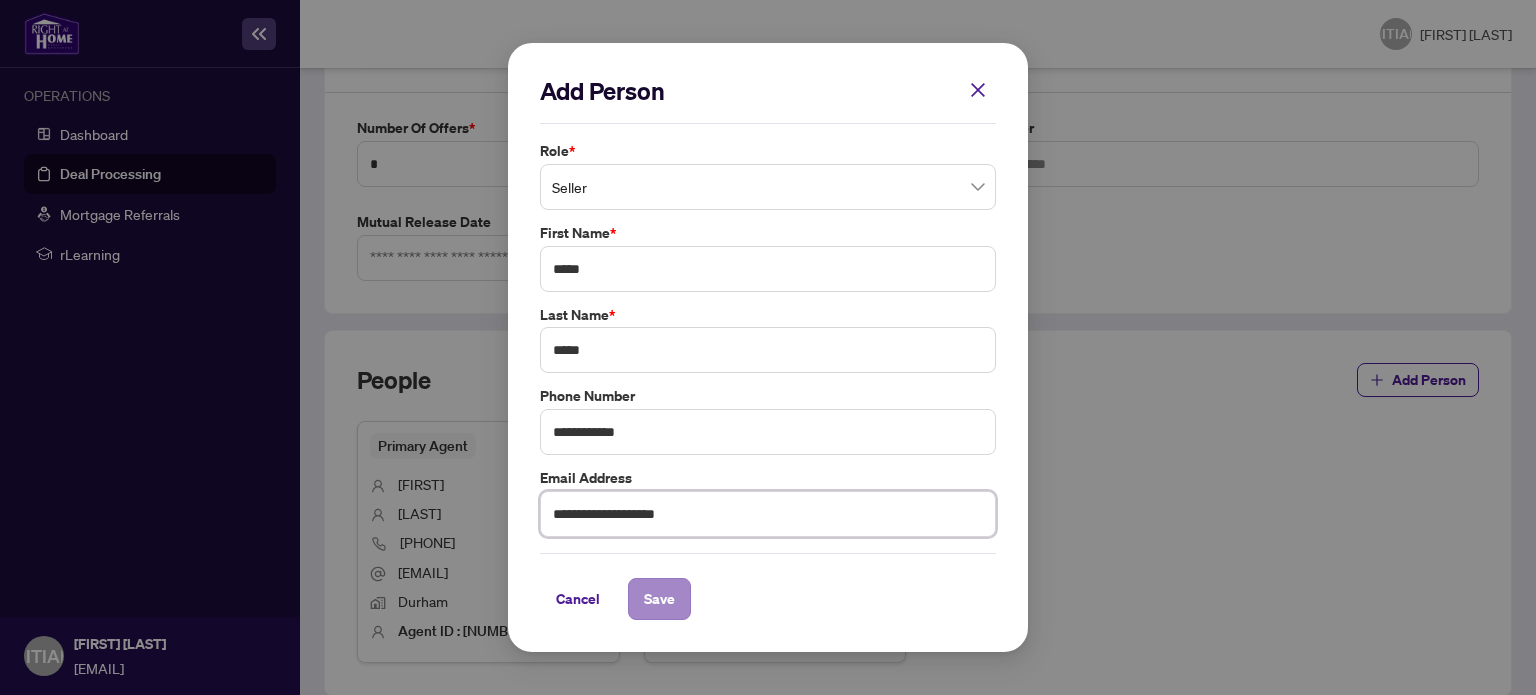 type on "**********" 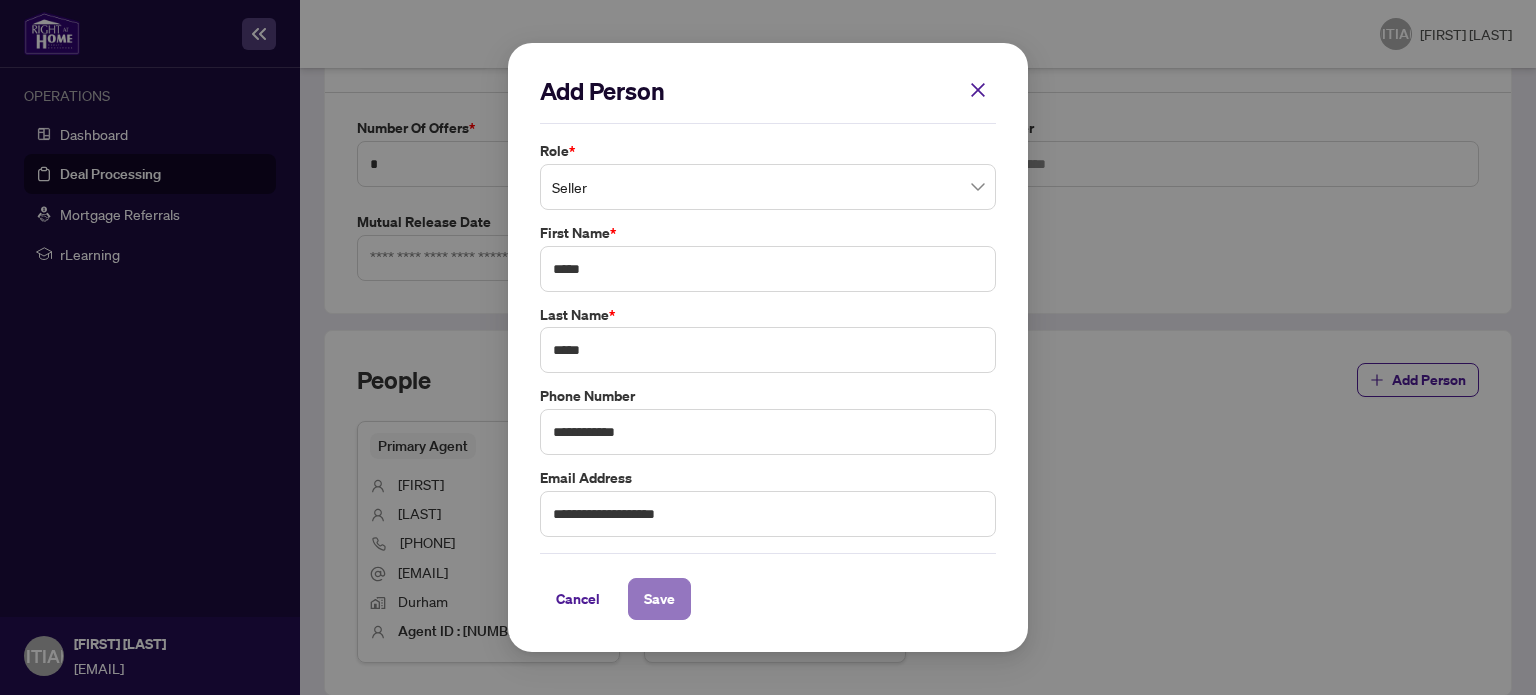click on "Save" at bounding box center (659, 599) 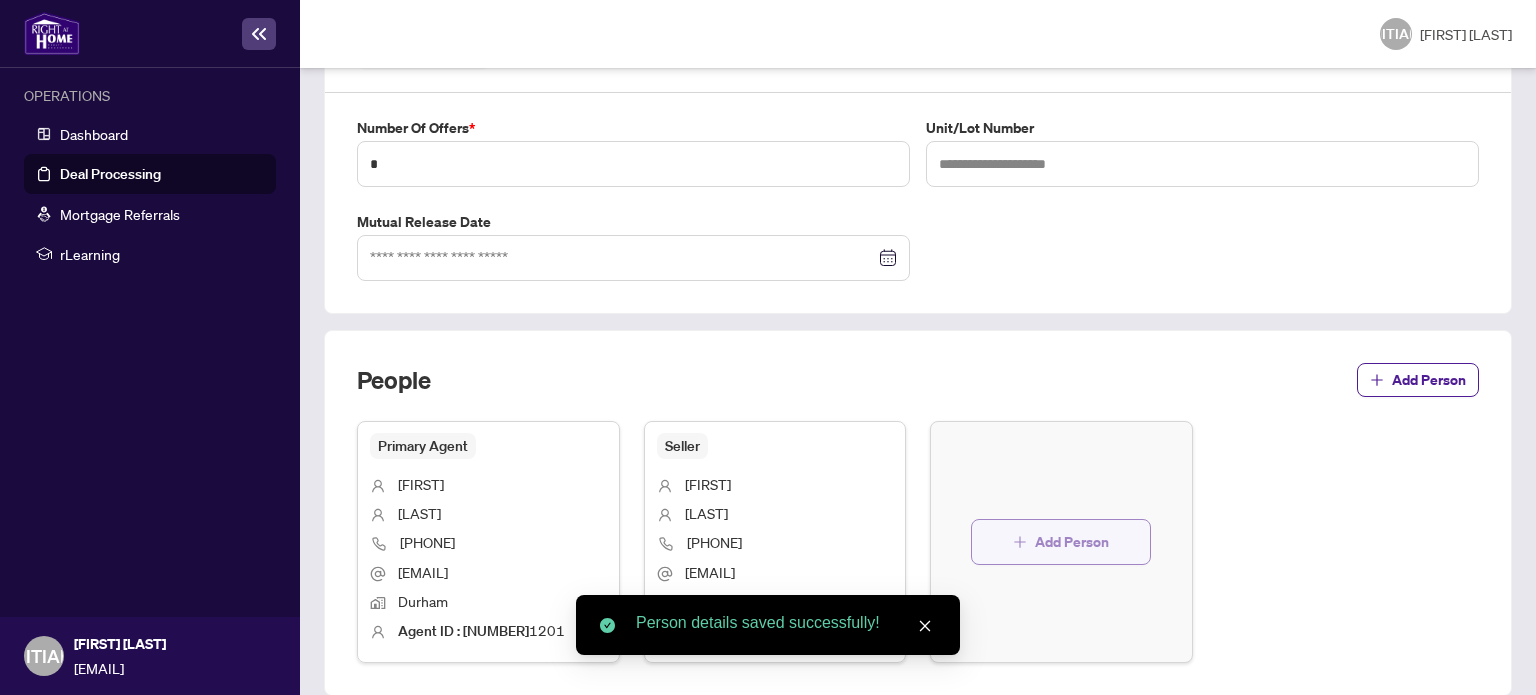 click on "Add Person" at bounding box center [1061, 542] 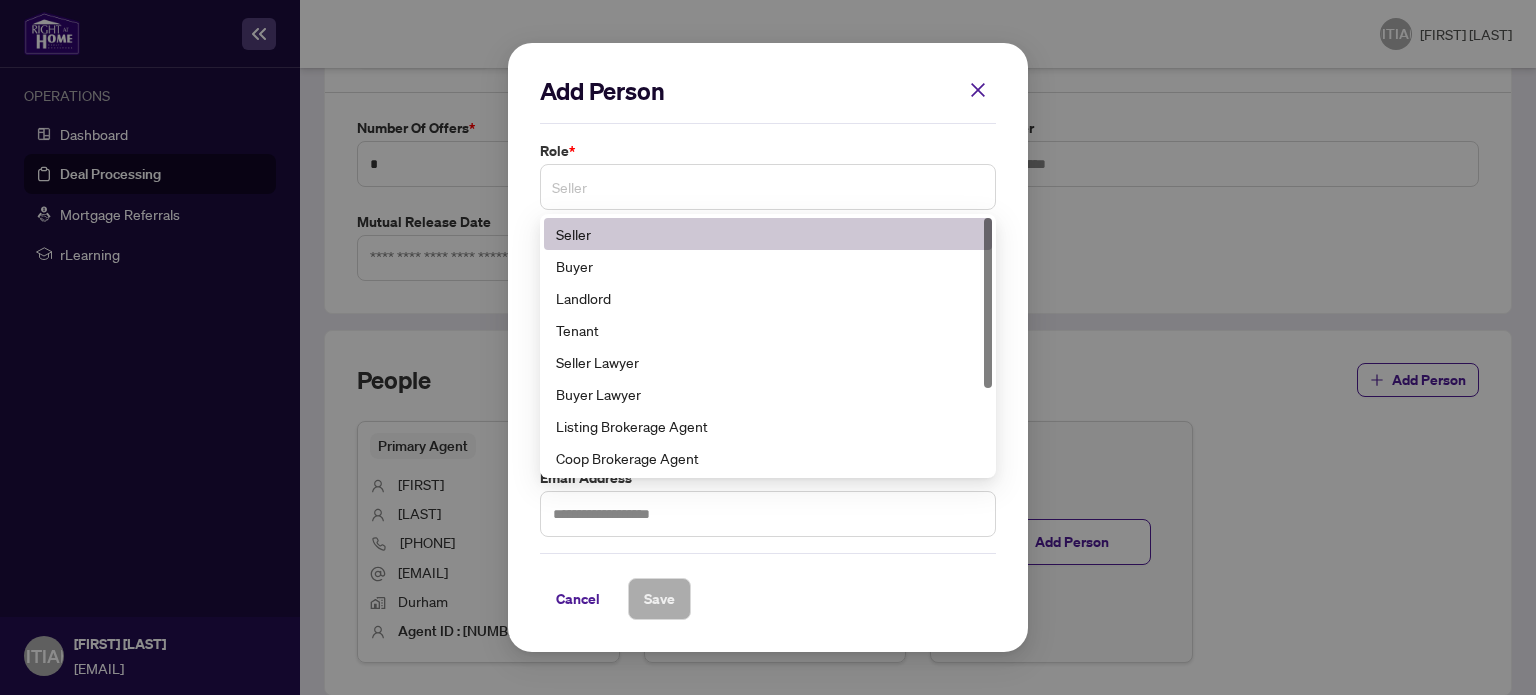click on "Seller" at bounding box center [768, 187] 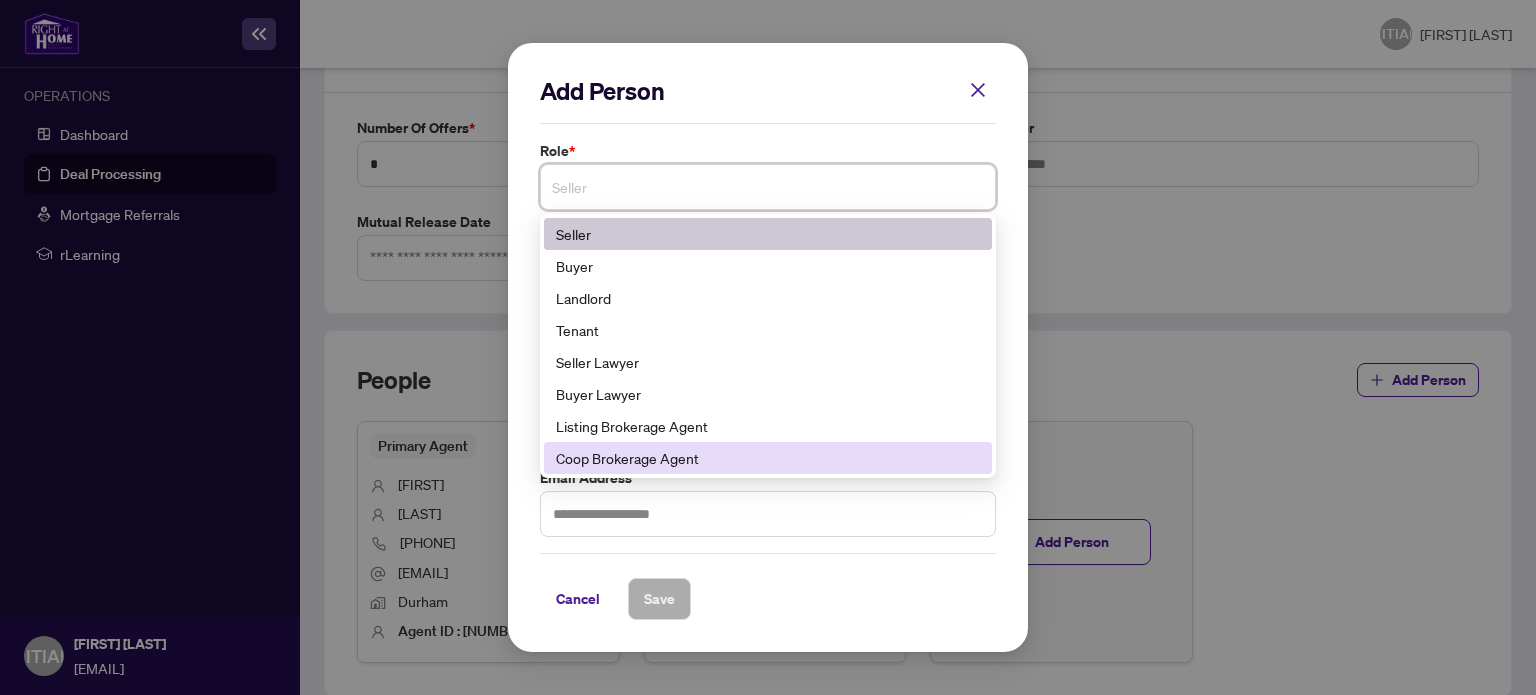 click on "Coop Brokerage Agent" at bounding box center [768, 458] 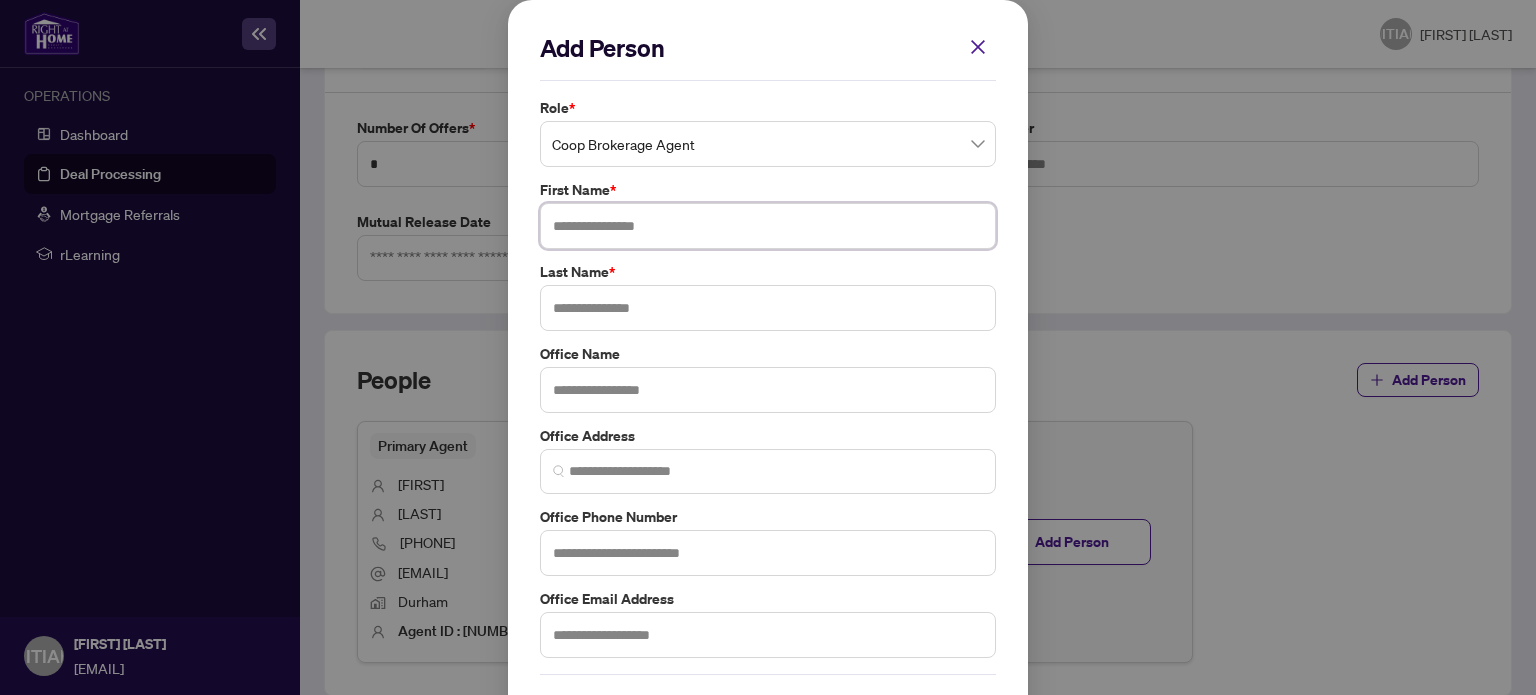 click at bounding box center (768, 226) 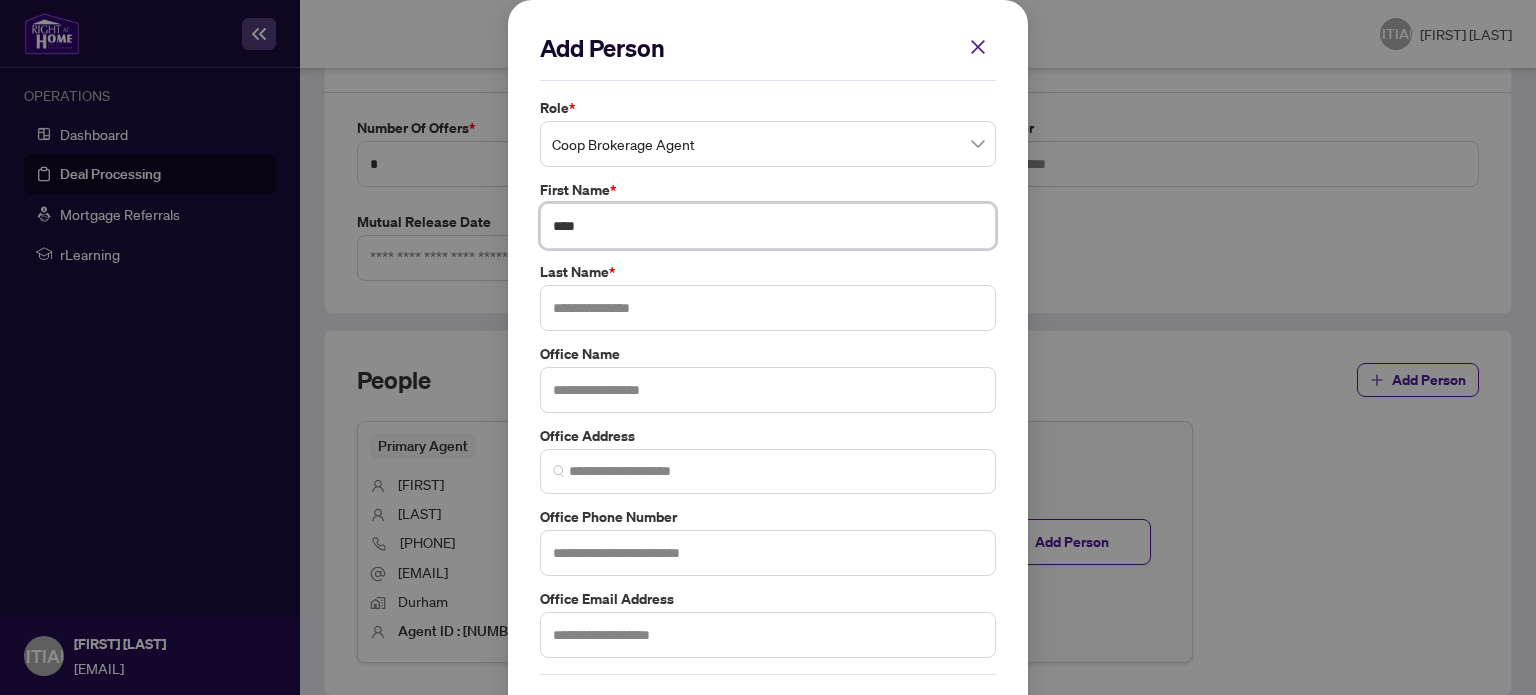 type on "****" 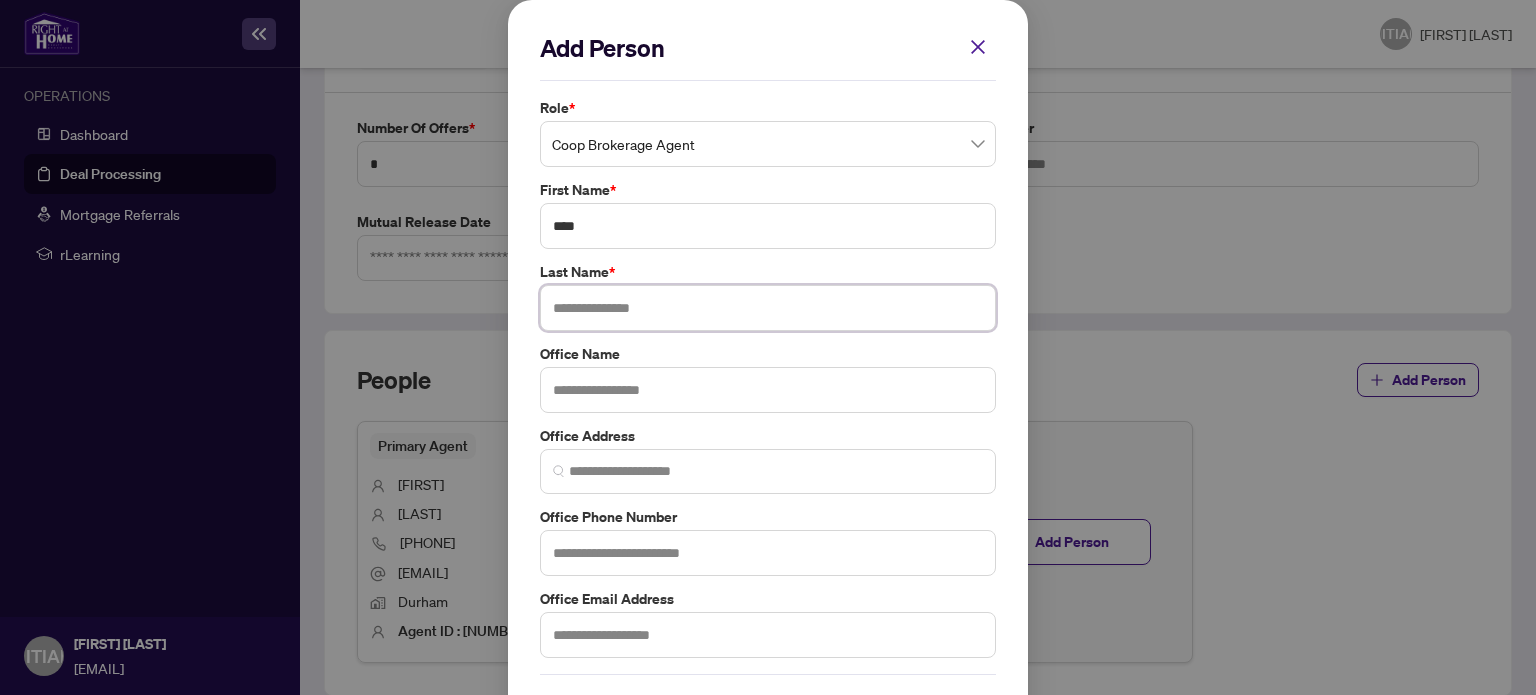click at bounding box center (768, 308) 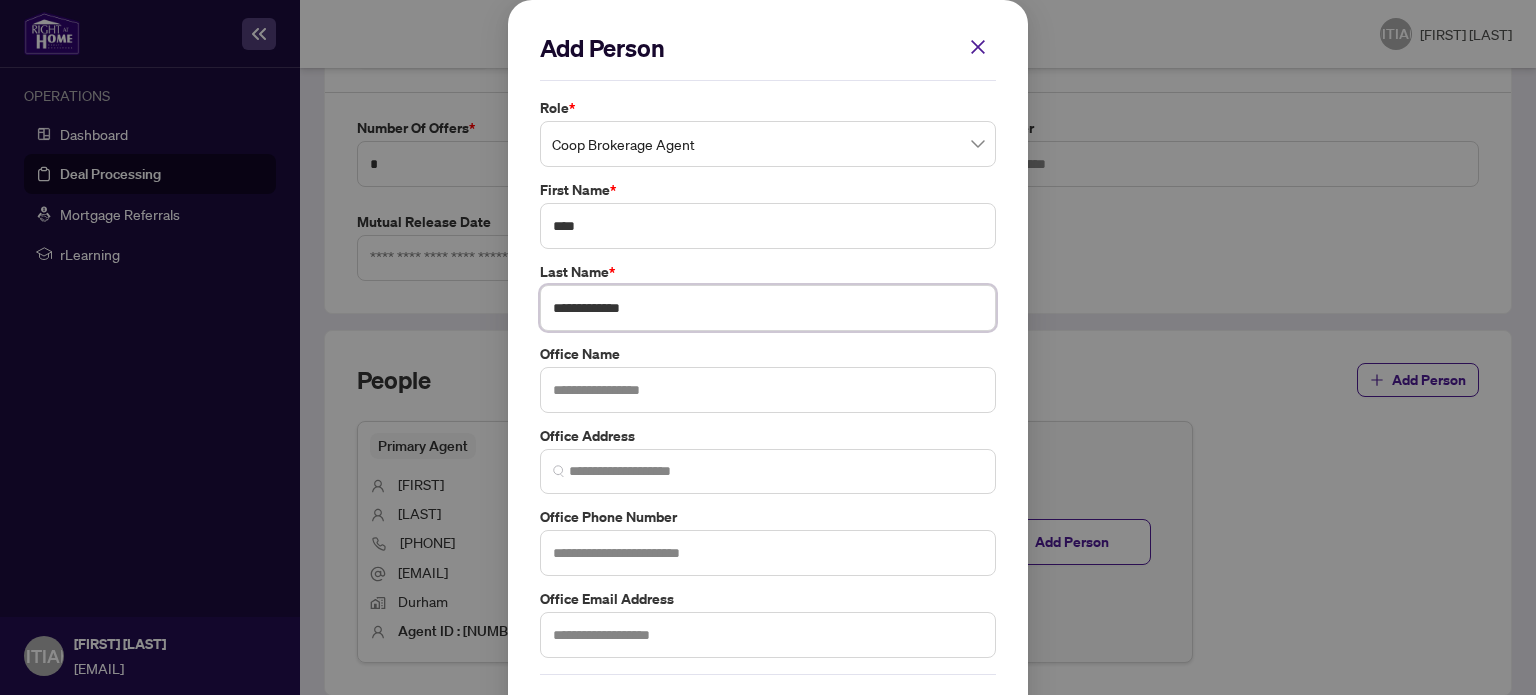 type on "**********" 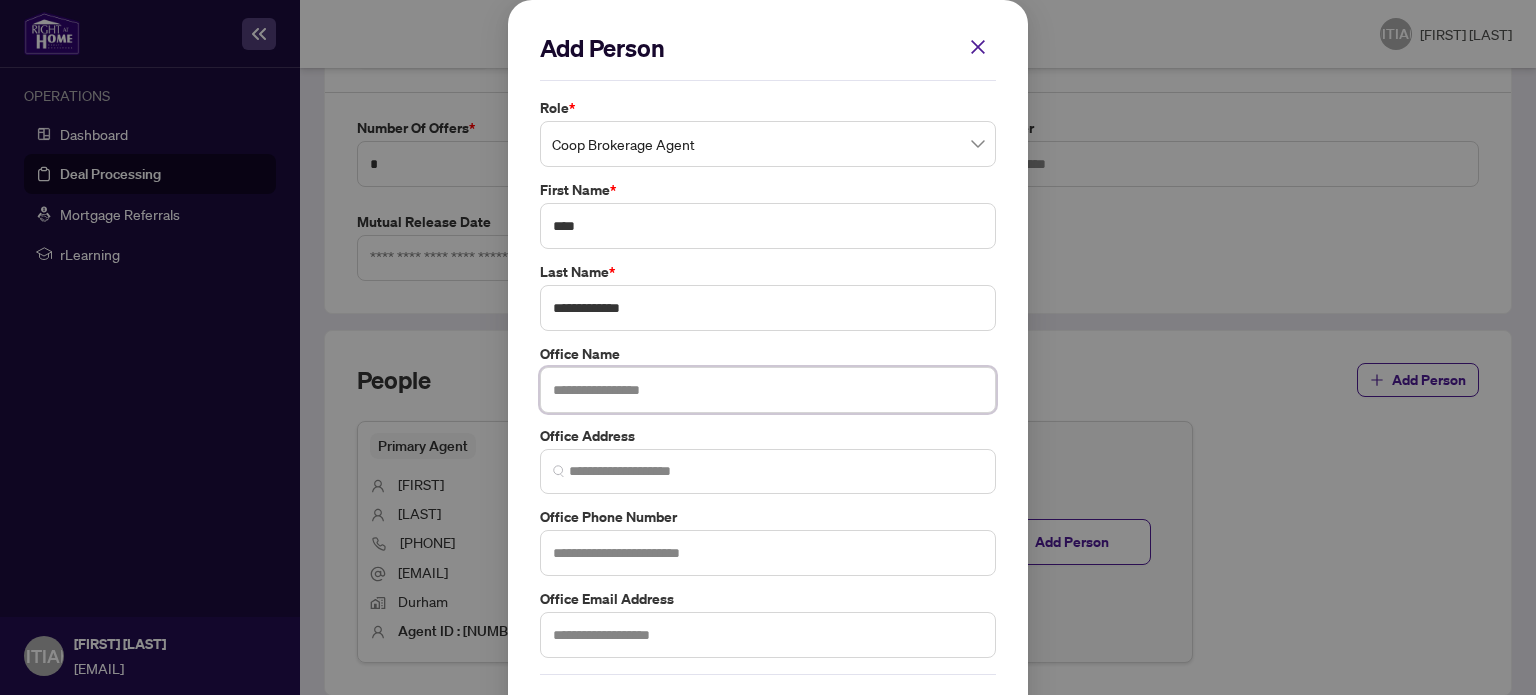 click at bounding box center (768, 390) 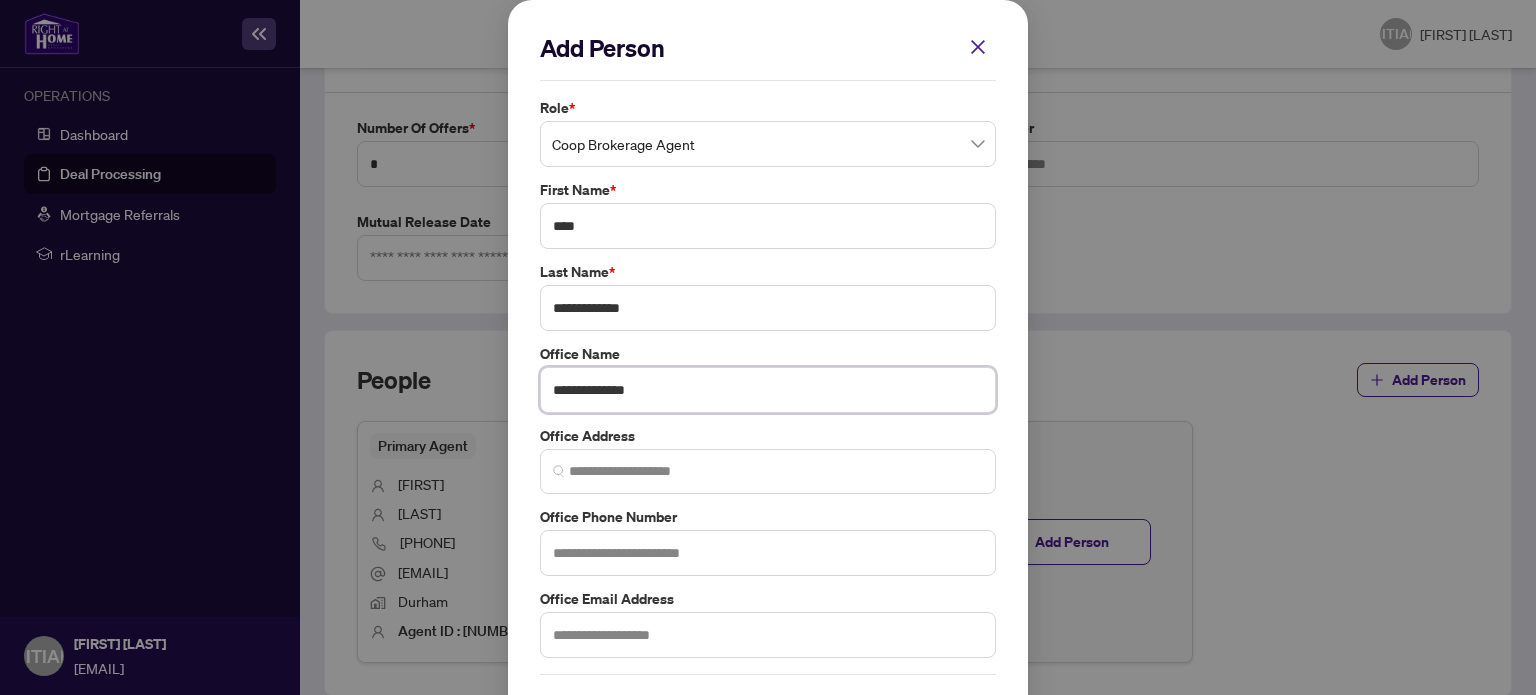 type on "**********" 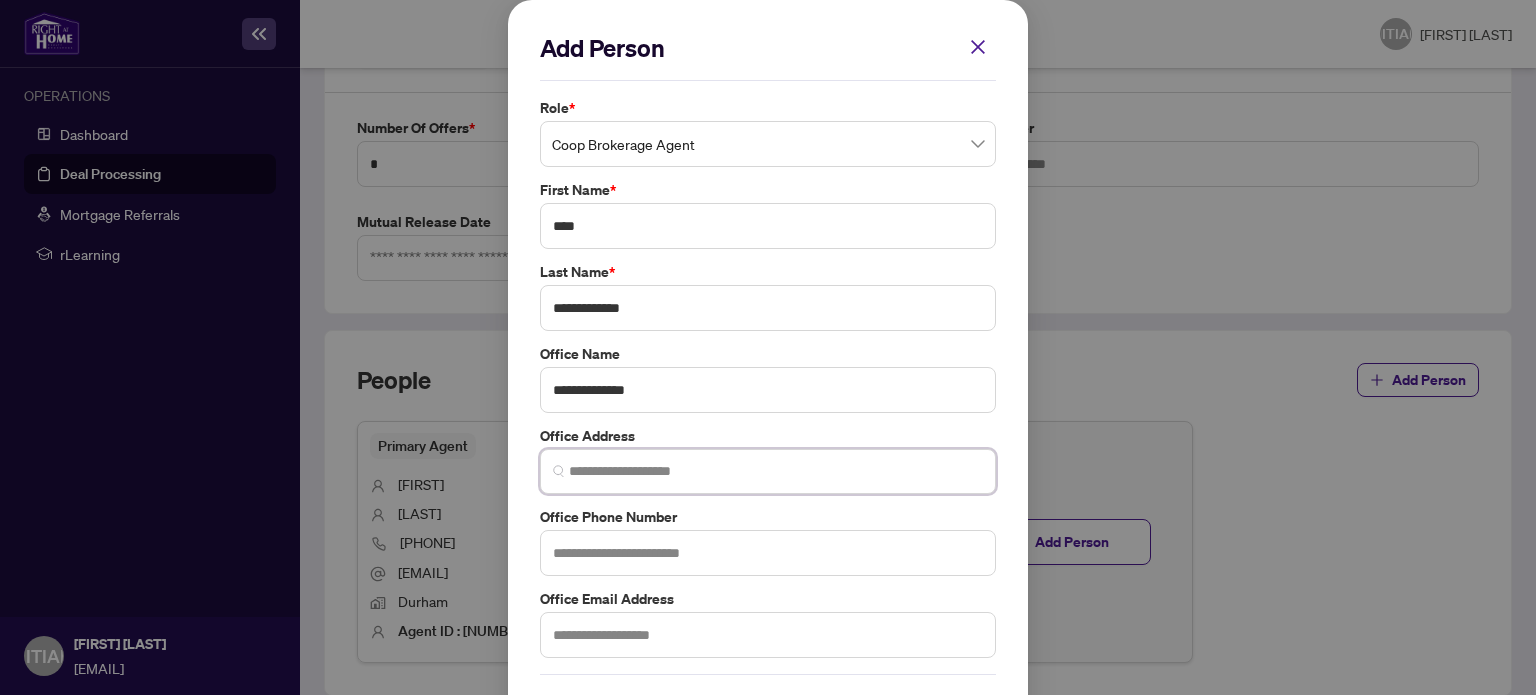 click at bounding box center [776, 471] 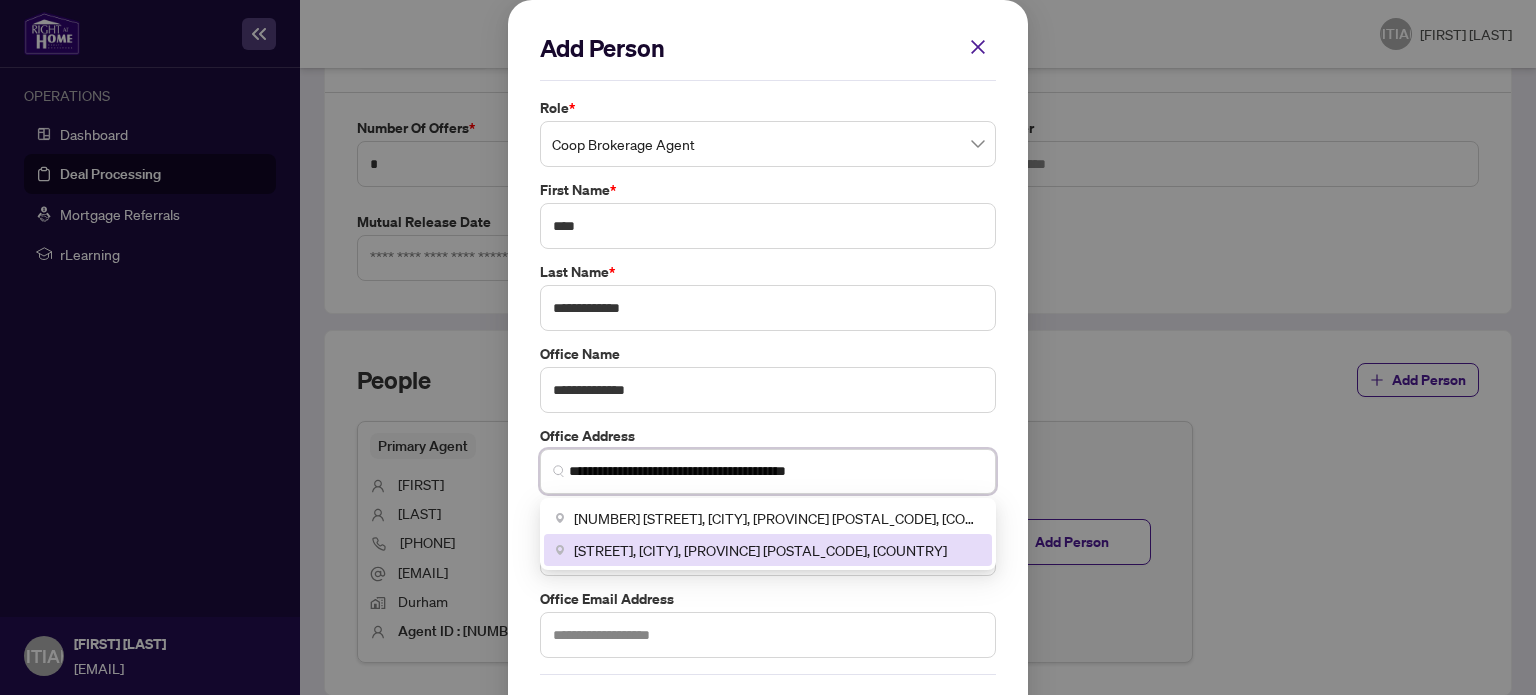 type on "**********" 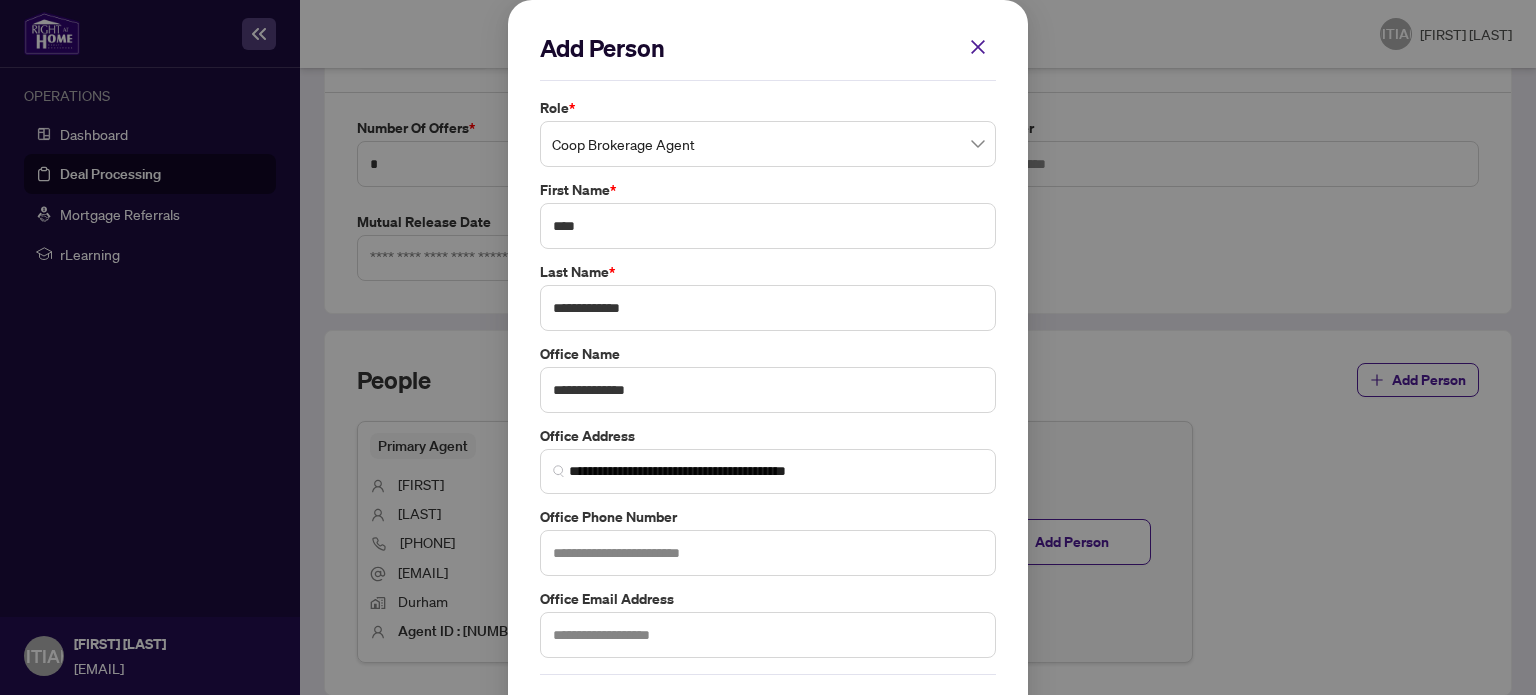 click on "Office Email Address" at bounding box center (768, 108) 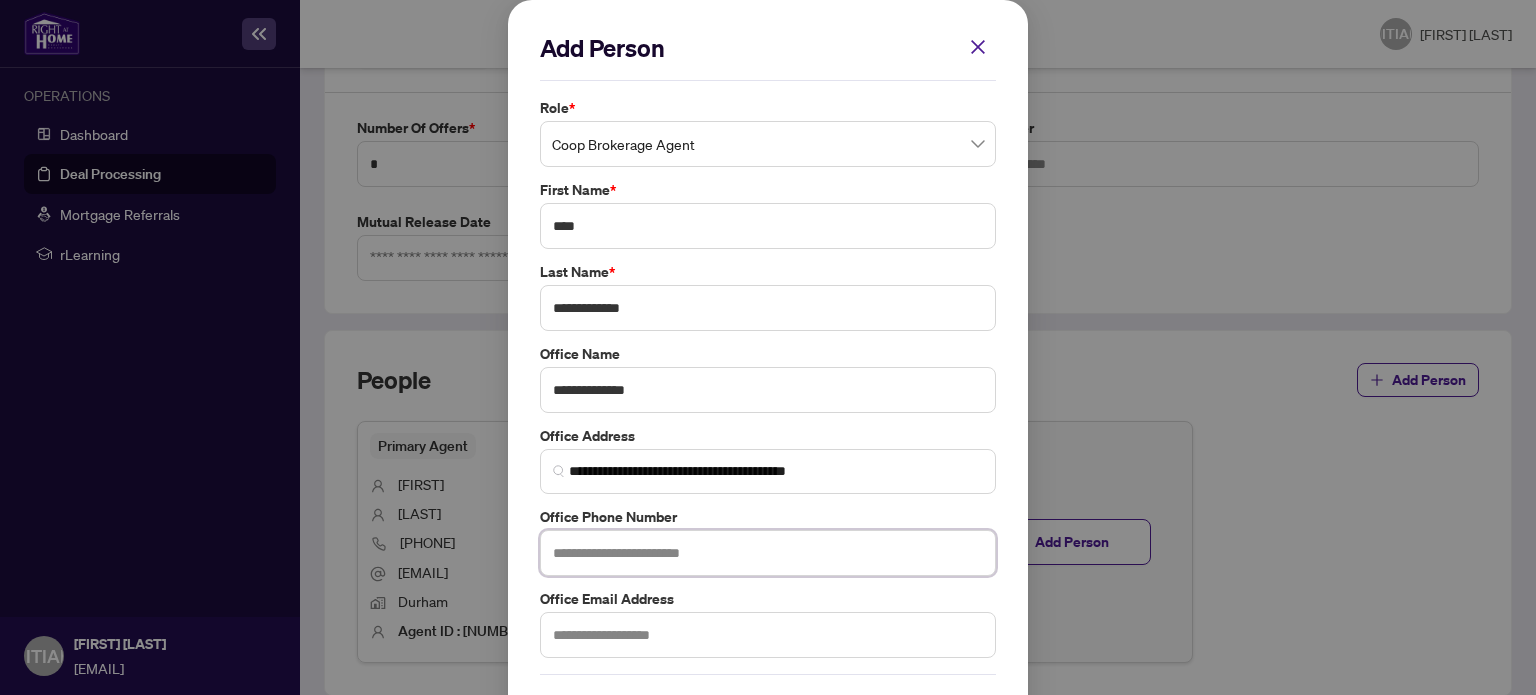 click at bounding box center [768, 553] 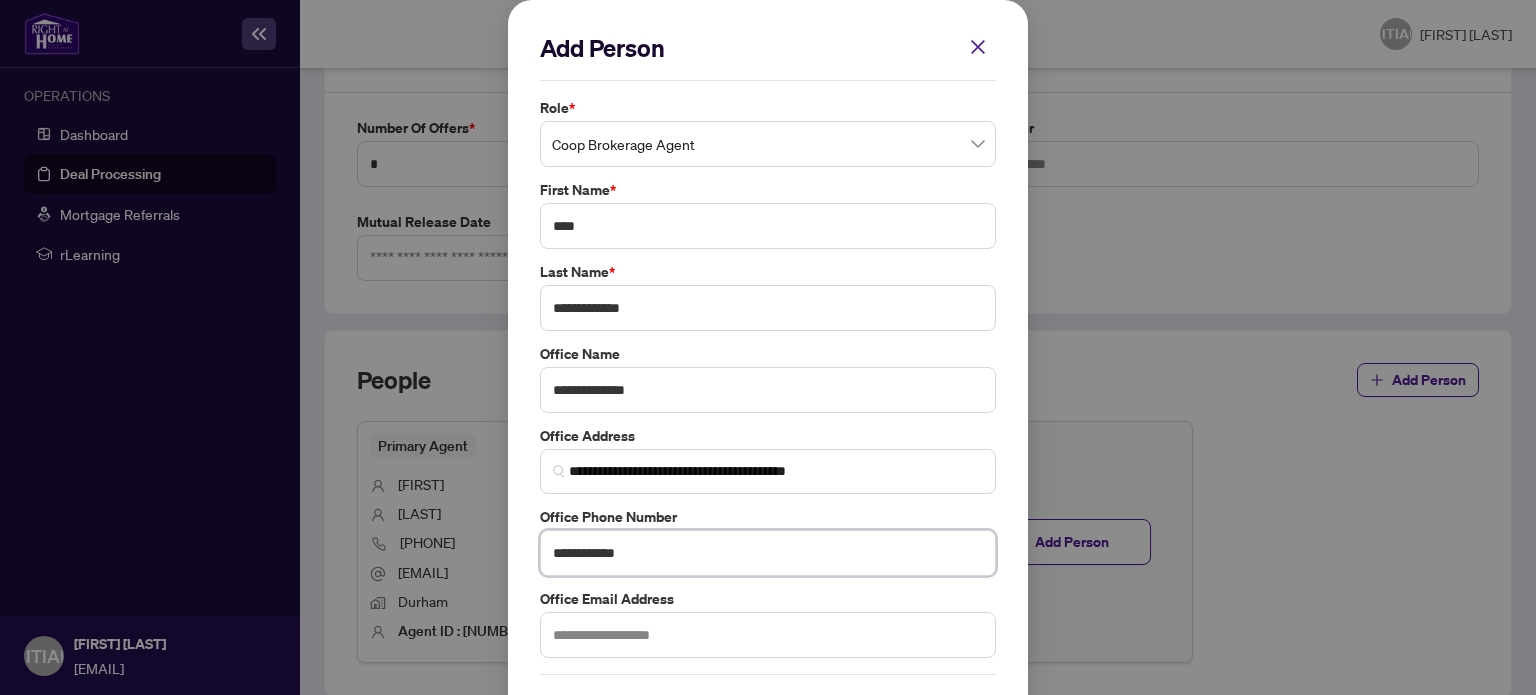 type on "**********" 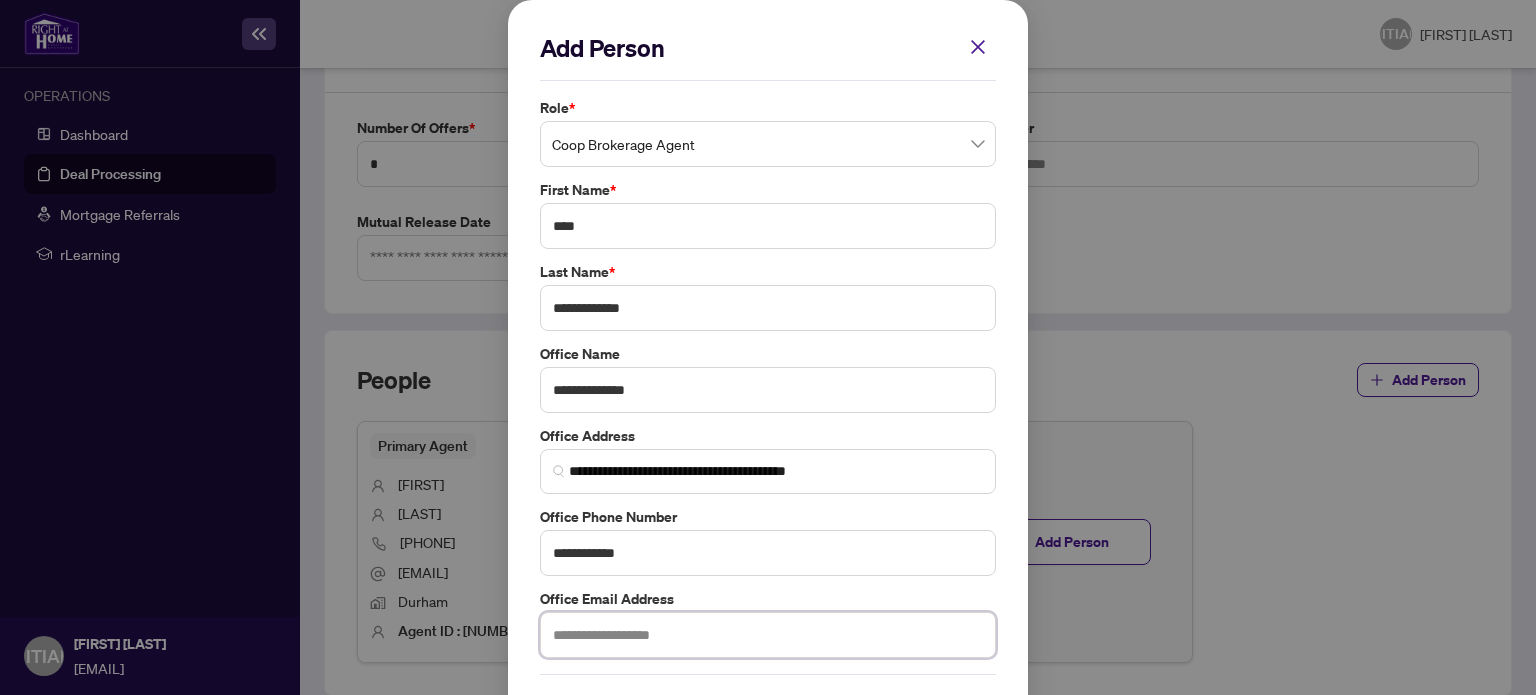 click at bounding box center [768, 635] 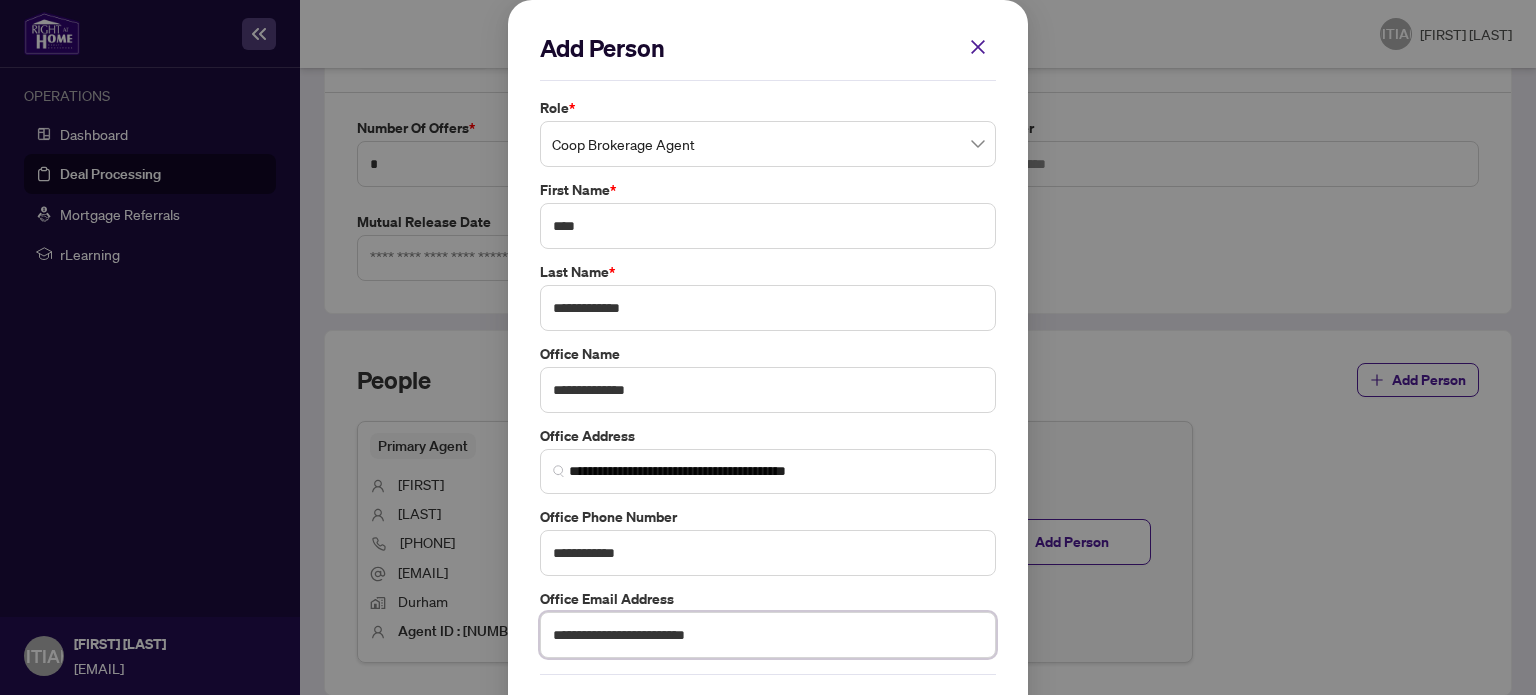 scroll, scrollTop: 74, scrollLeft: 0, axis: vertical 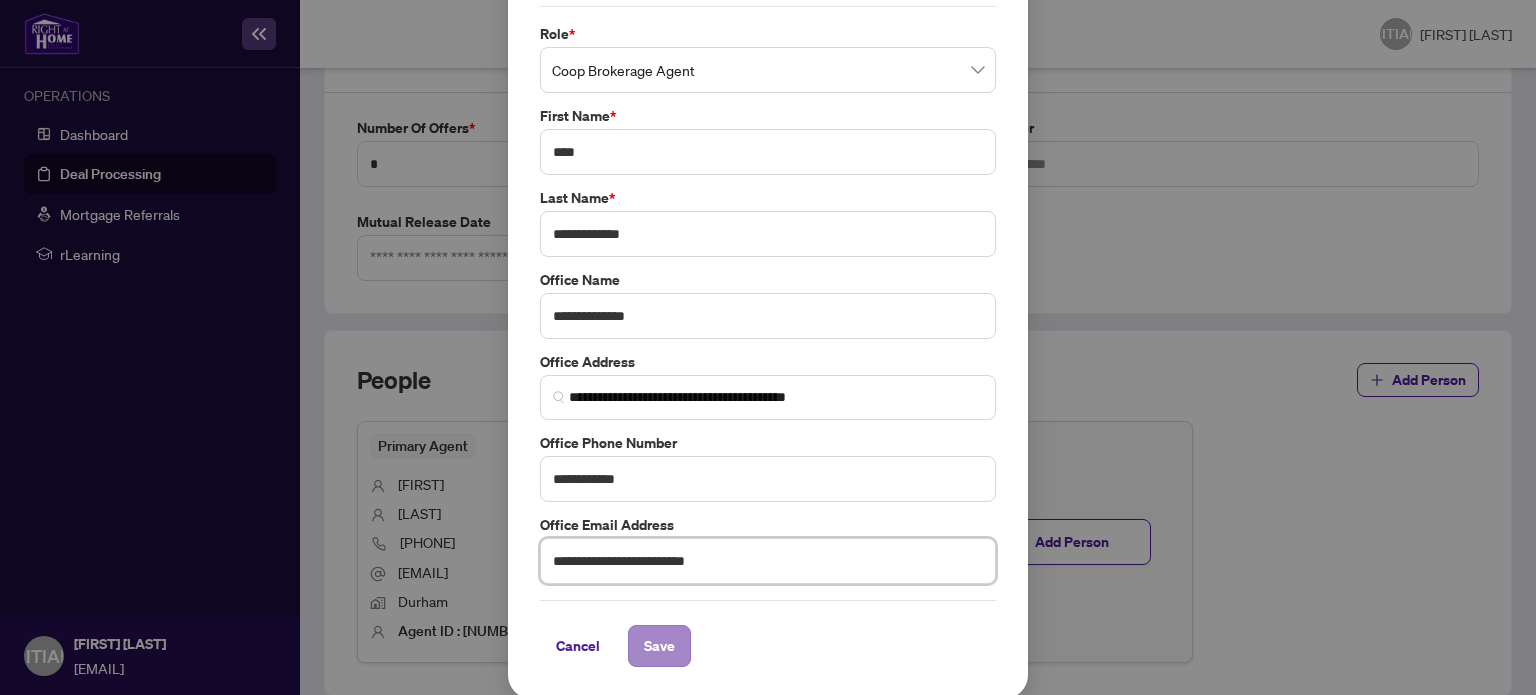 type on "**********" 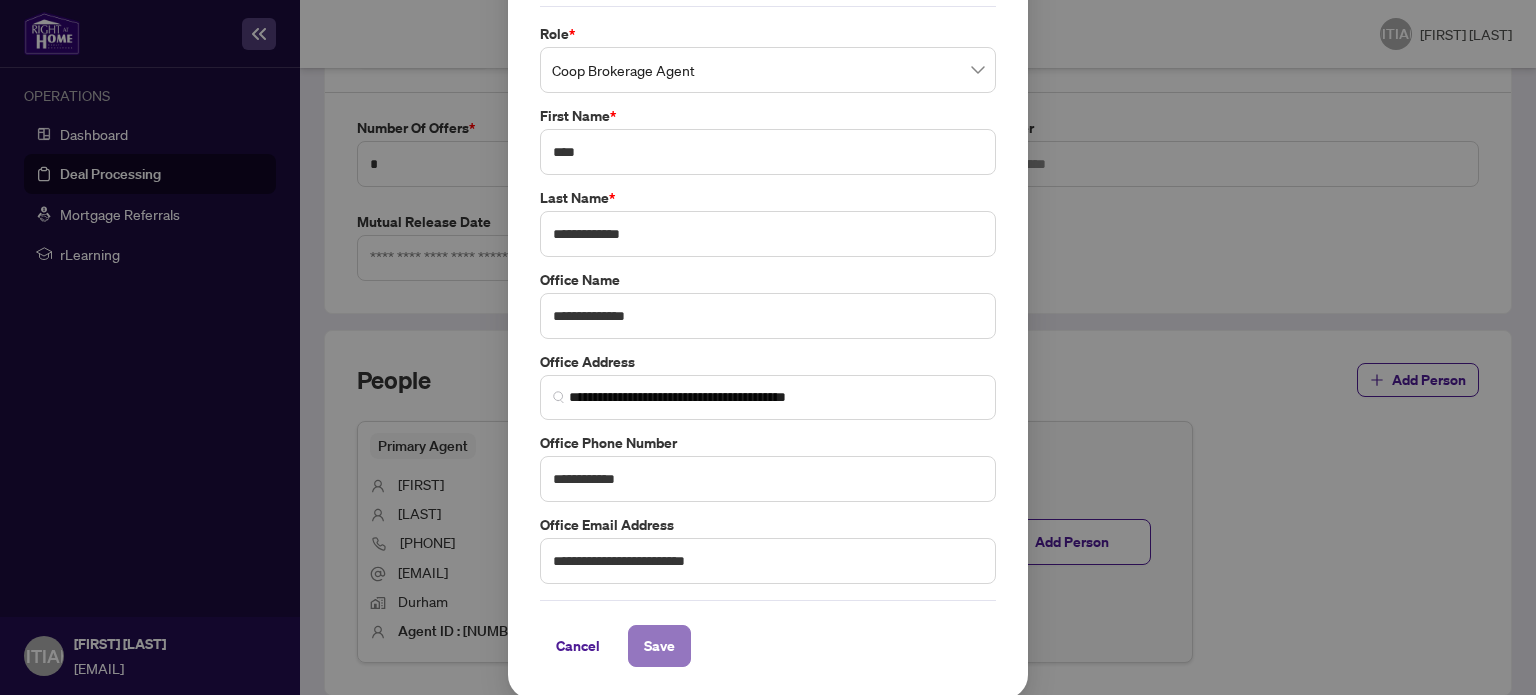 click on "Save" at bounding box center (659, 646) 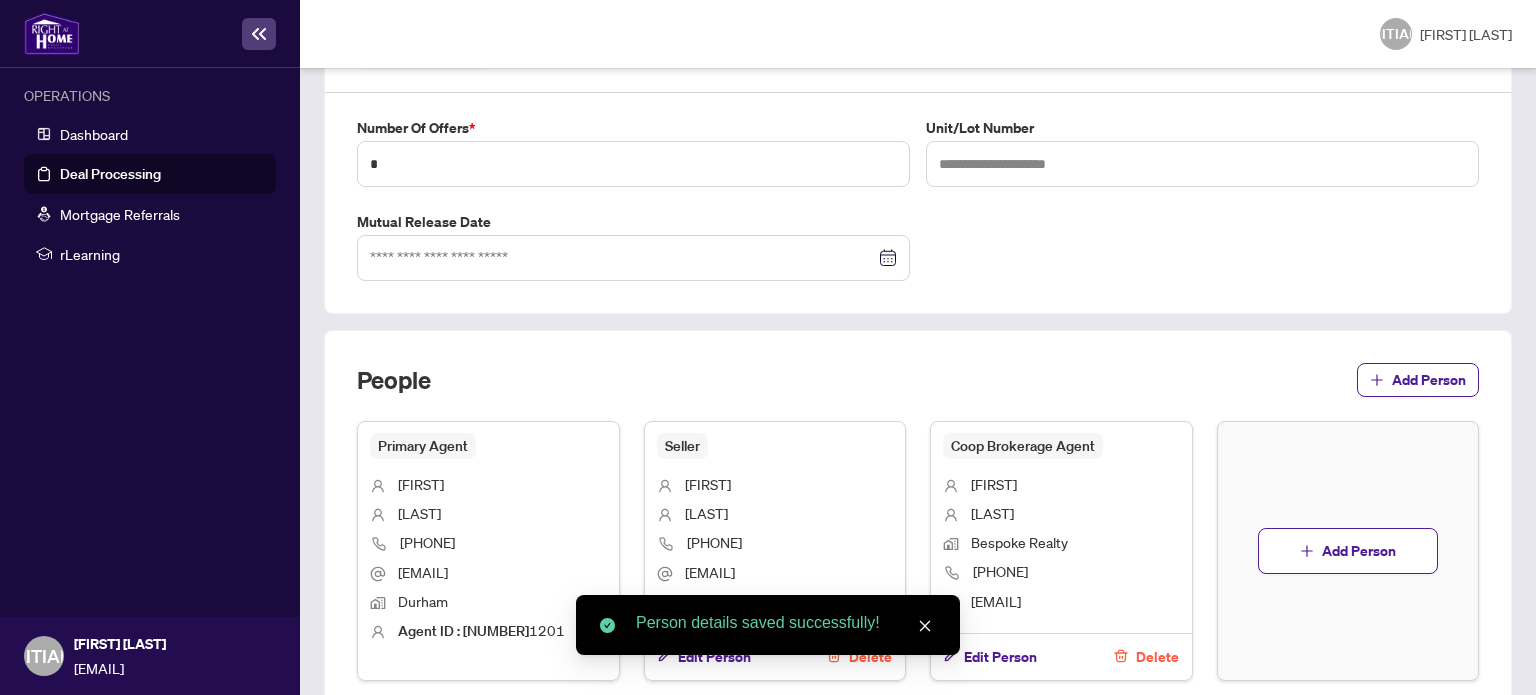 scroll, scrollTop: 1455, scrollLeft: 0, axis: vertical 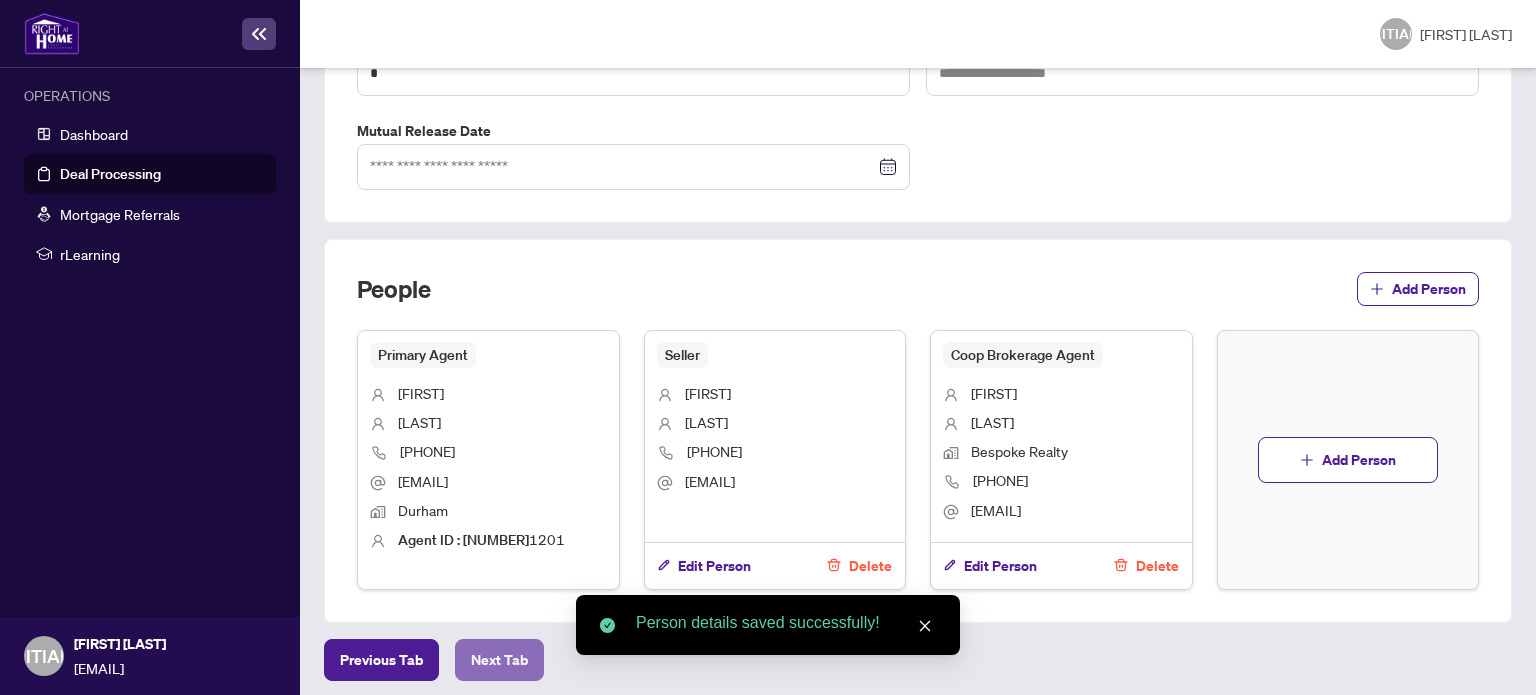 click on "Next Tab" at bounding box center [381, 660] 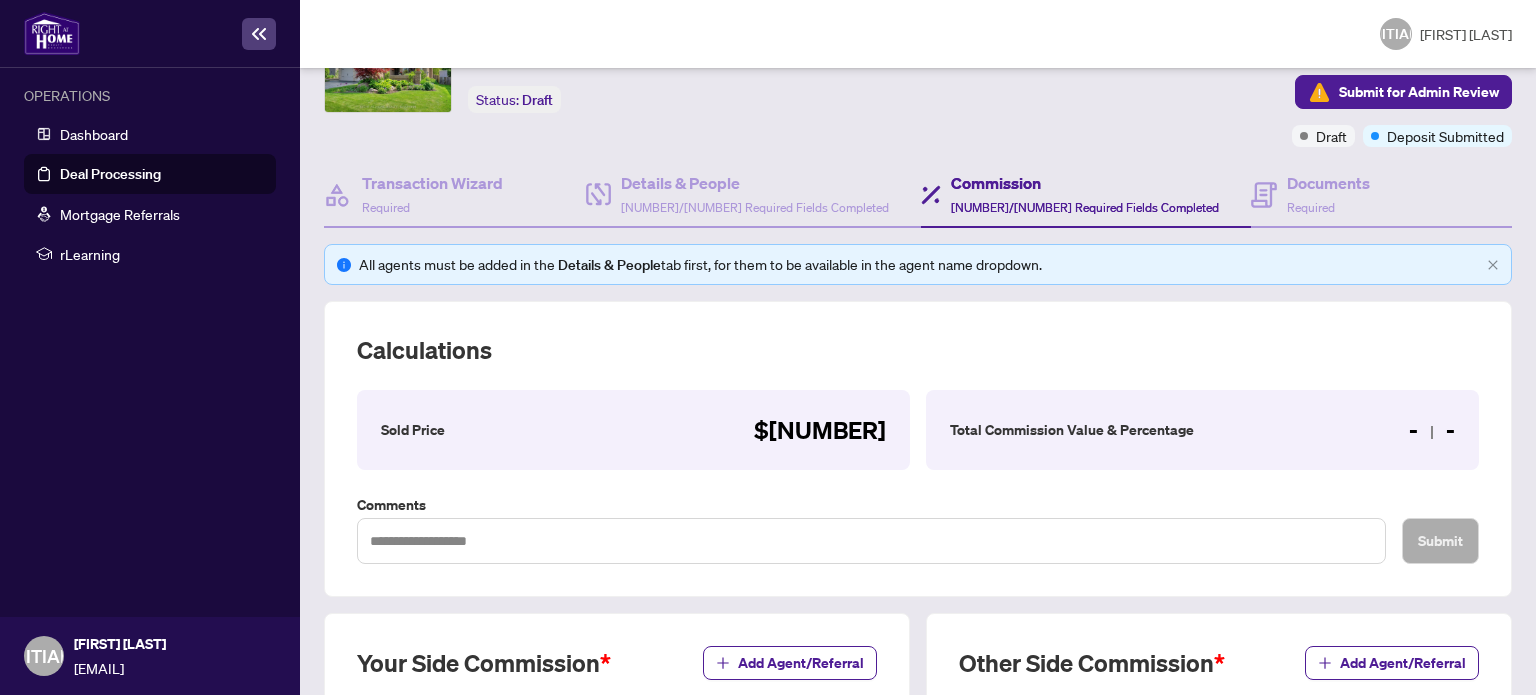 scroll, scrollTop: 116, scrollLeft: 0, axis: vertical 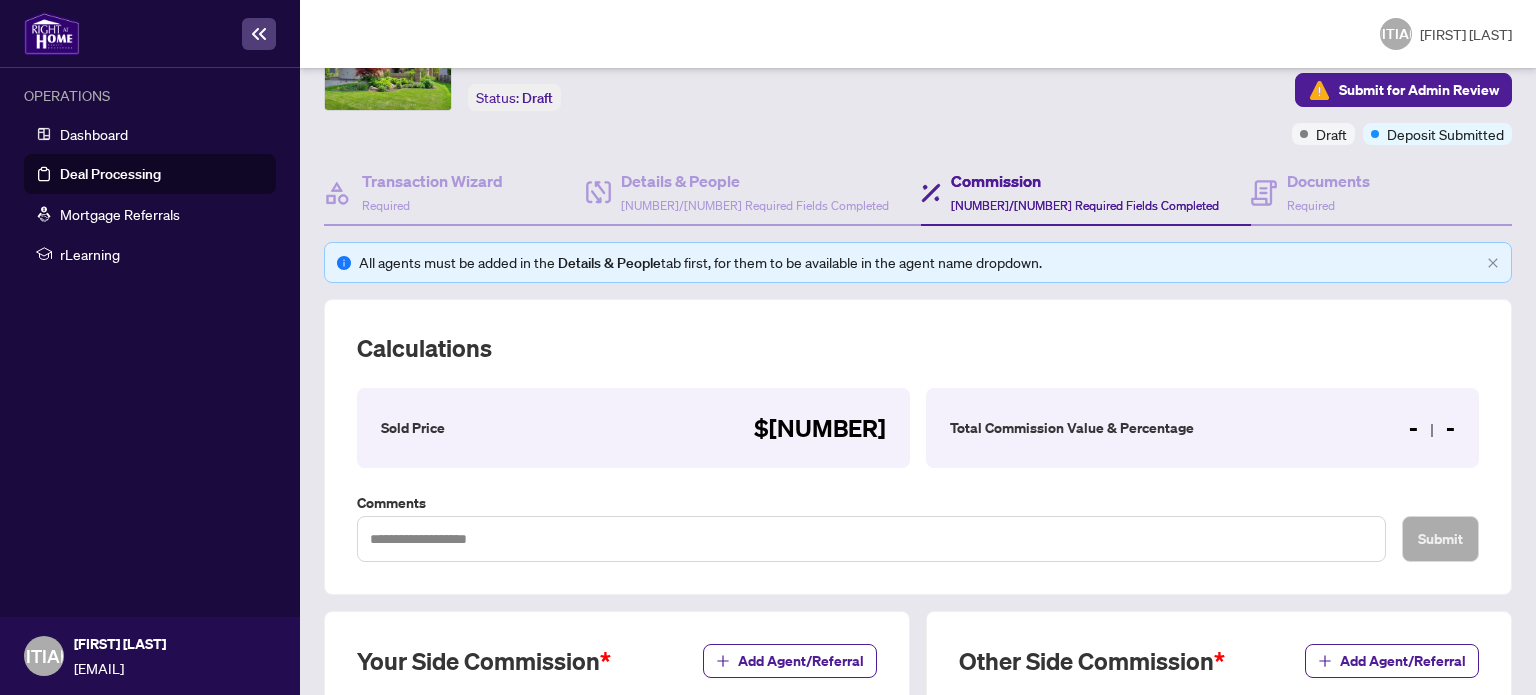 click on "Total Commission Value & Percentage -     -" at bounding box center (633, 428) 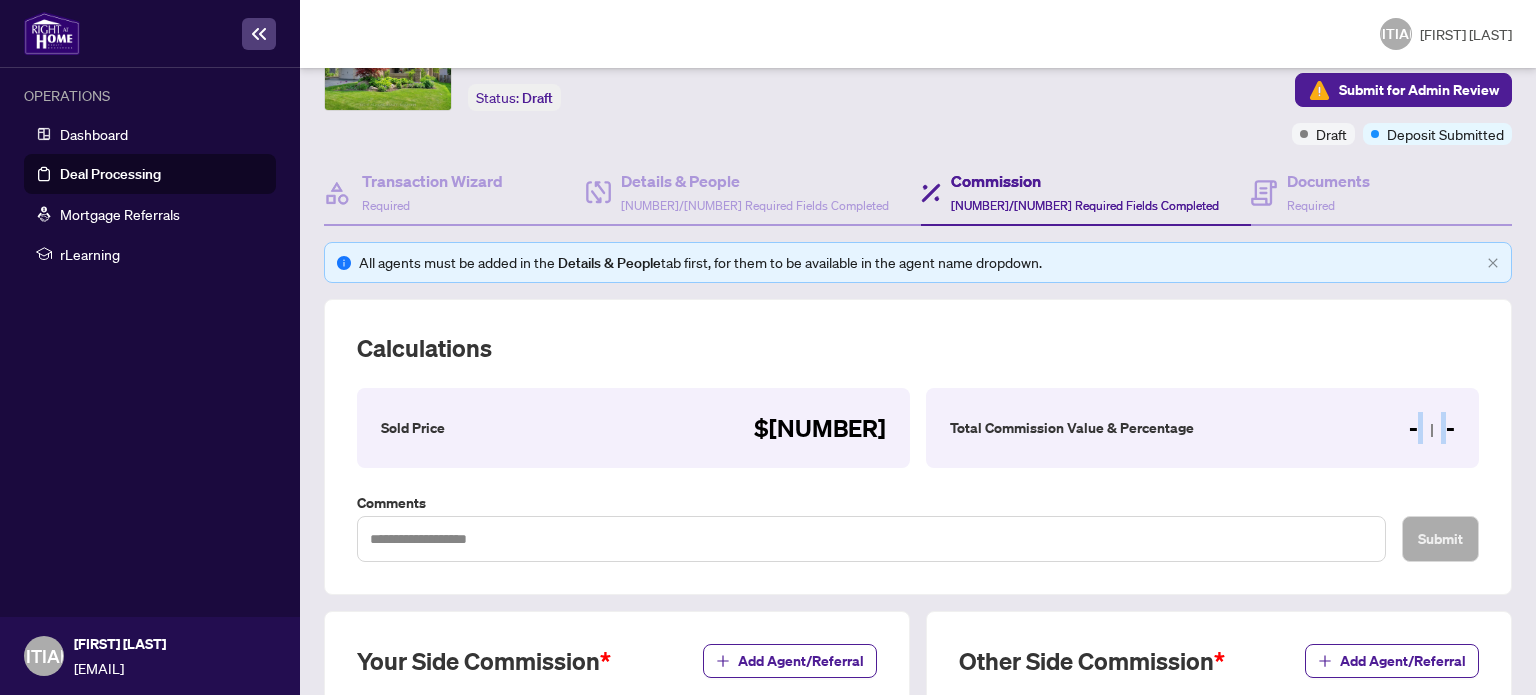 click at bounding box center [1432, 430] 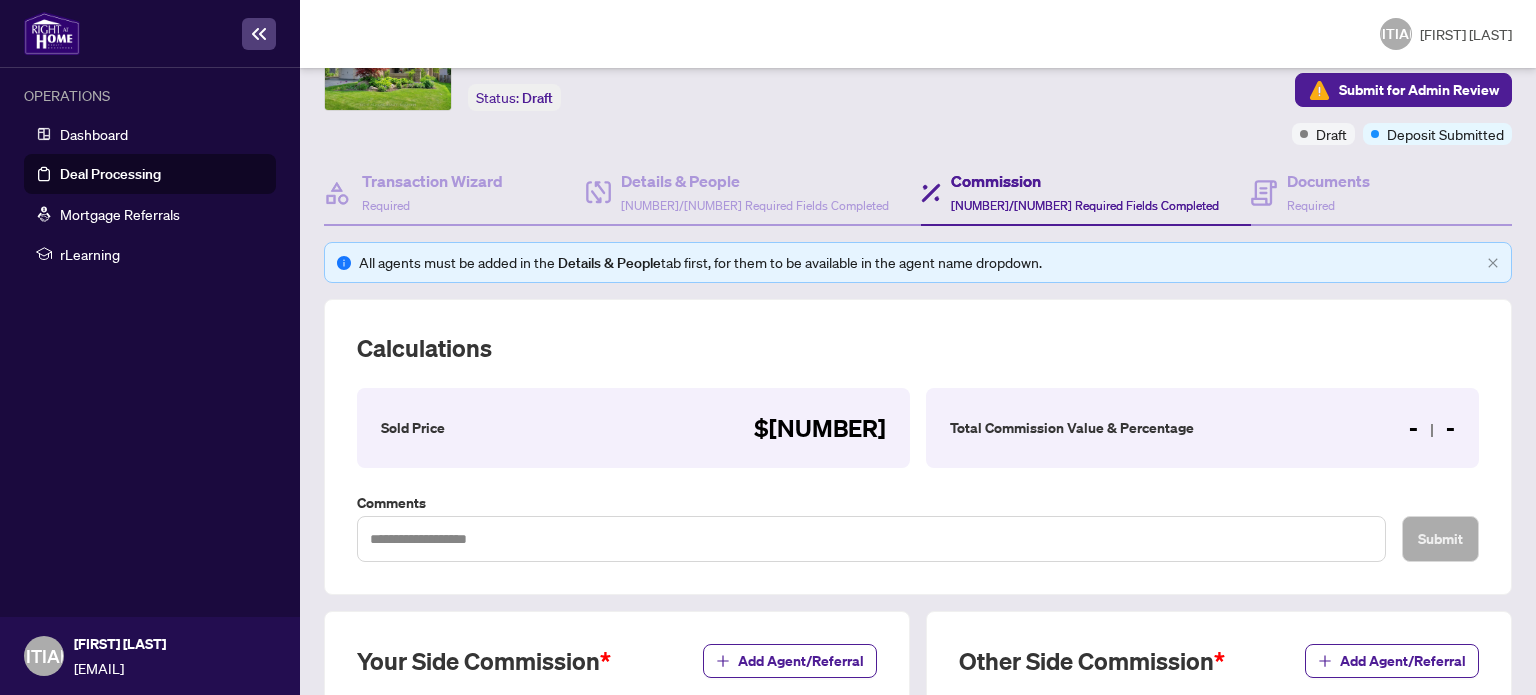 click on "Total Commission Value & Percentage -     -" at bounding box center [633, 428] 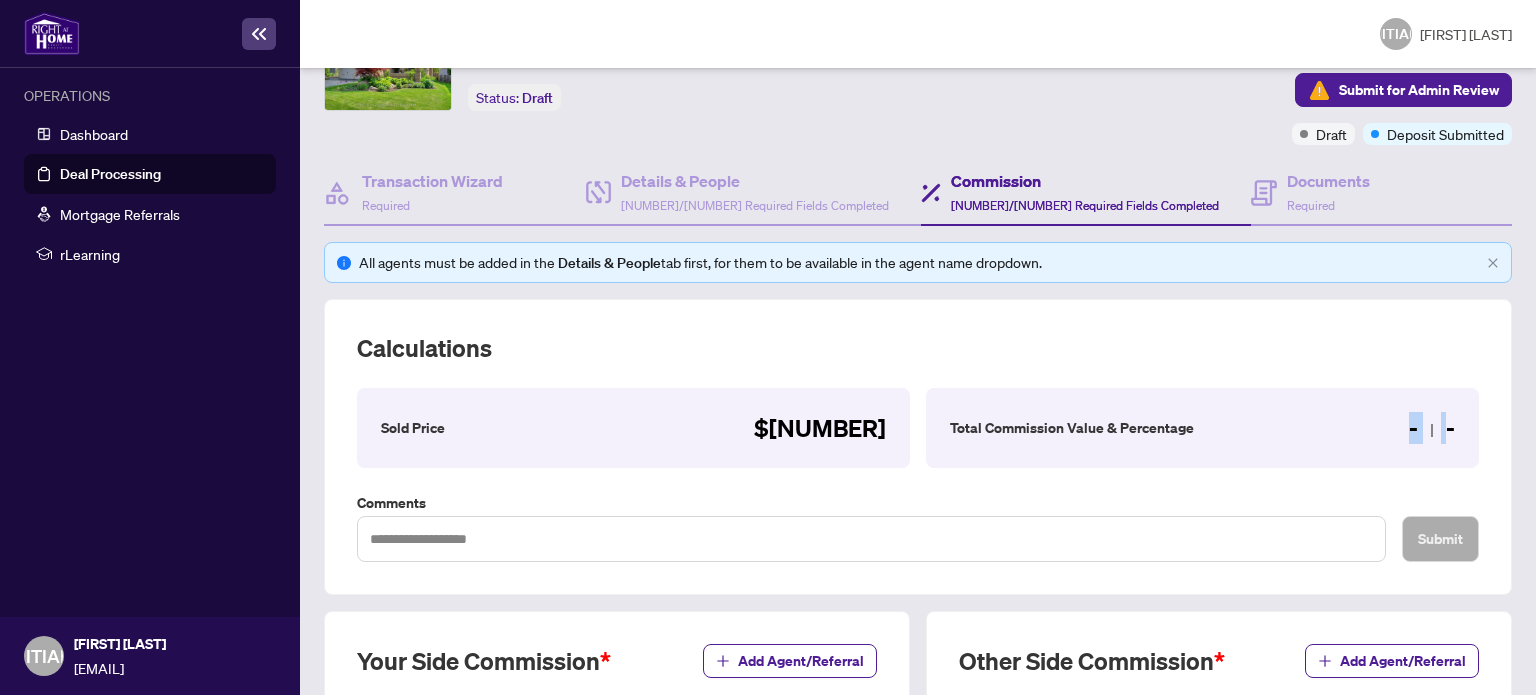 click on "Total Commission Value & Percentage -     -" at bounding box center [633, 428] 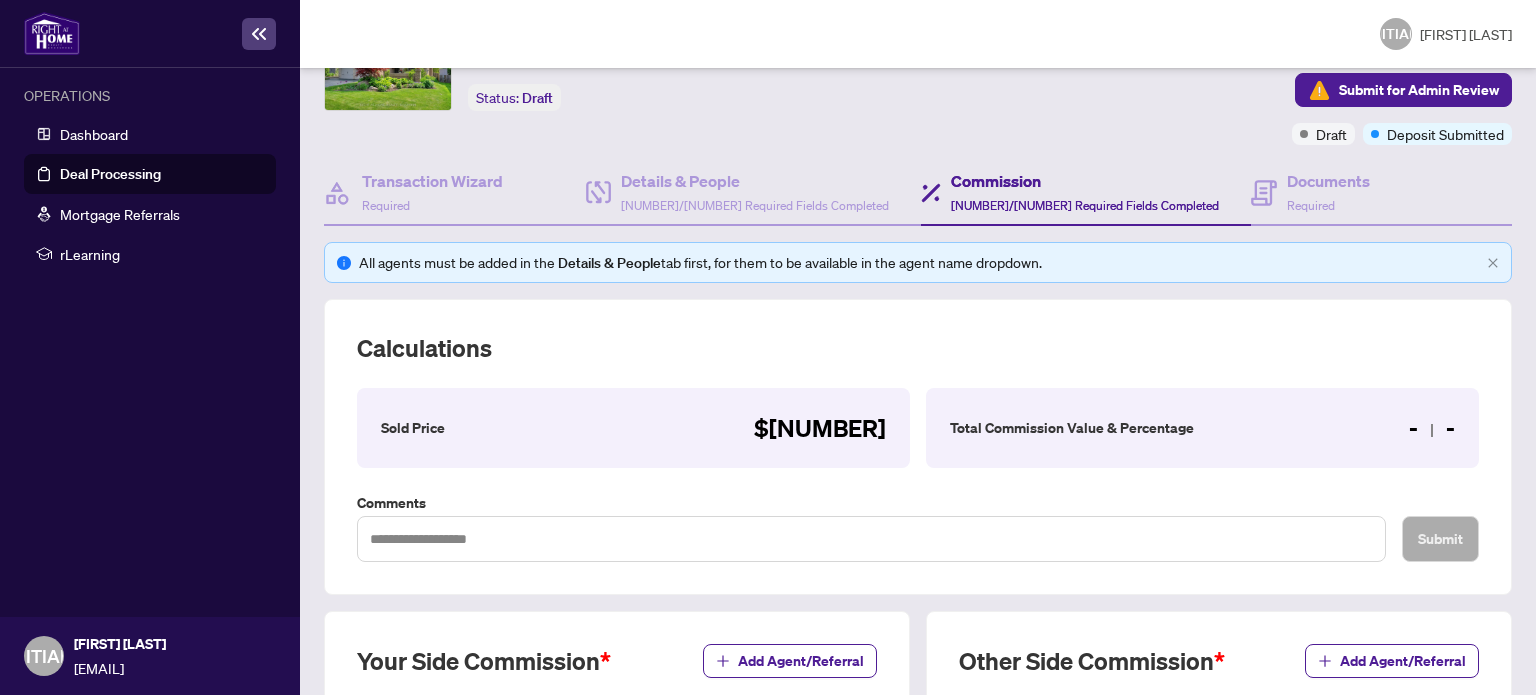 click on "Total Commission Value & Percentage -     -" at bounding box center [633, 428] 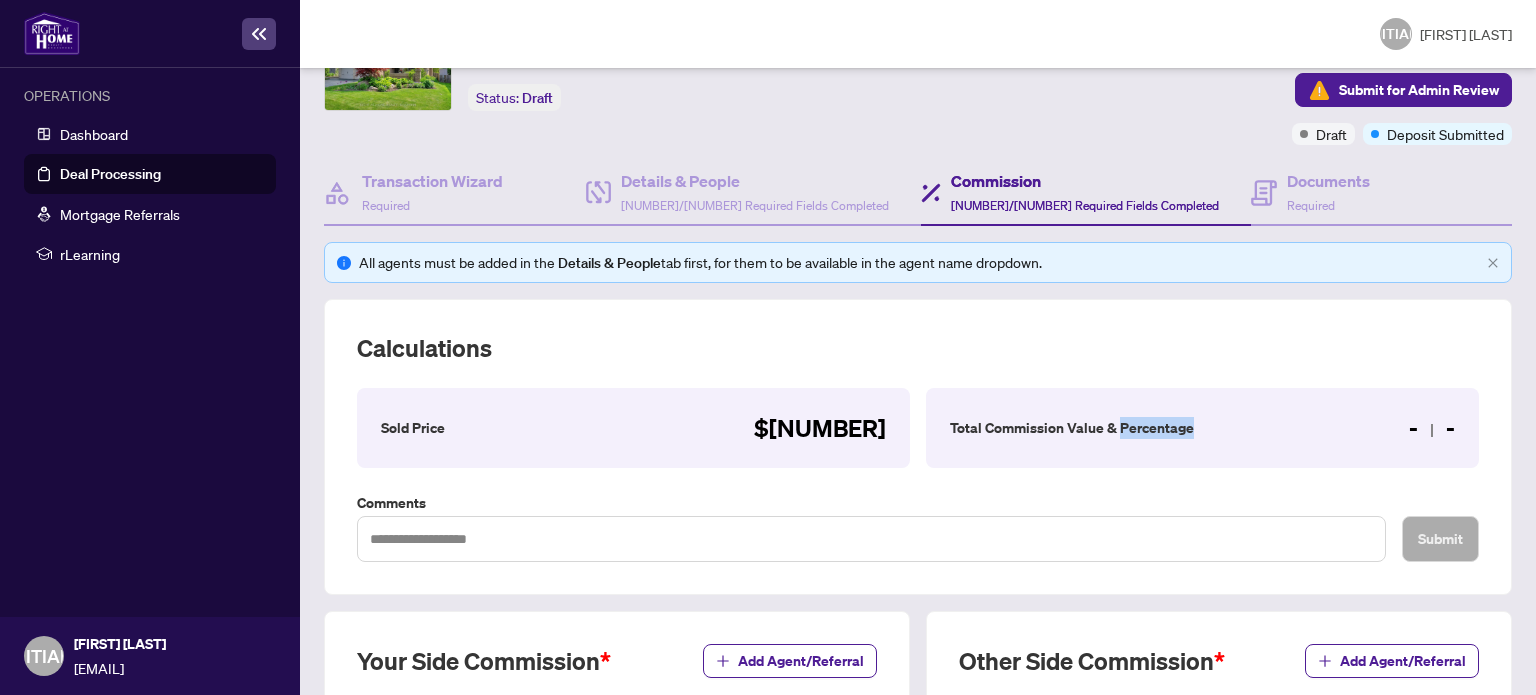 click on "Total Commission Value & Percentage" at bounding box center (413, 428) 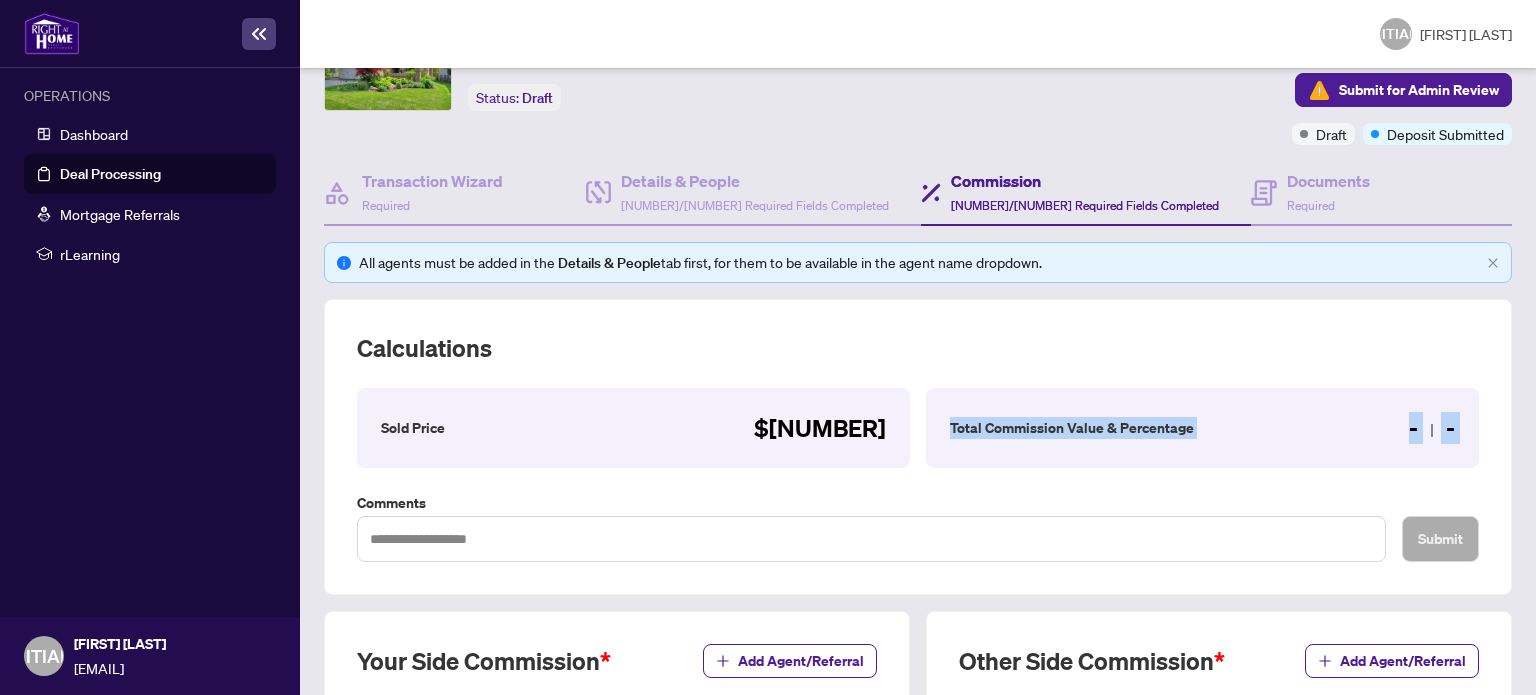 drag, startPoint x: 1121, startPoint y: 418, endPoint x: 1328, endPoint y: 449, distance: 209.30838 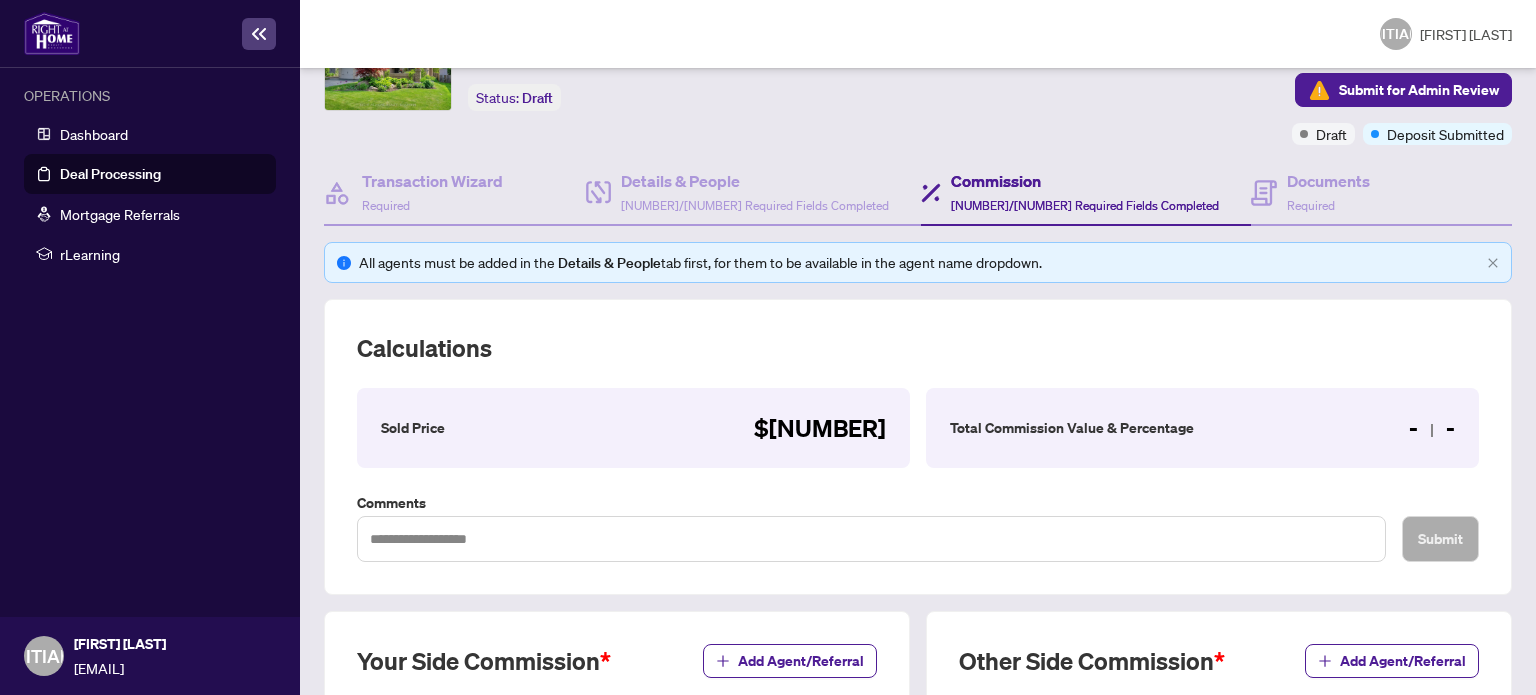 click on "-     -" at bounding box center (820, 428) 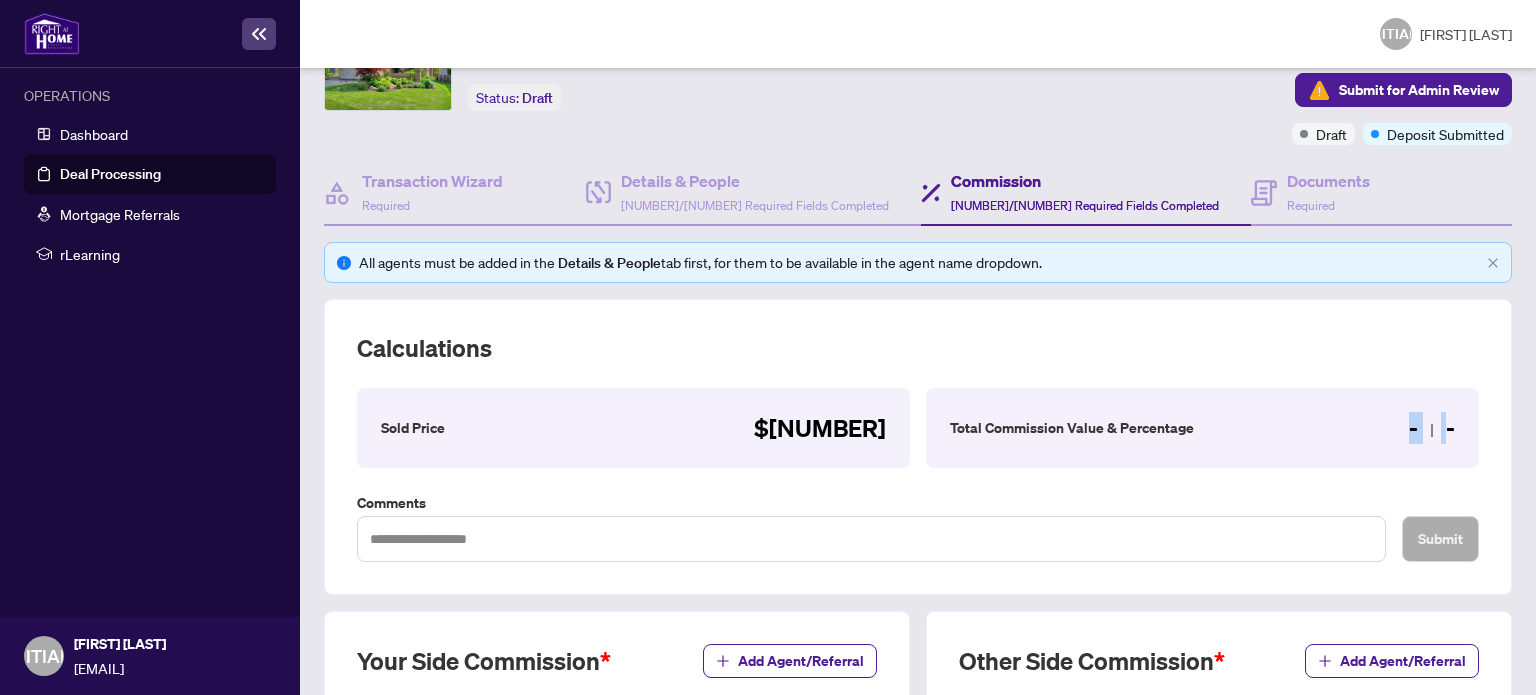 click on "-     -" at bounding box center [820, 428] 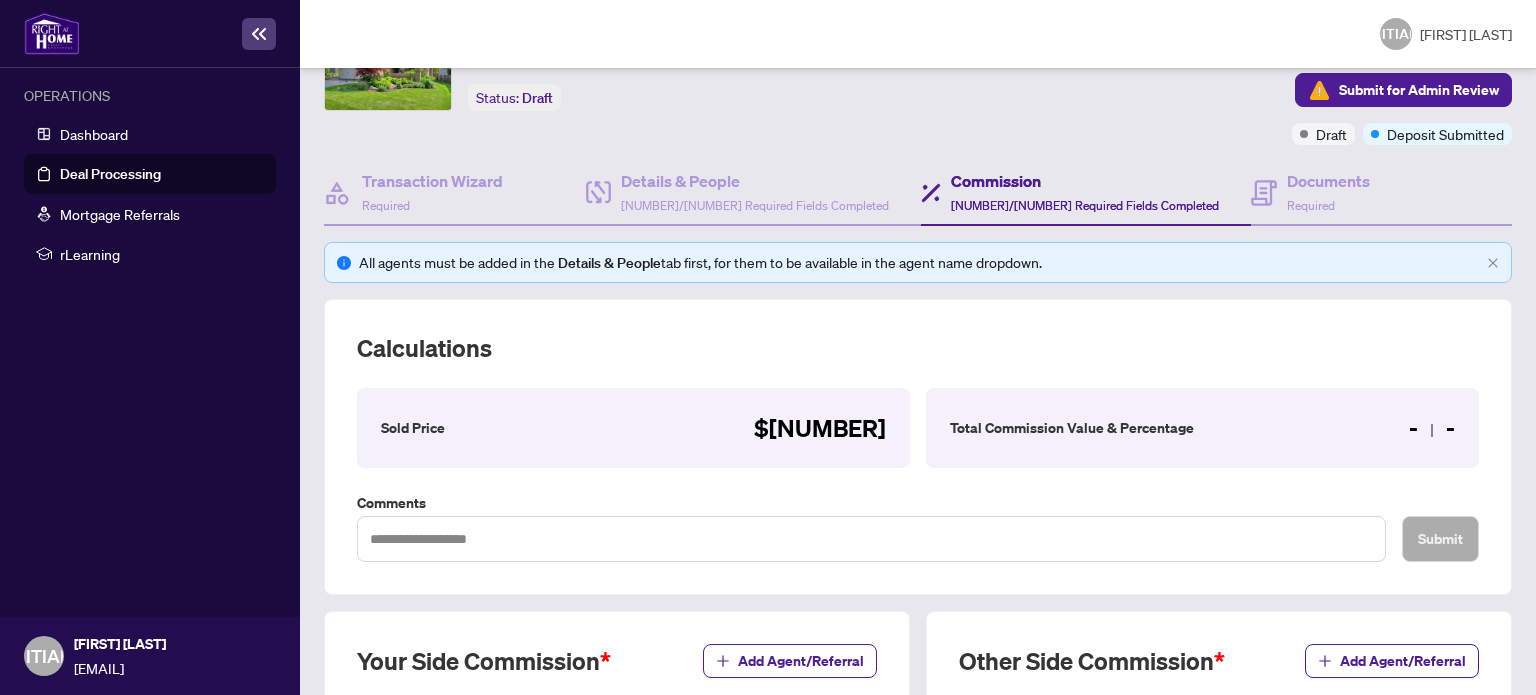 click on "-     -" at bounding box center (820, 428) 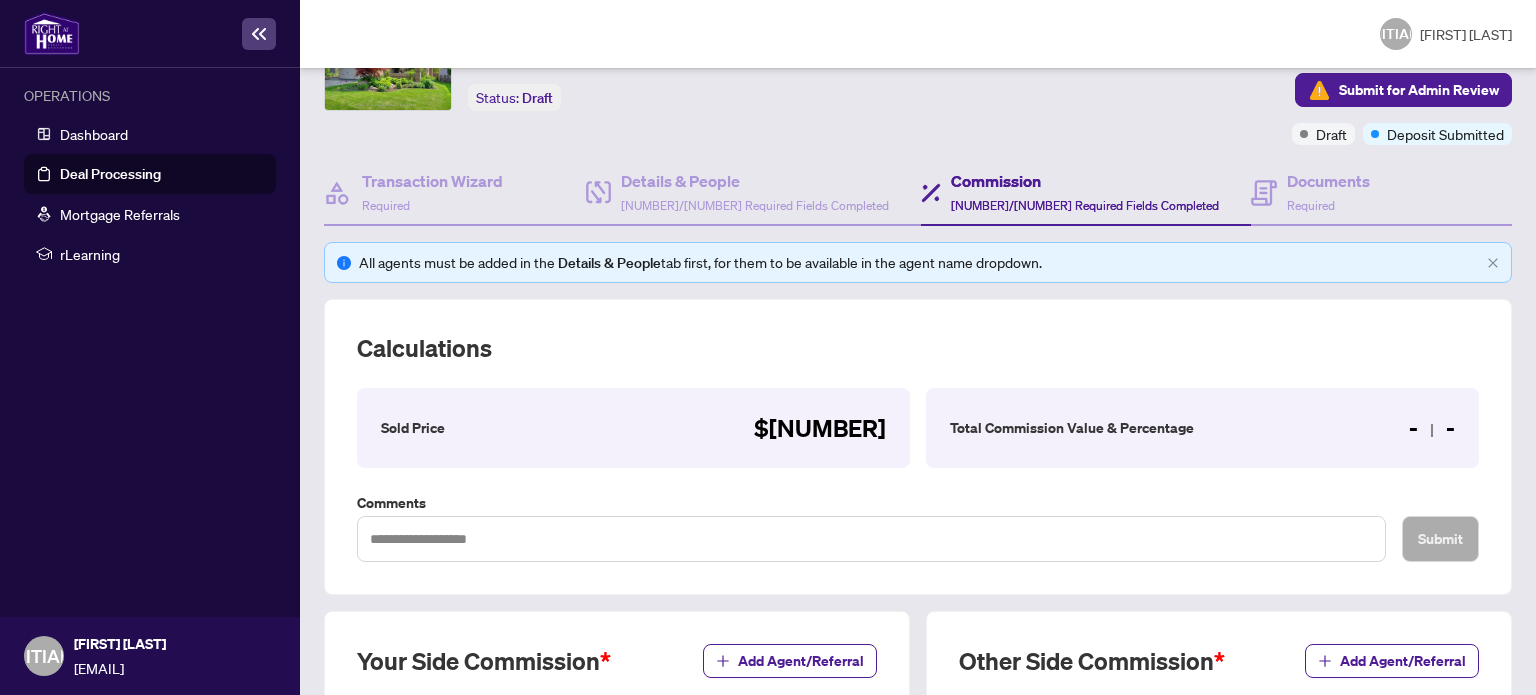 click on "Total Commission Value & Percentage -     -" at bounding box center [633, 428] 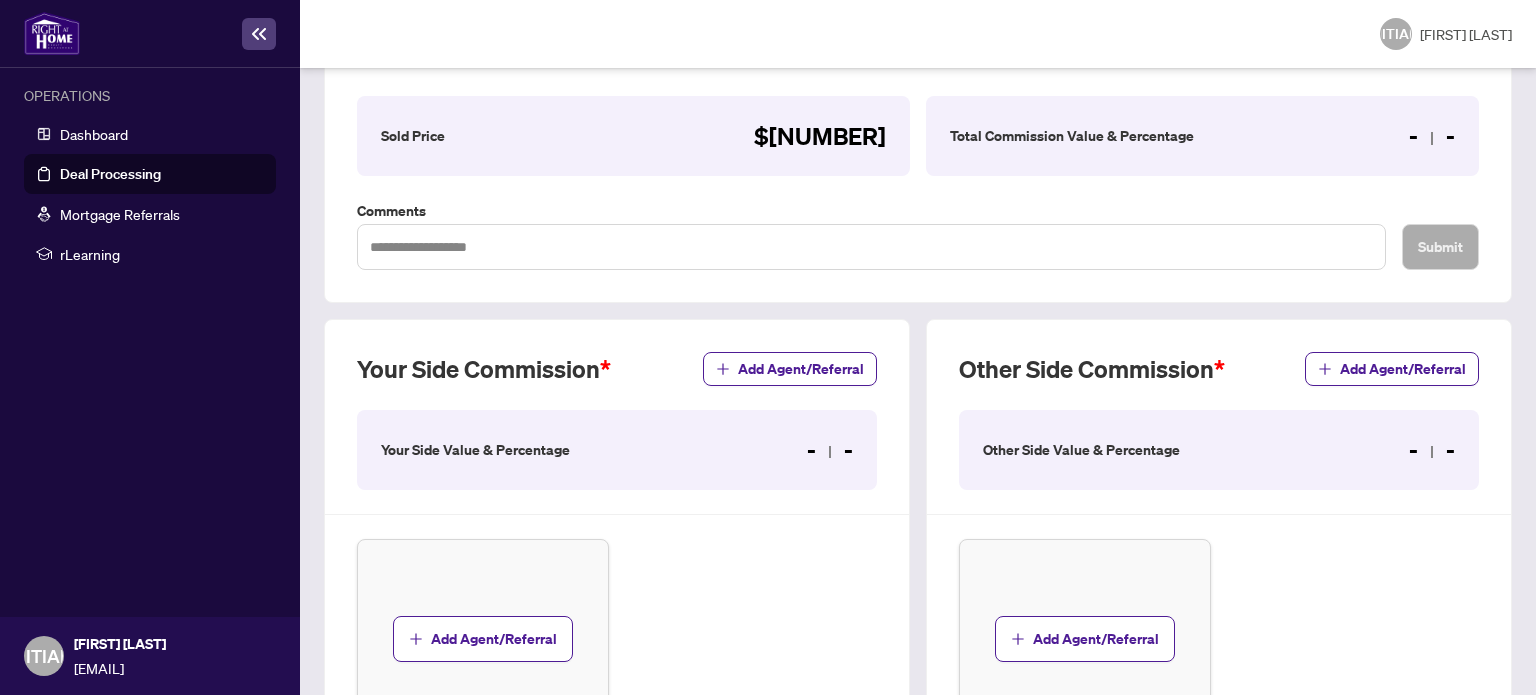 scroll, scrollTop: 412, scrollLeft: 0, axis: vertical 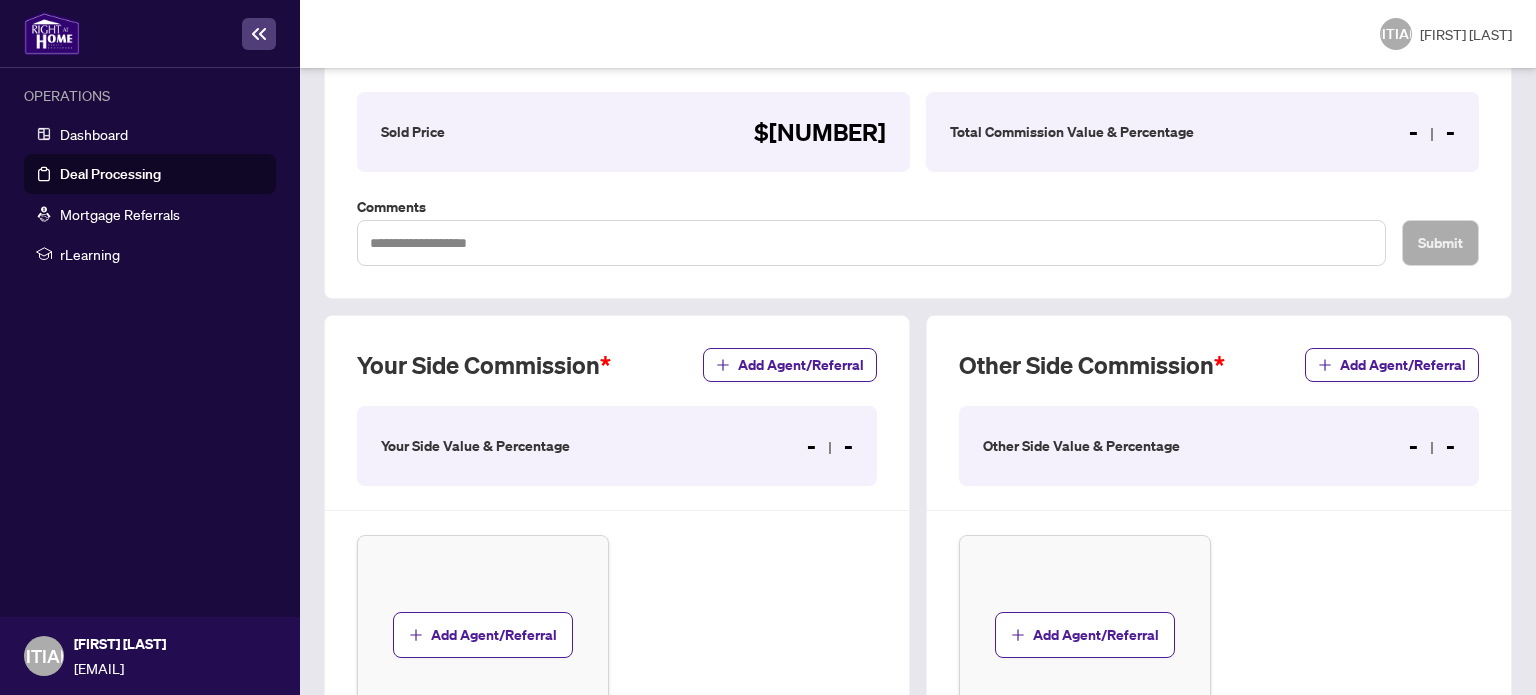 click on "-     -" at bounding box center (830, 446) 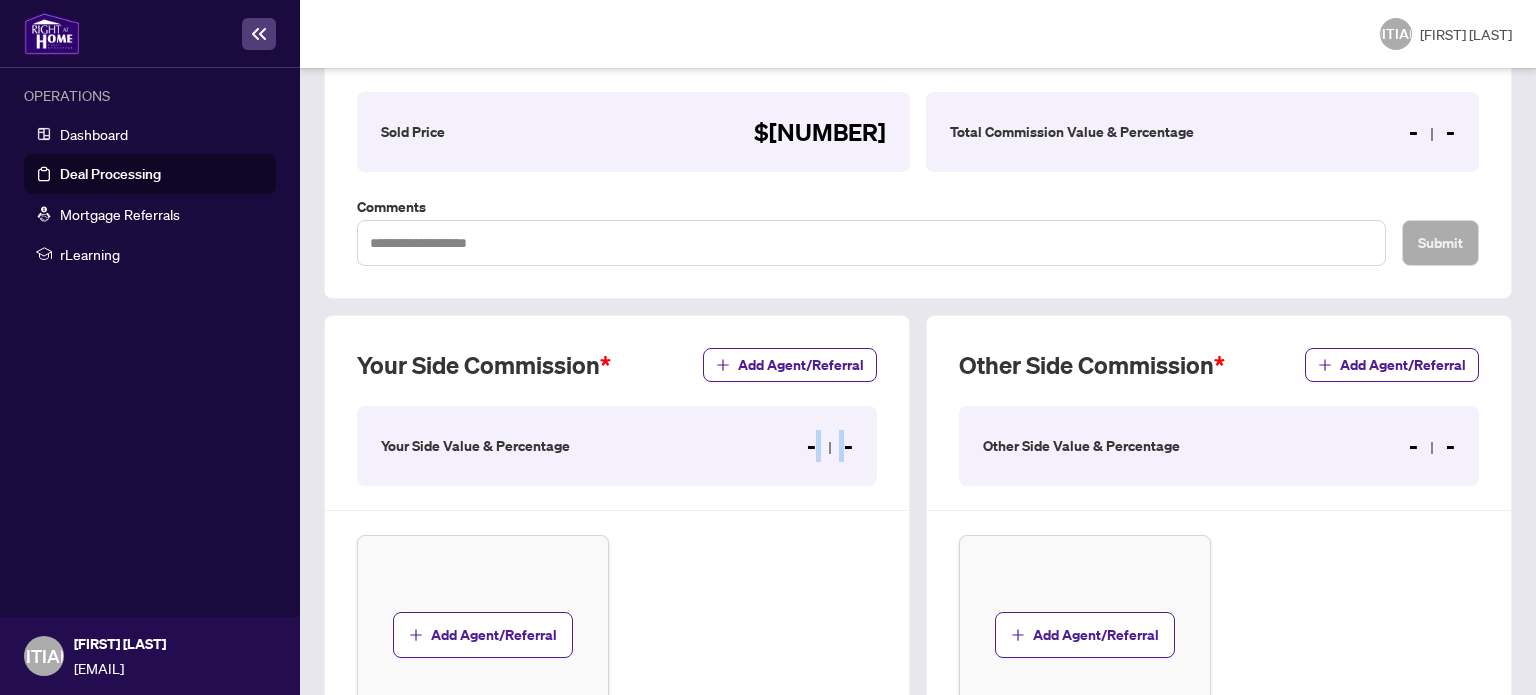 click on "-     -" at bounding box center [830, 446] 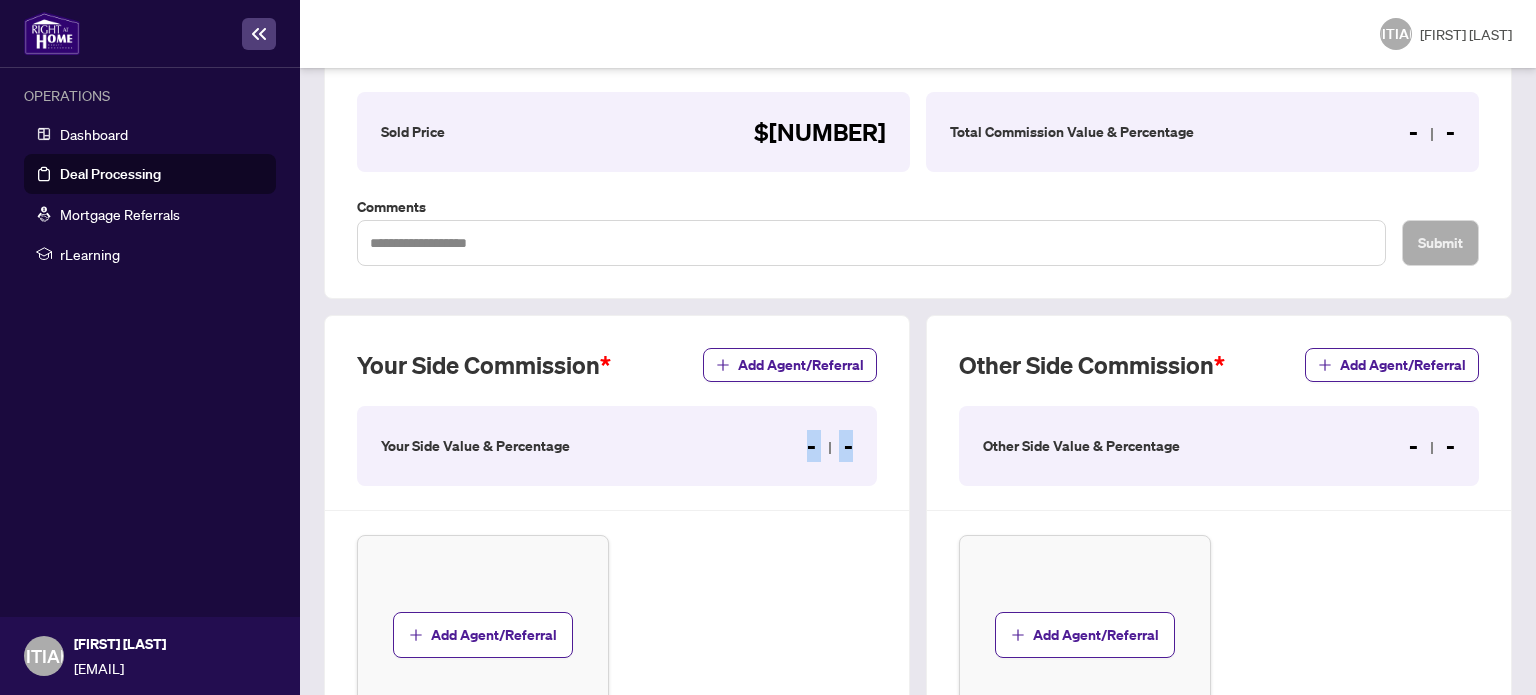 click on "-     -" at bounding box center [830, 446] 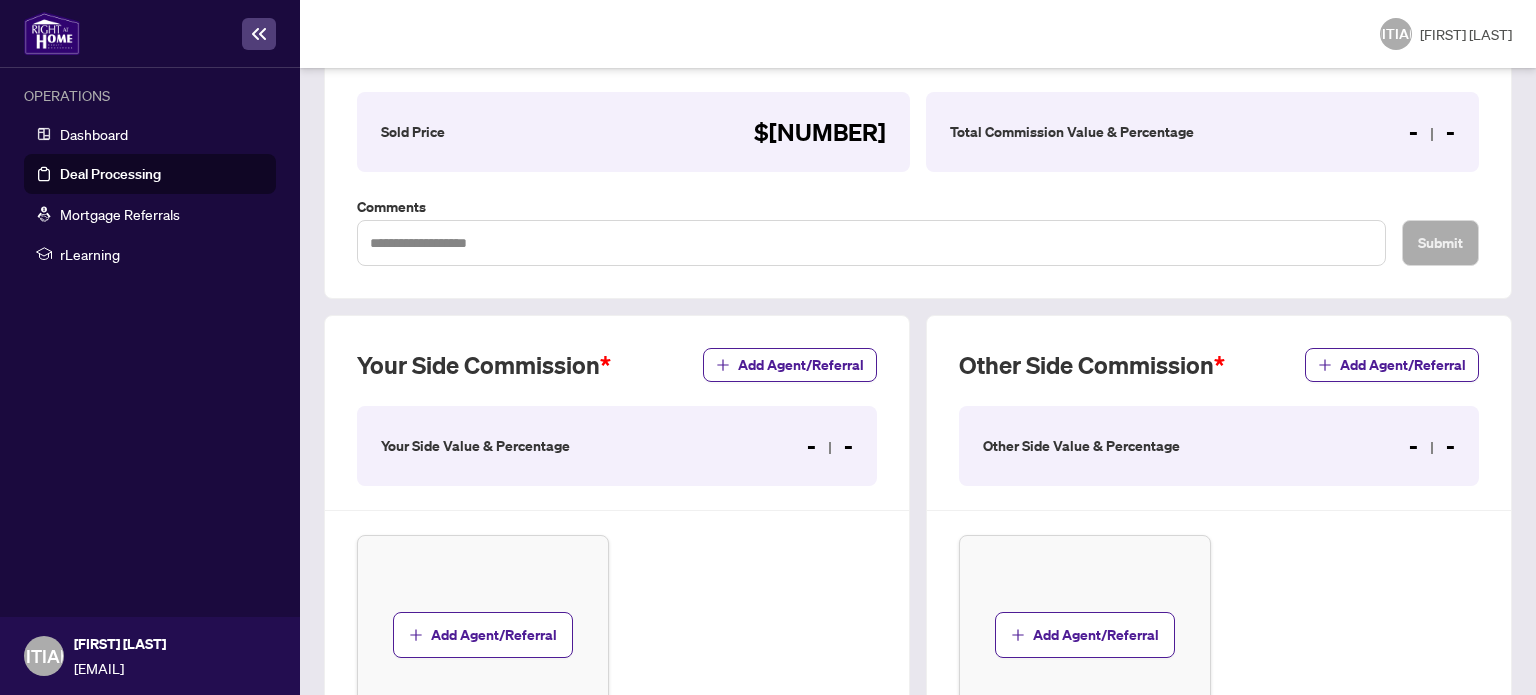 click at bounding box center [830, 448] 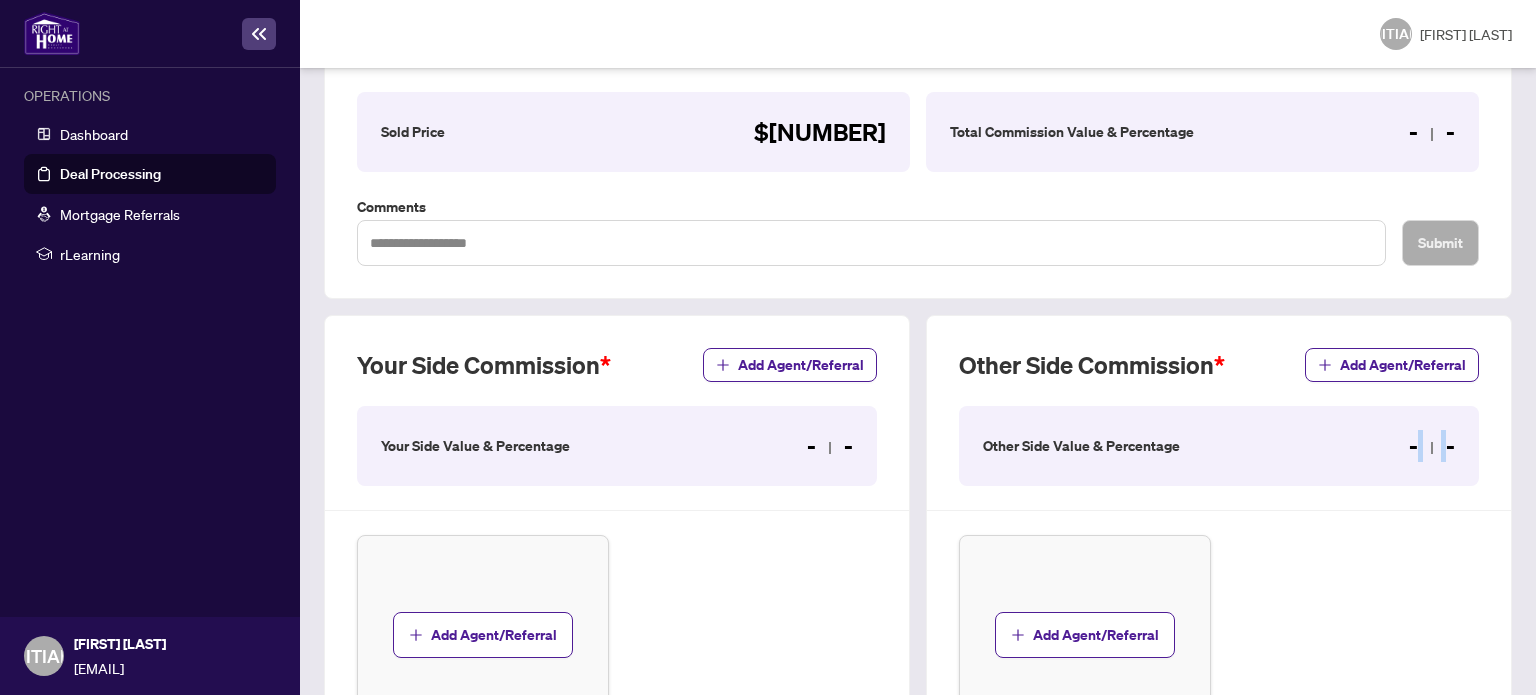 click at bounding box center [830, 448] 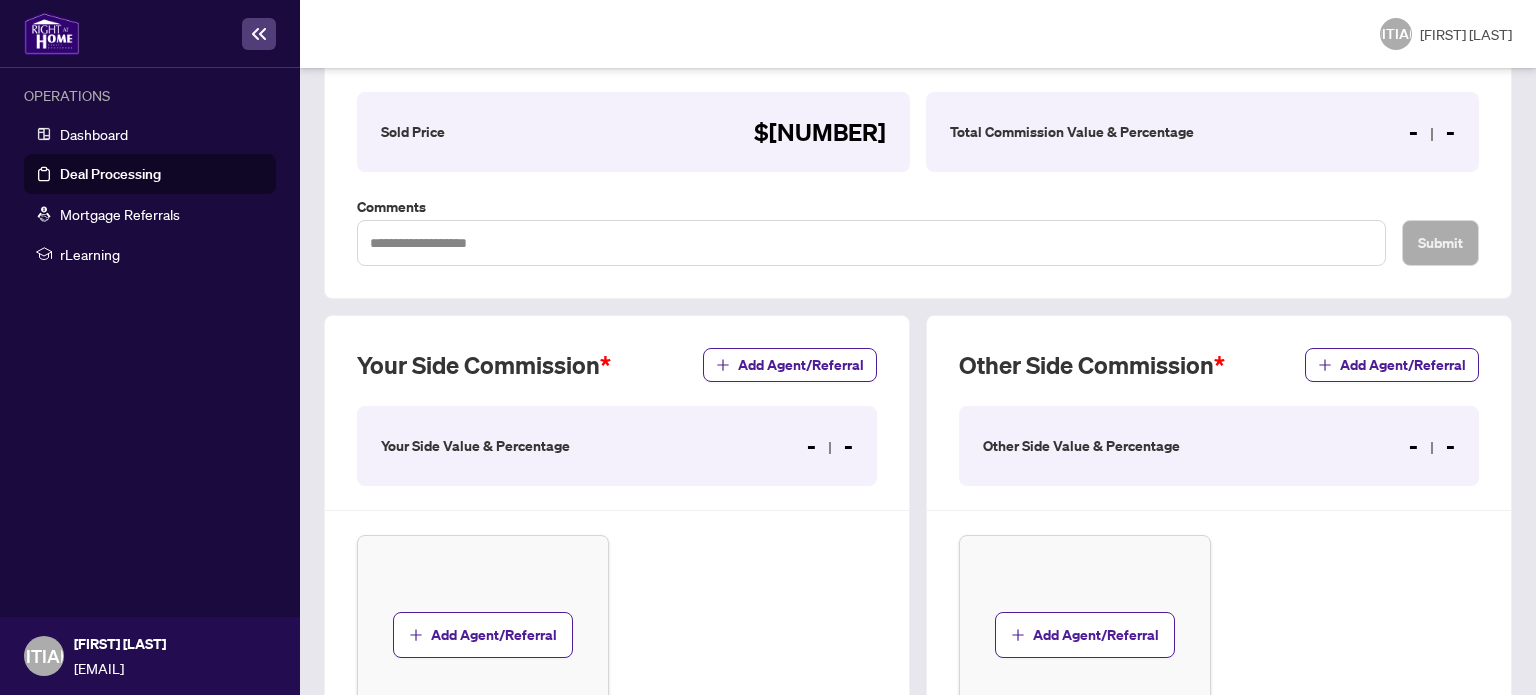 click on "Other Side Value & Percentage -     -" at bounding box center (617, 446) 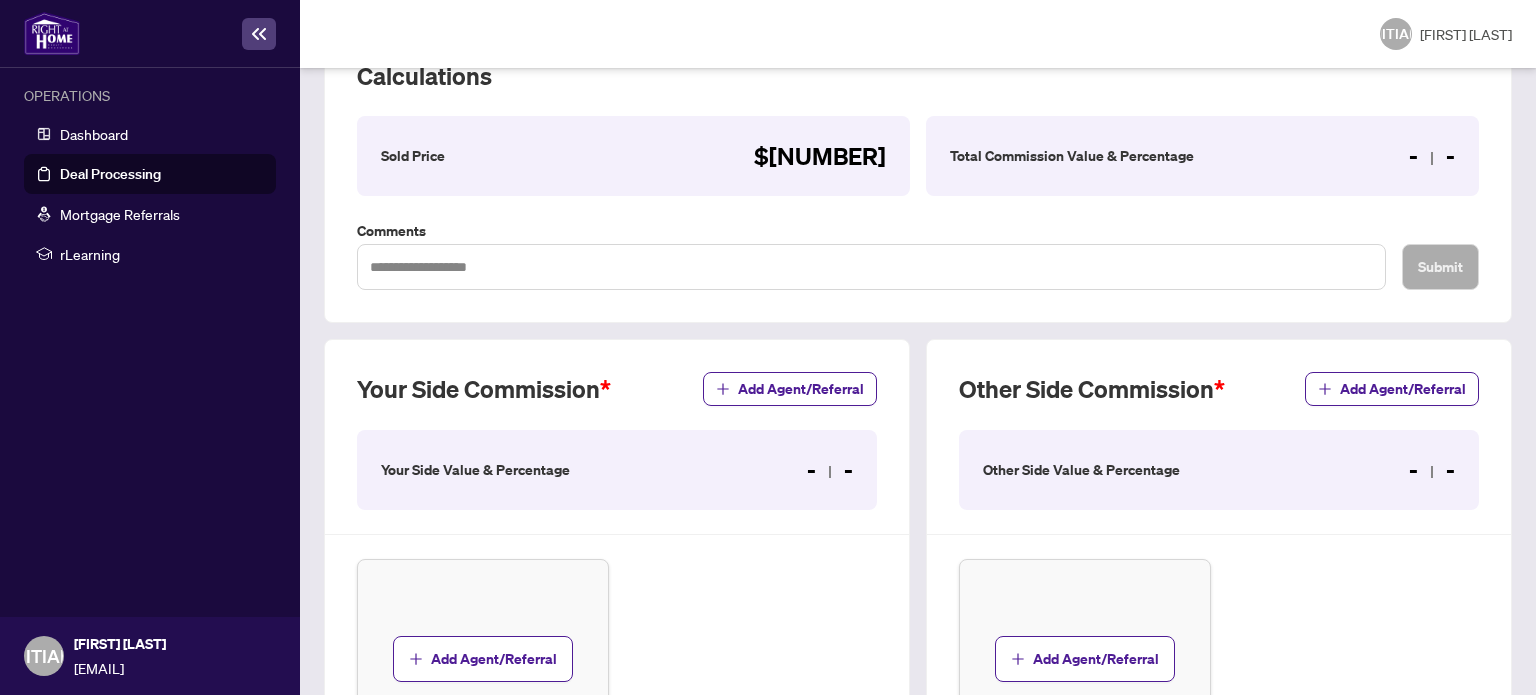 scroll, scrollTop: 386, scrollLeft: 0, axis: vertical 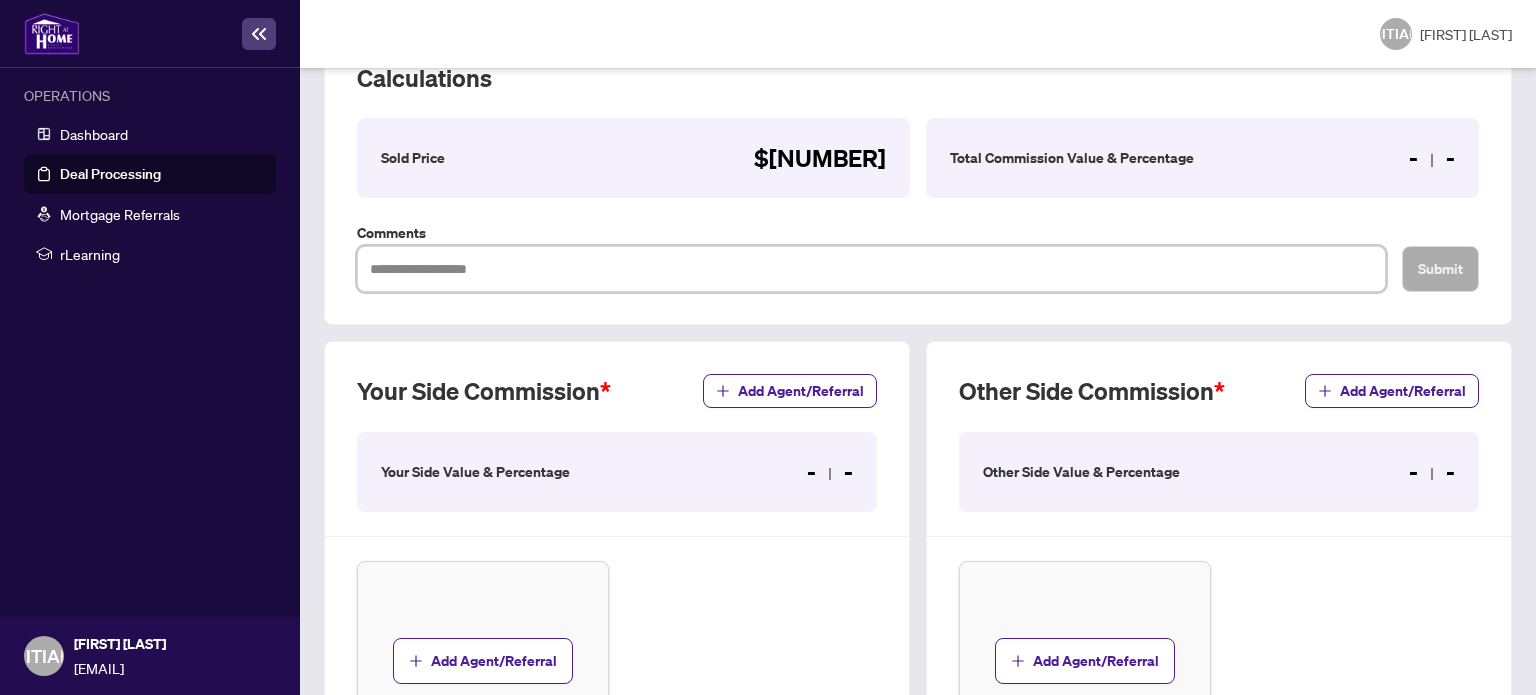 click at bounding box center [871, 269] 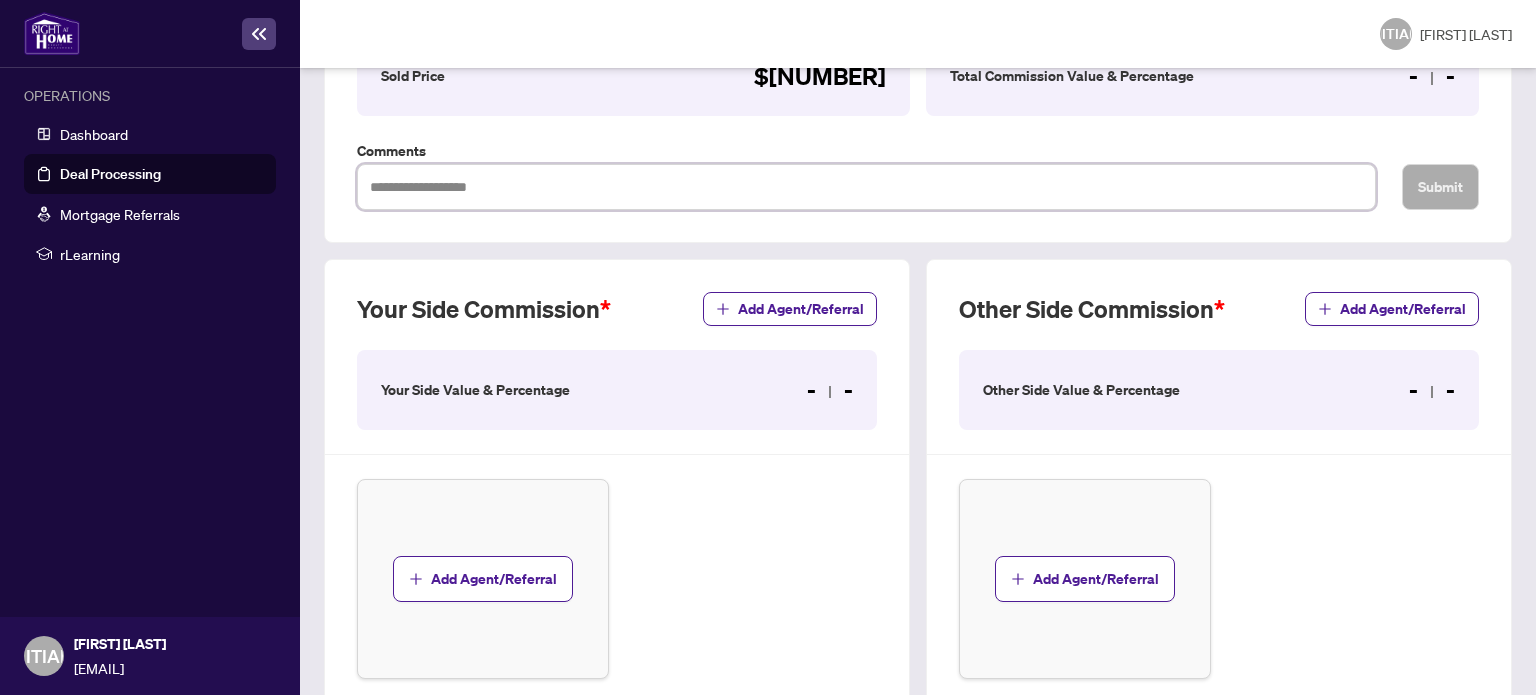 scroll, scrollTop: 468, scrollLeft: 0, axis: vertical 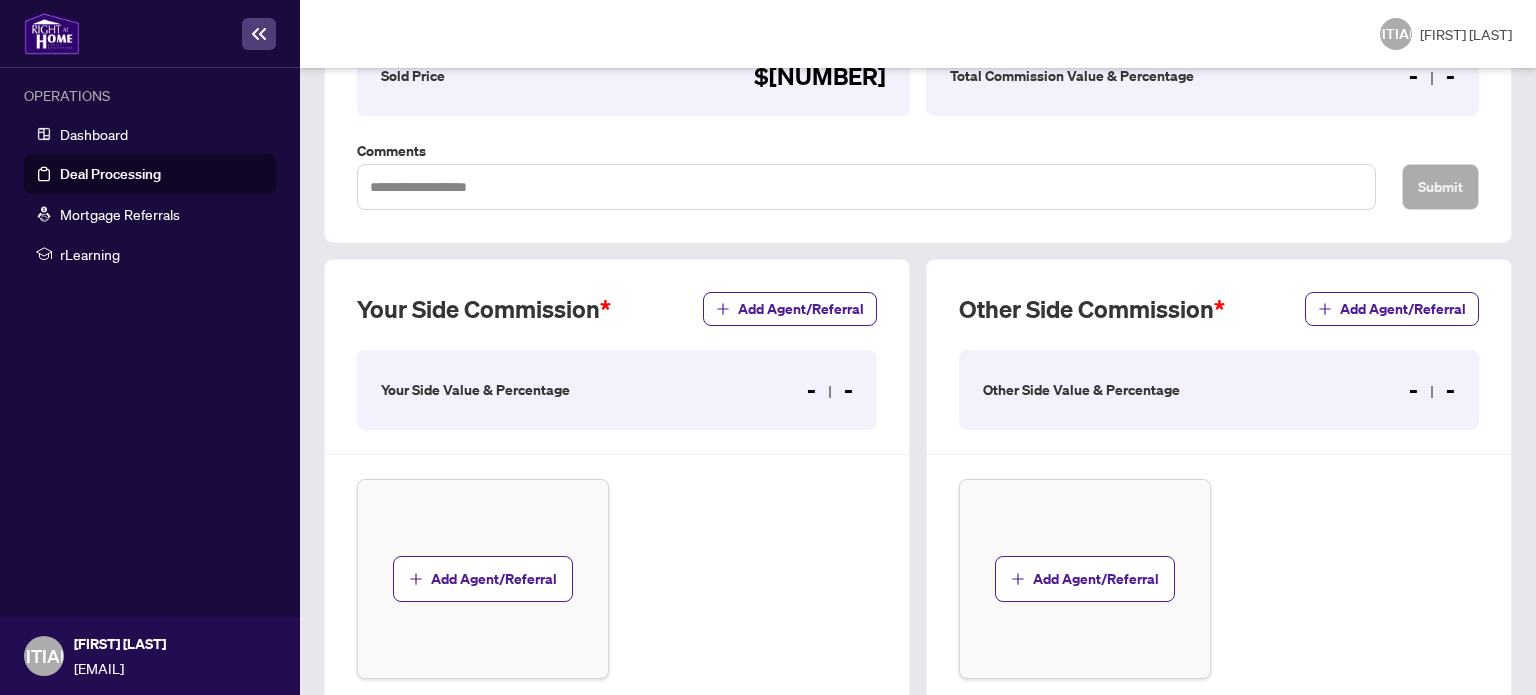 click on "Your Side Value & Percentage -     -" at bounding box center [617, 390] 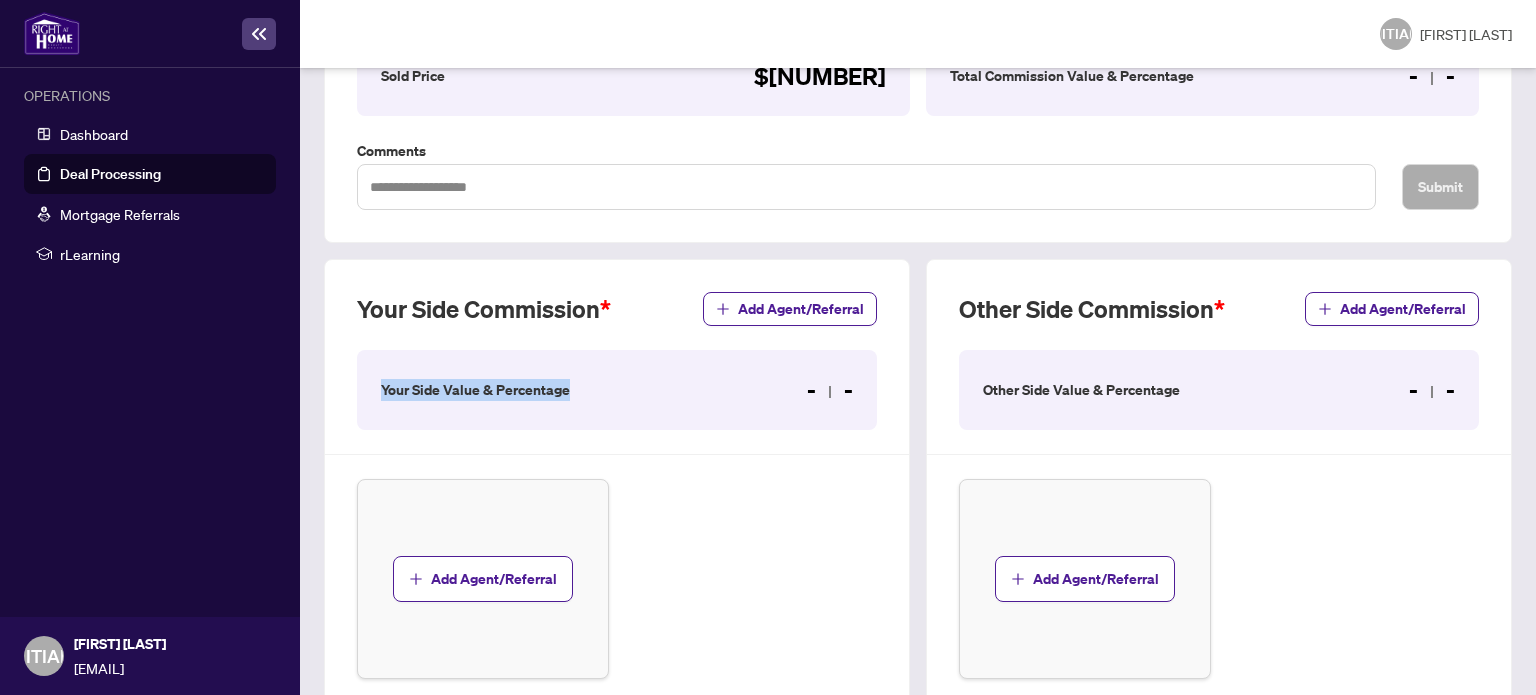 drag, startPoint x: 528, startPoint y: 379, endPoint x: 595, endPoint y: 302, distance: 102.0686 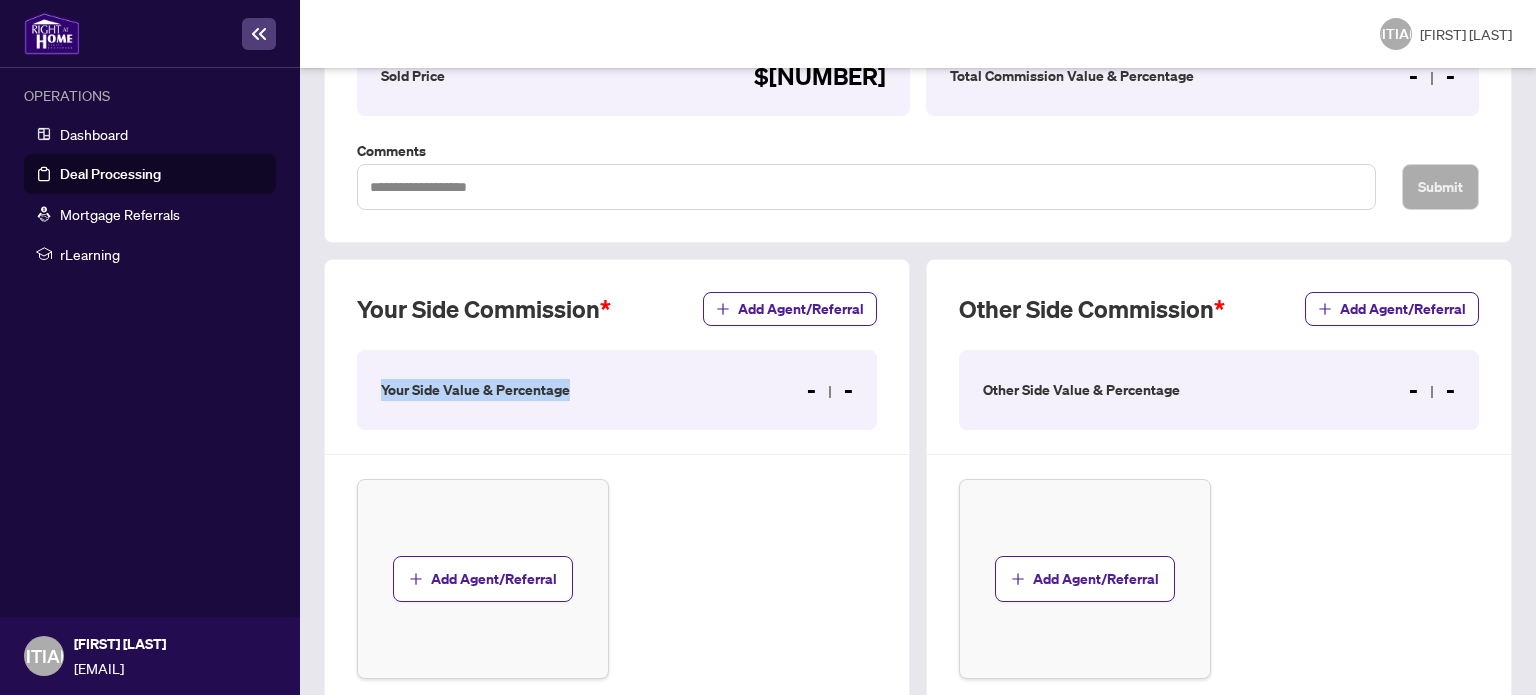 click on "Your Side Value & Percentage" at bounding box center [475, 390] 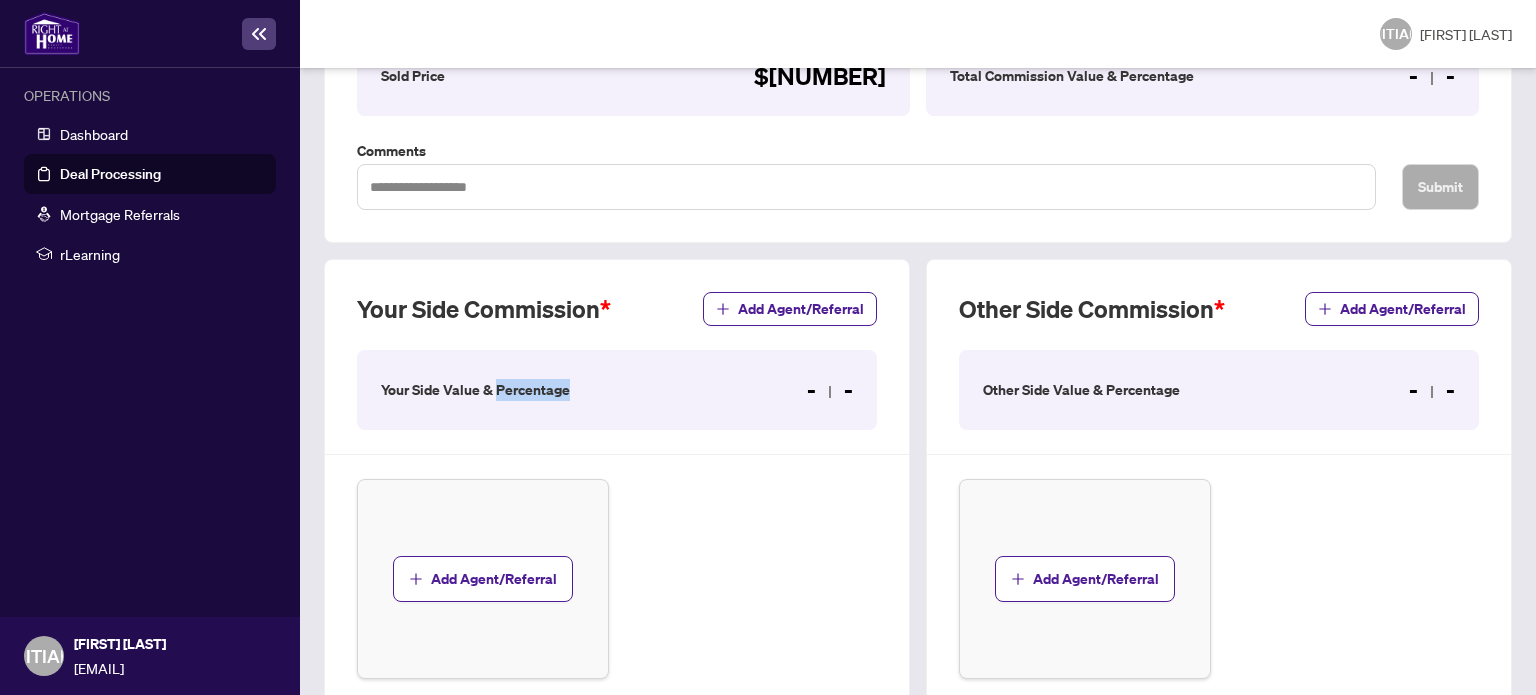 click on "Your Side Value & Percentage" at bounding box center [475, 390] 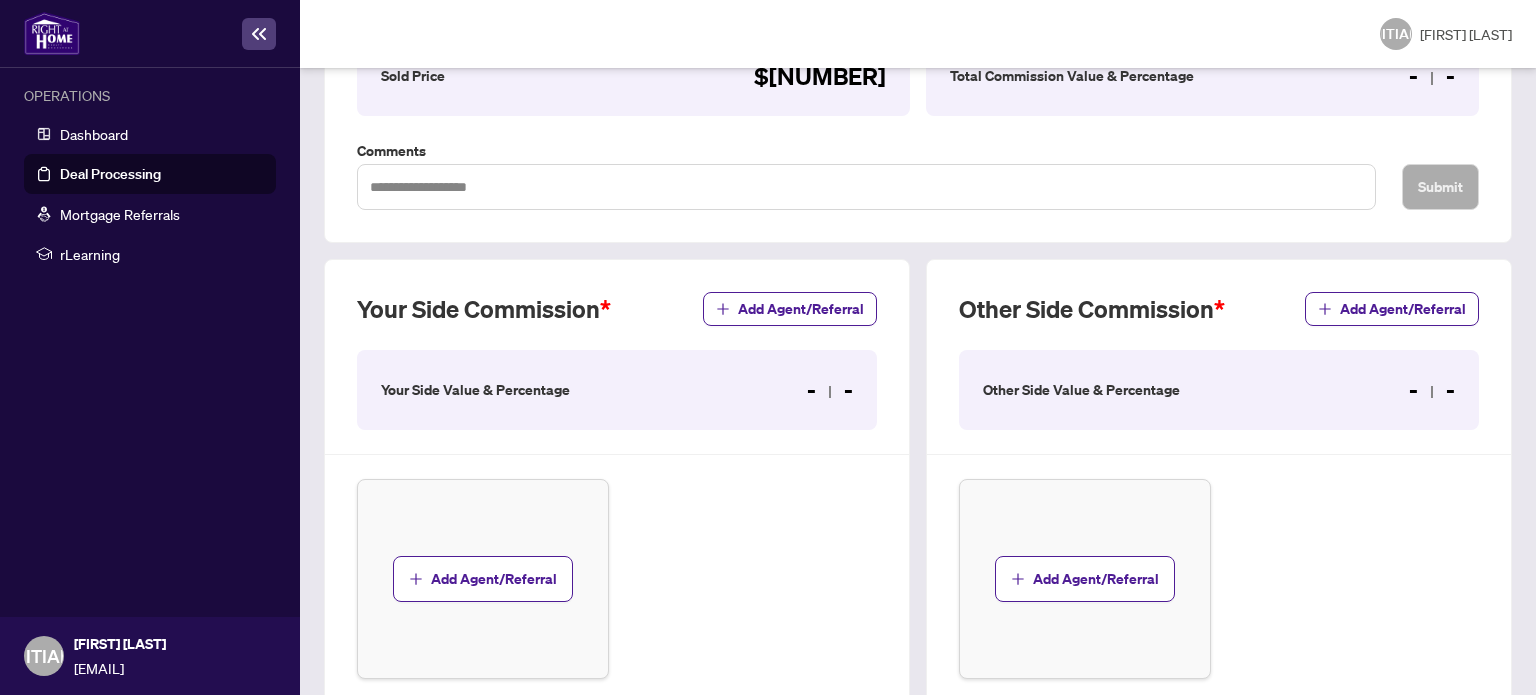 click on "Your Side Commission" at bounding box center [484, 309] 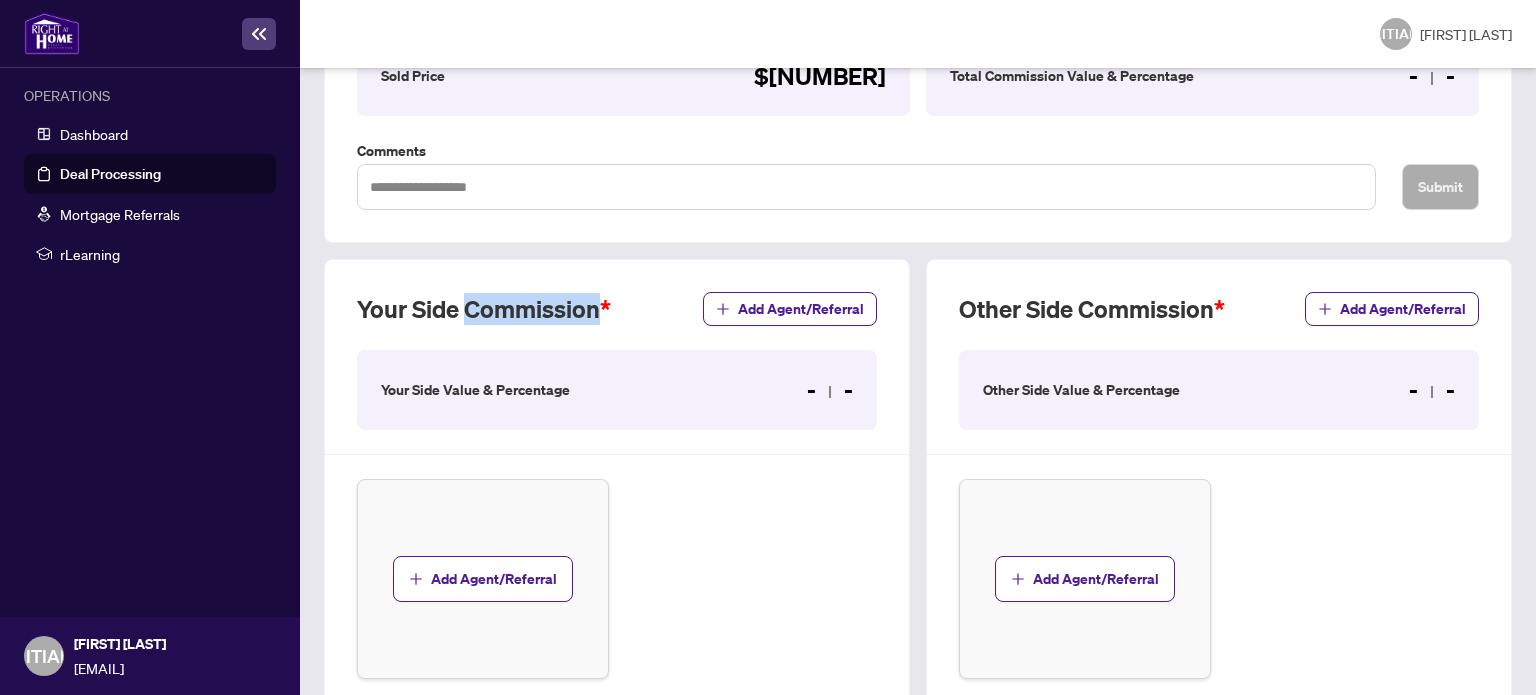 click on "Your Side Commission" at bounding box center [484, 309] 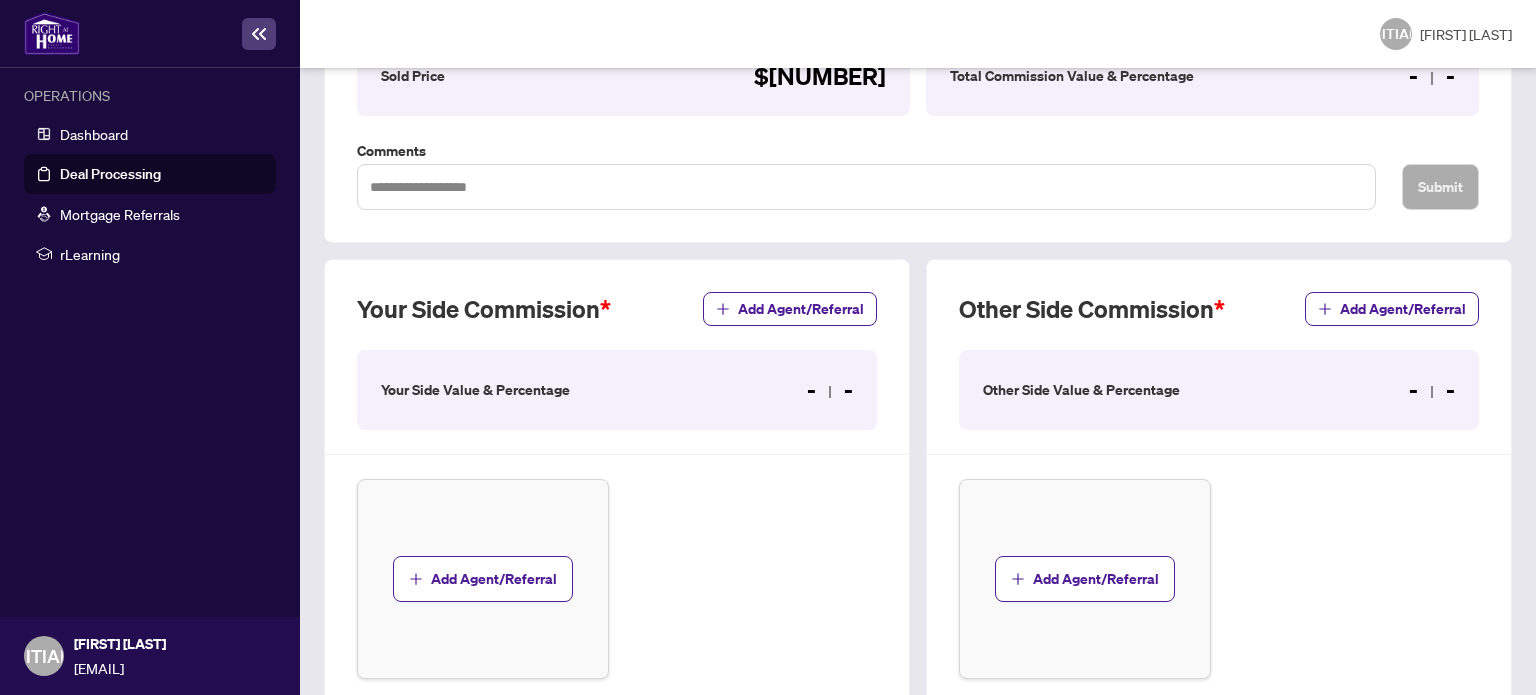 click on "Your Side Value & Percentage -     -" at bounding box center (617, 390) 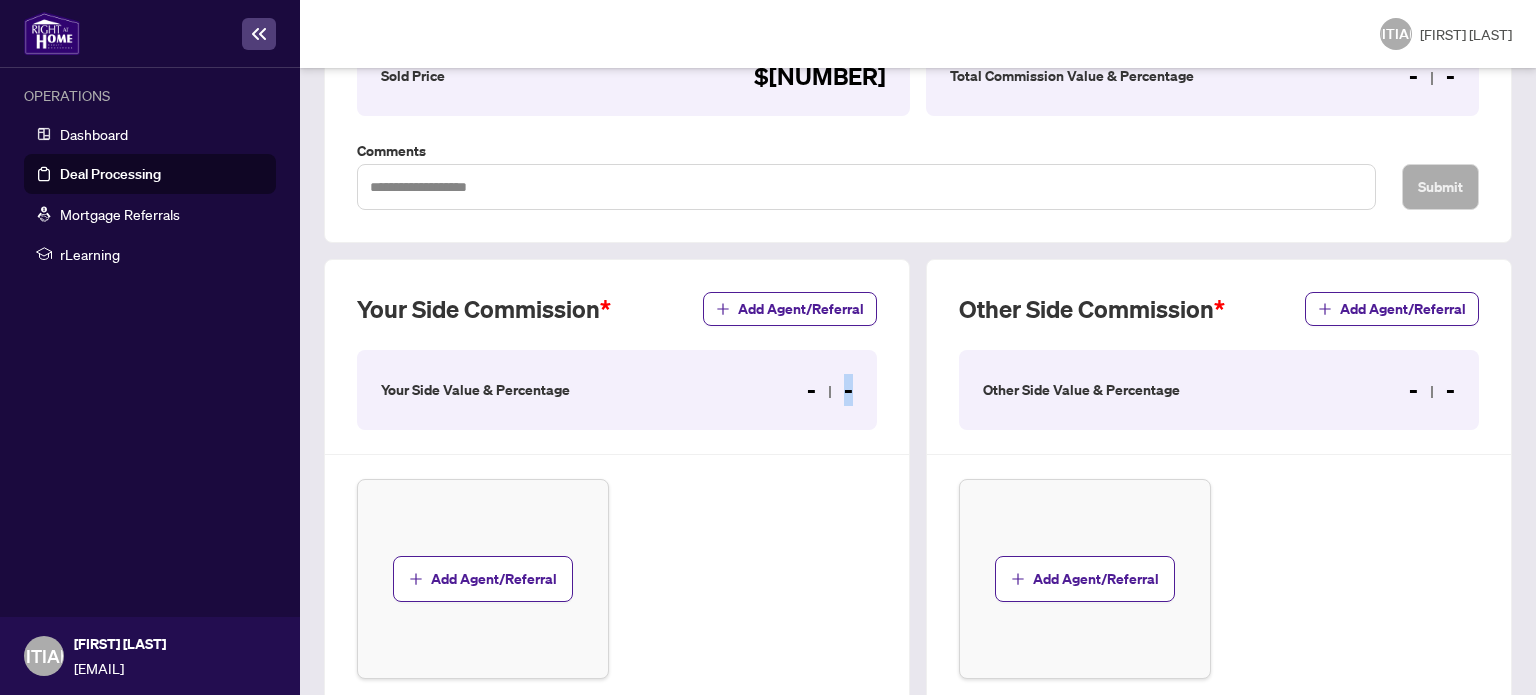 click on "-     -" at bounding box center (830, 390) 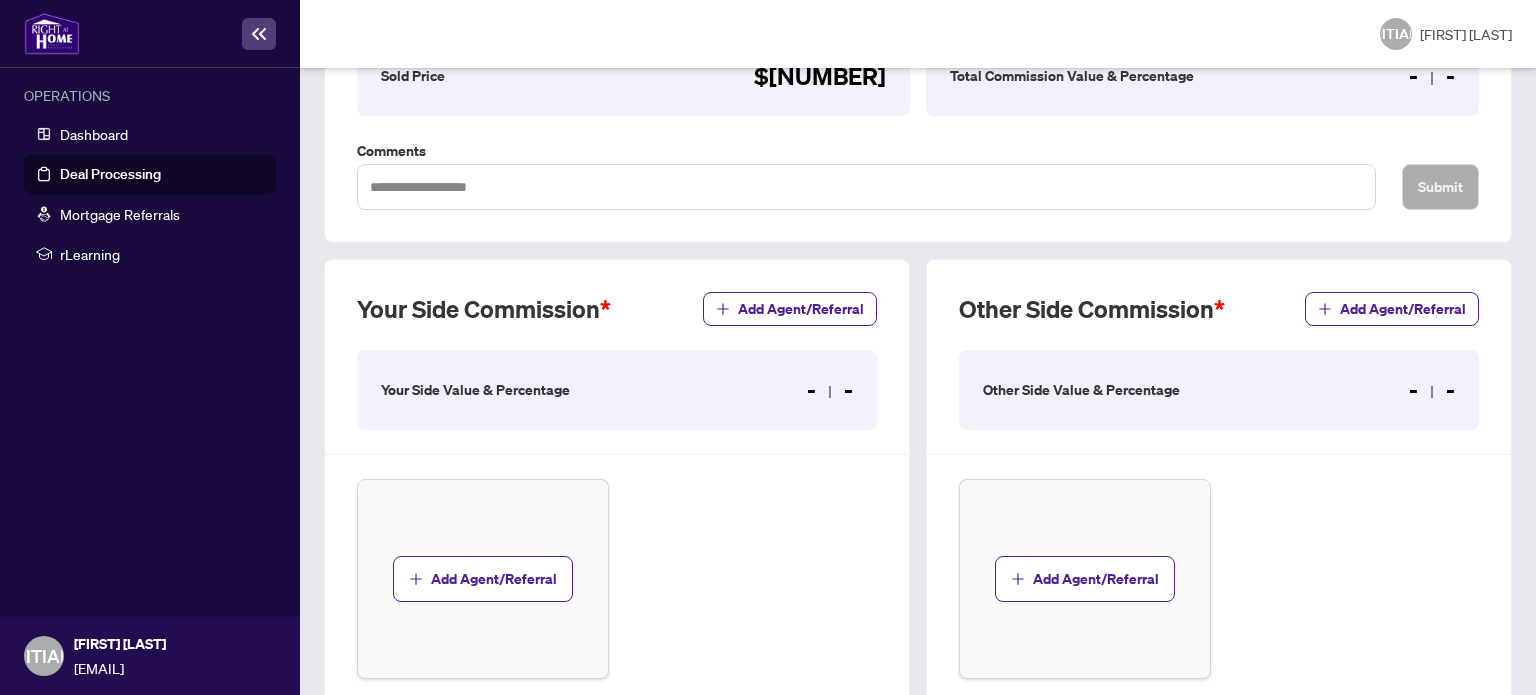 click on "Your Side Commission Add Agent/Referral Your Side Value & Percentage -     - Add Agent/Referral" at bounding box center [617, 485] 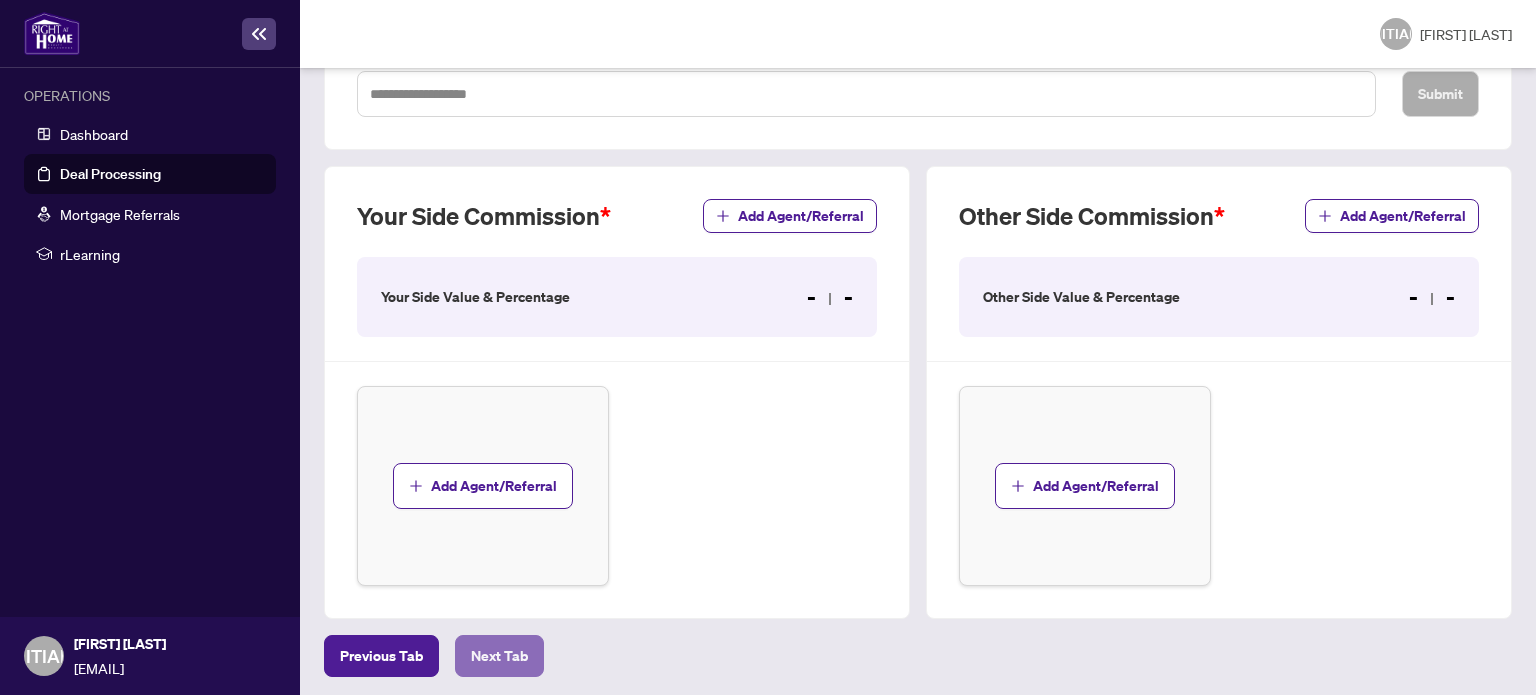click on "Next Tab" at bounding box center [381, 656] 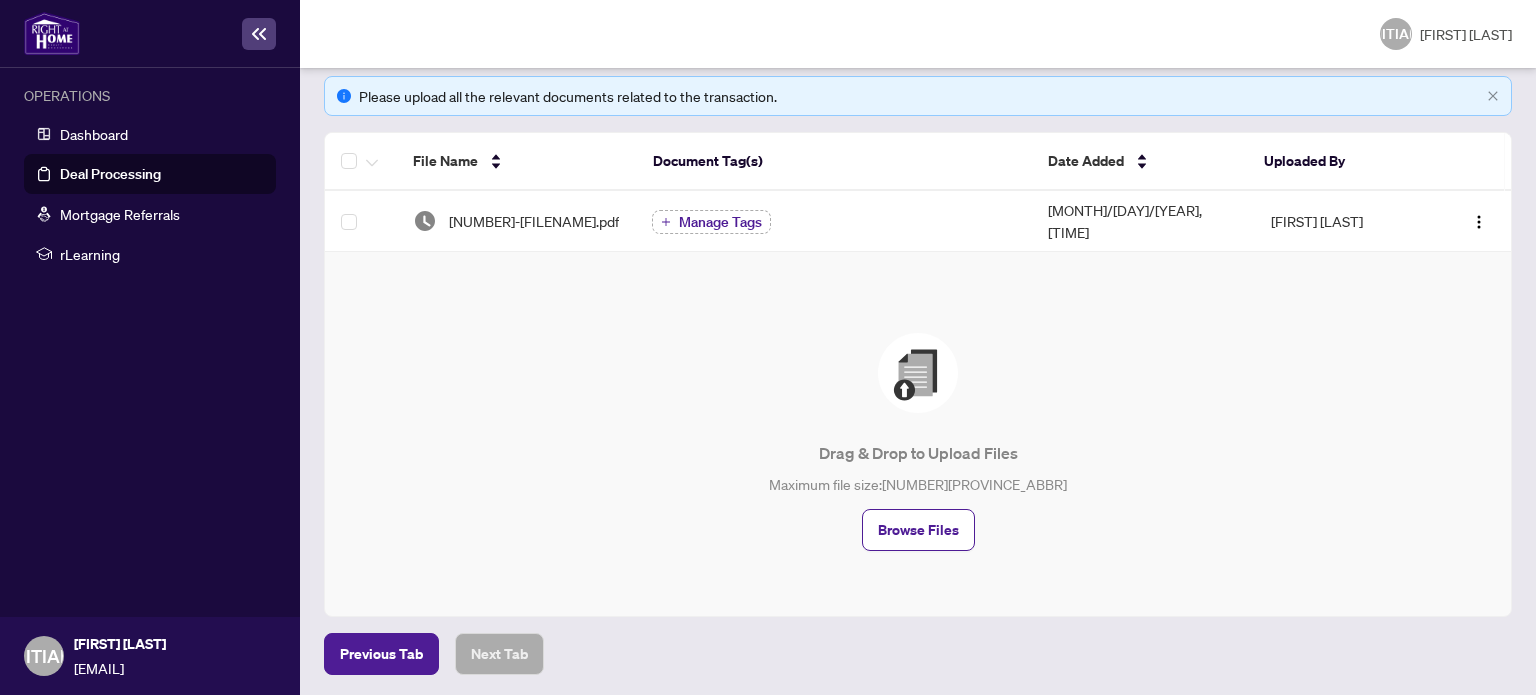 scroll, scrollTop: 0, scrollLeft: 0, axis: both 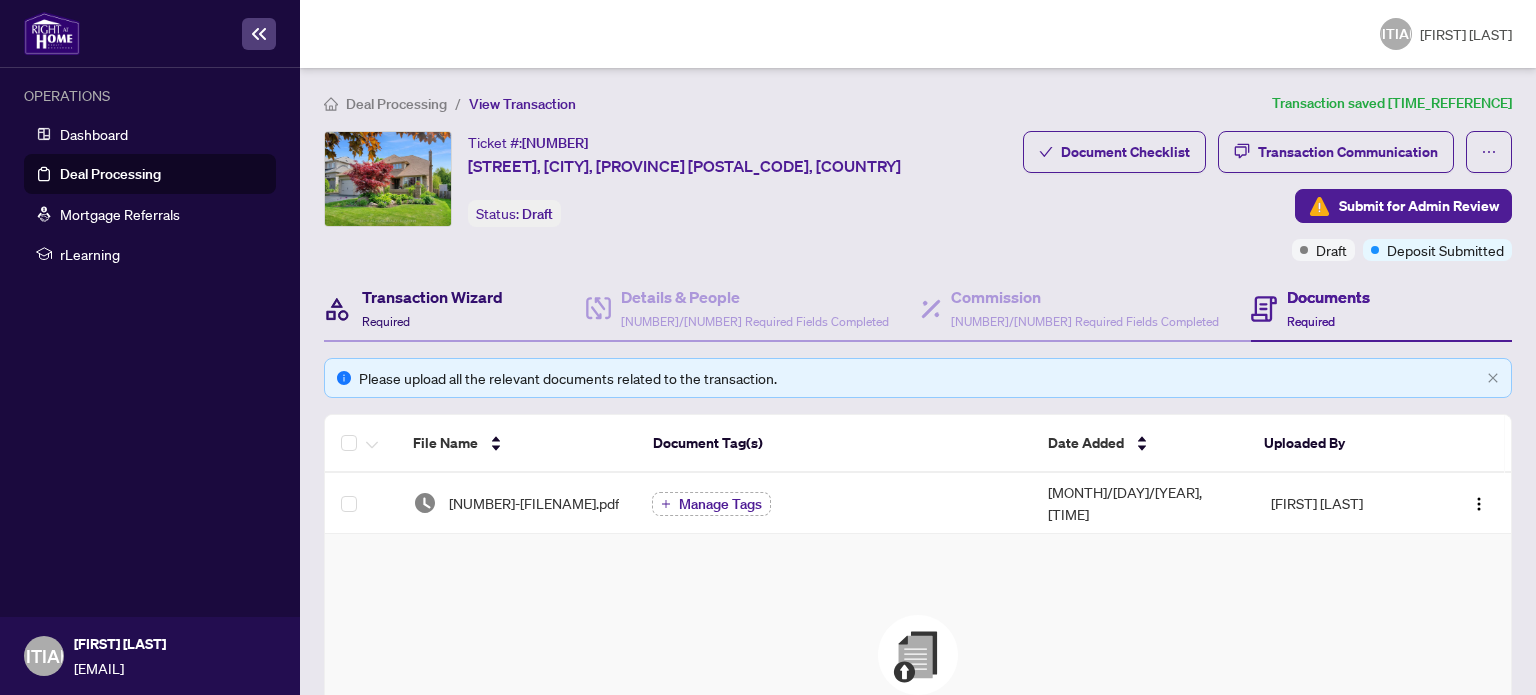 click on "Required" at bounding box center [386, 321] 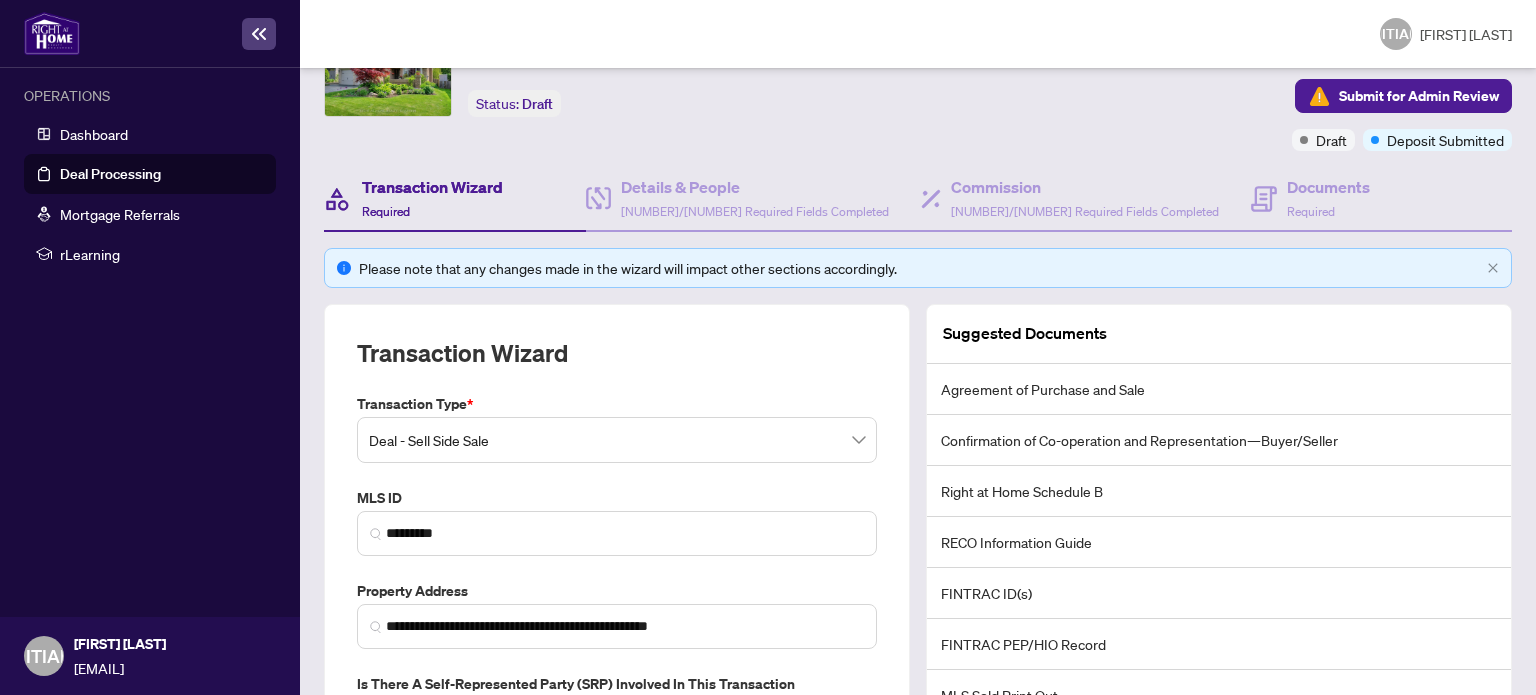 scroll, scrollTop: 364, scrollLeft: 0, axis: vertical 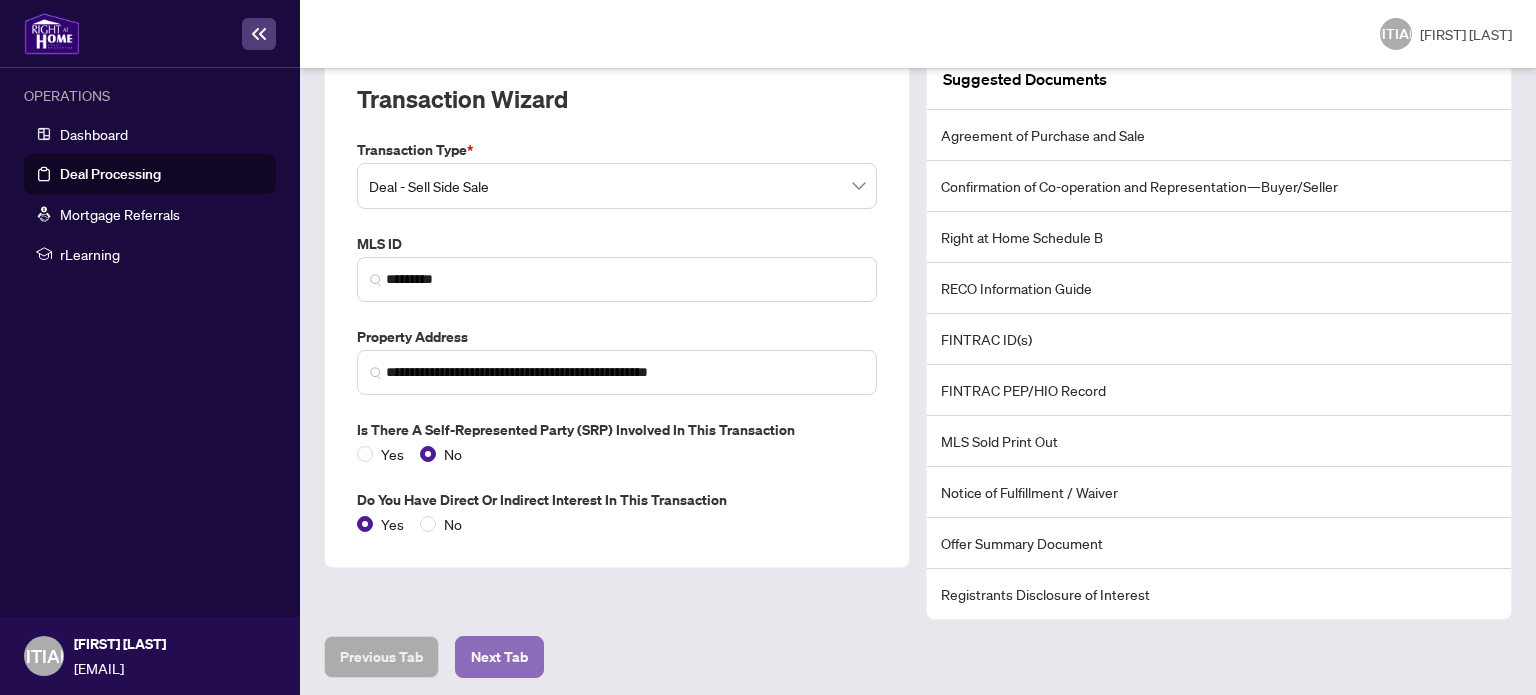 click on "Next Tab" at bounding box center (381, 657) 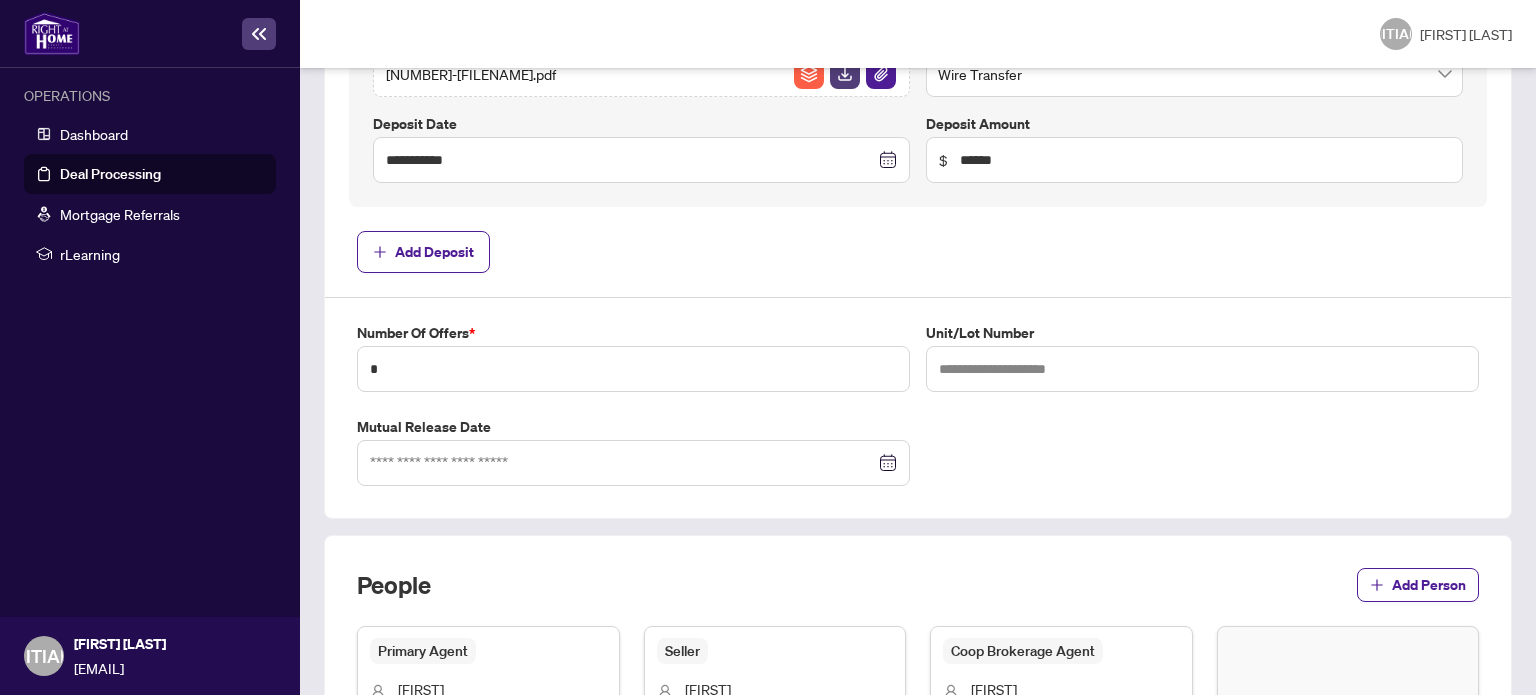 scroll, scrollTop: 1455, scrollLeft: 0, axis: vertical 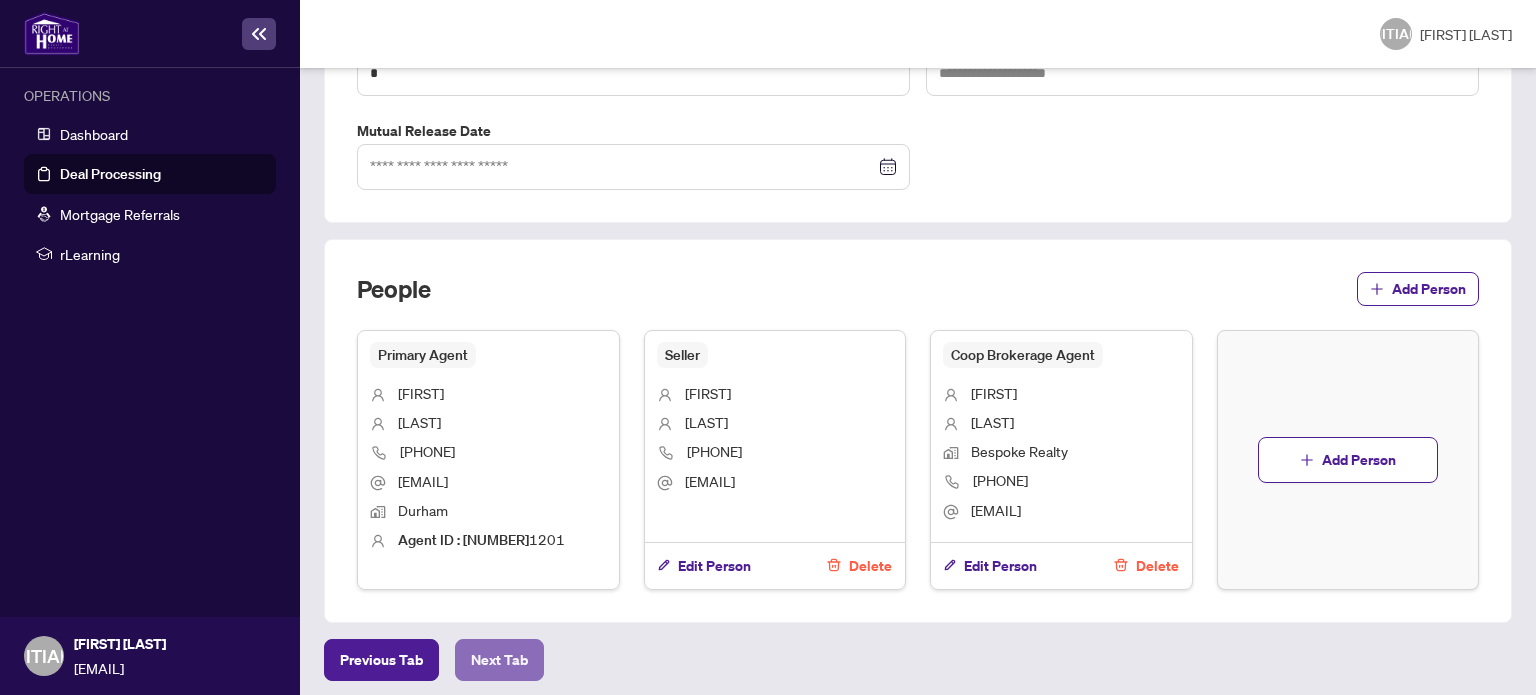 click on "Next Tab" at bounding box center [381, 660] 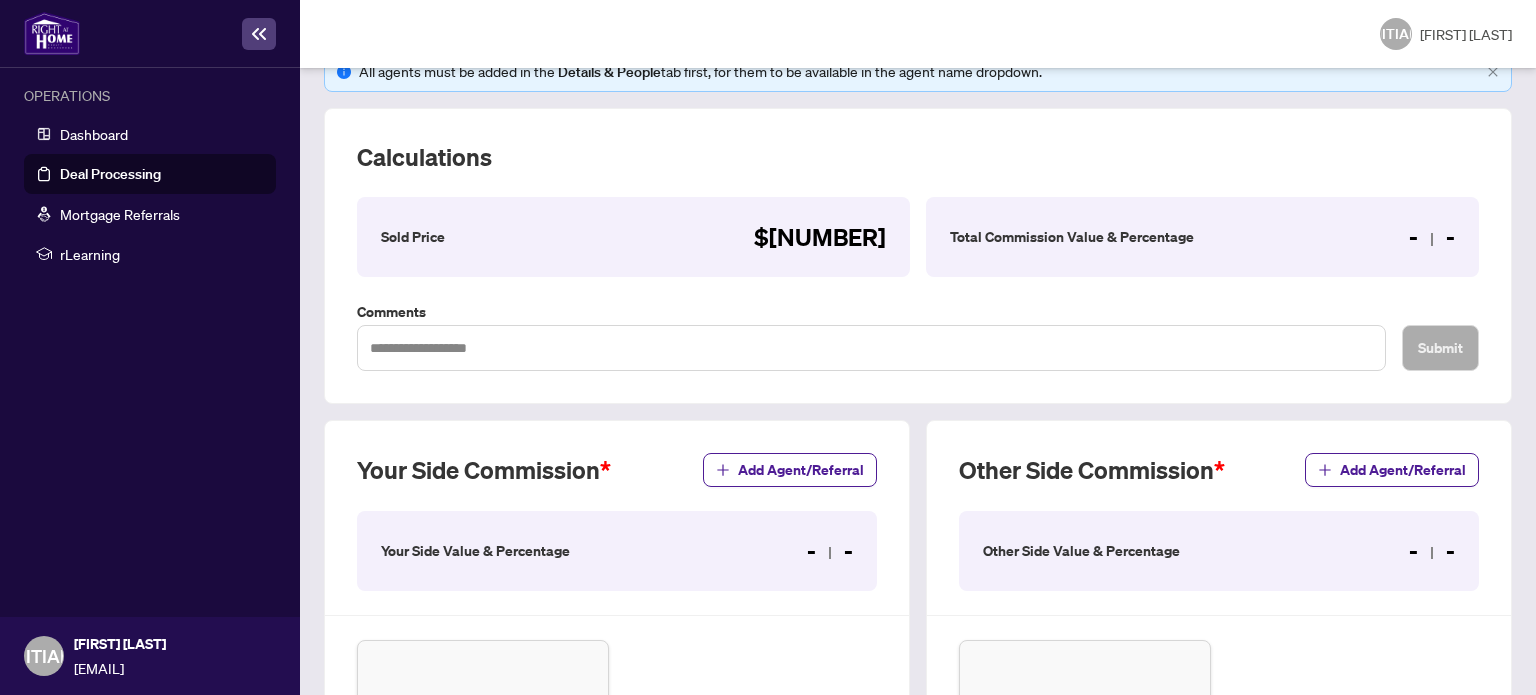 scroll, scrollTop: 561, scrollLeft: 0, axis: vertical 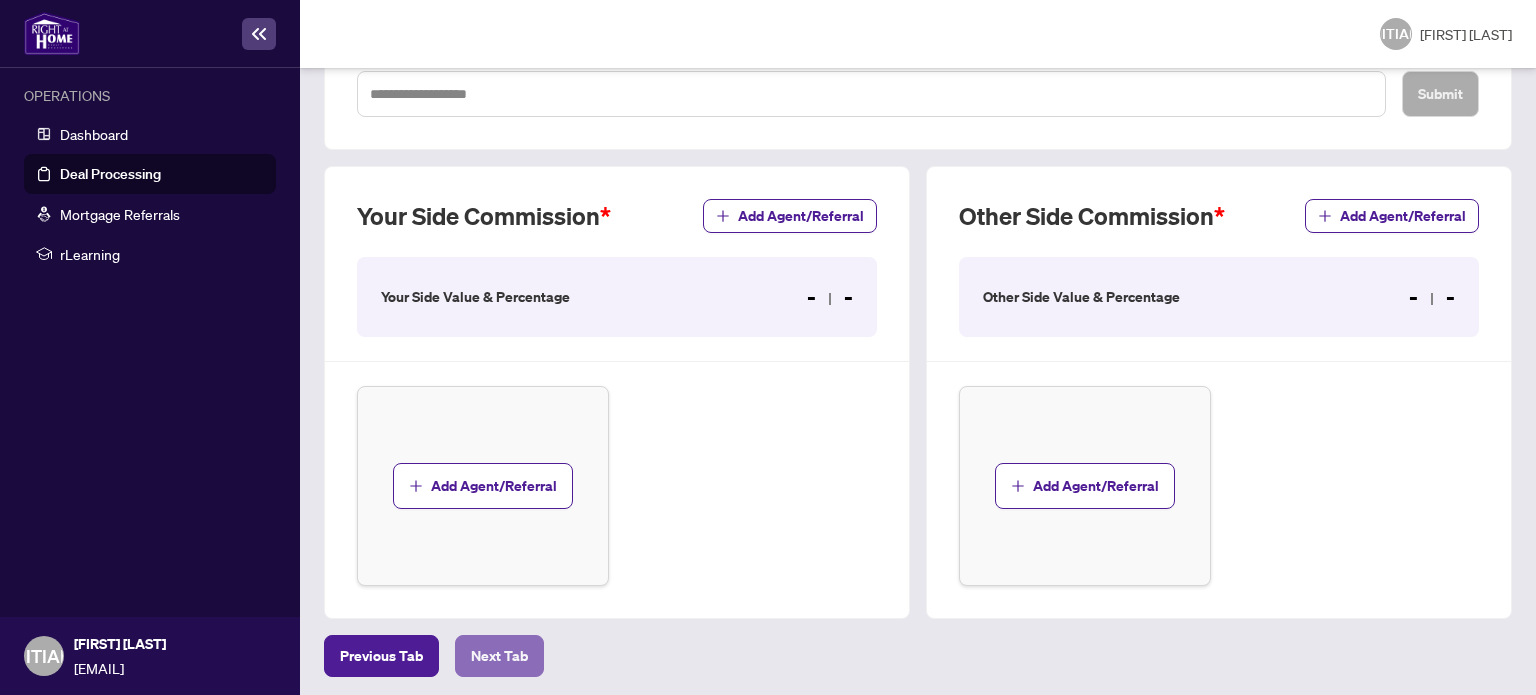 click on "Next Tab" at bounding box center (381, 656) 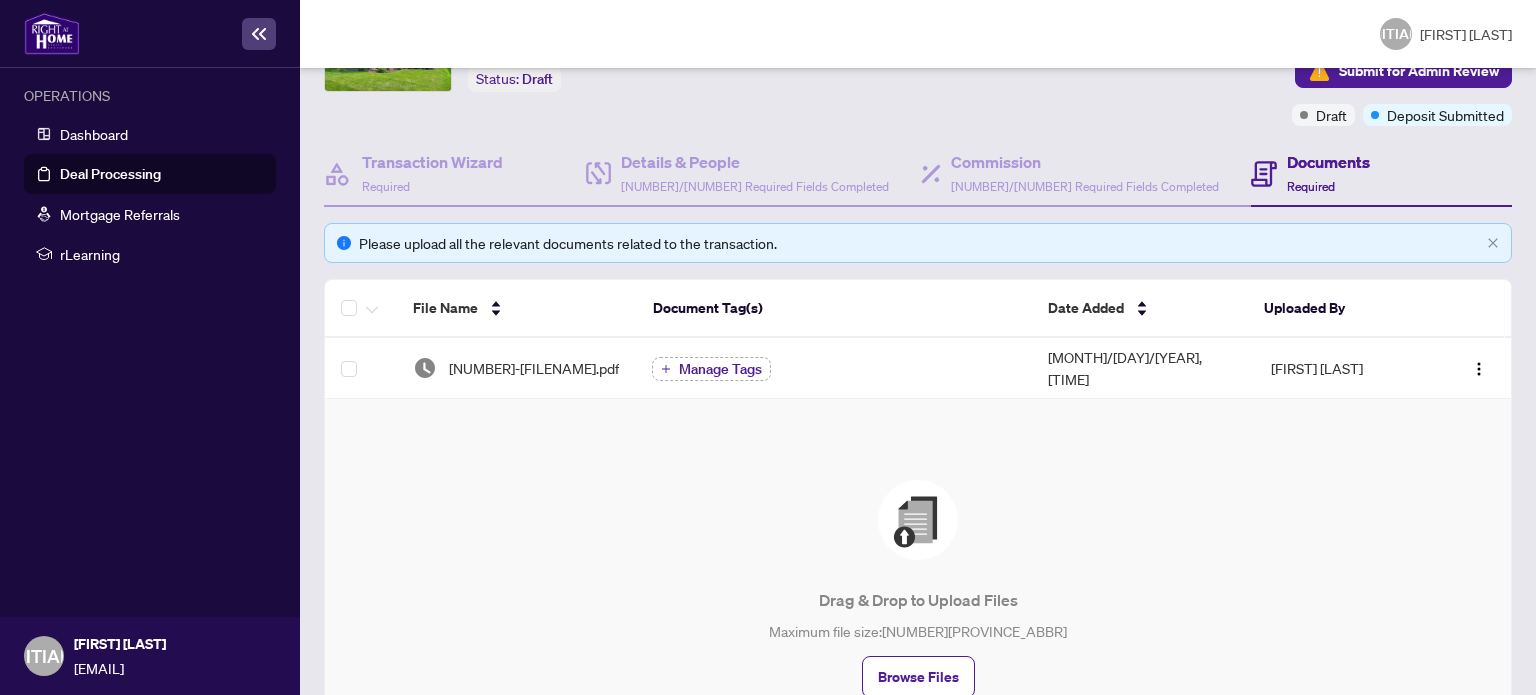 scroll, scrollTop: 139, scrollLeft: 0, axis: vertical 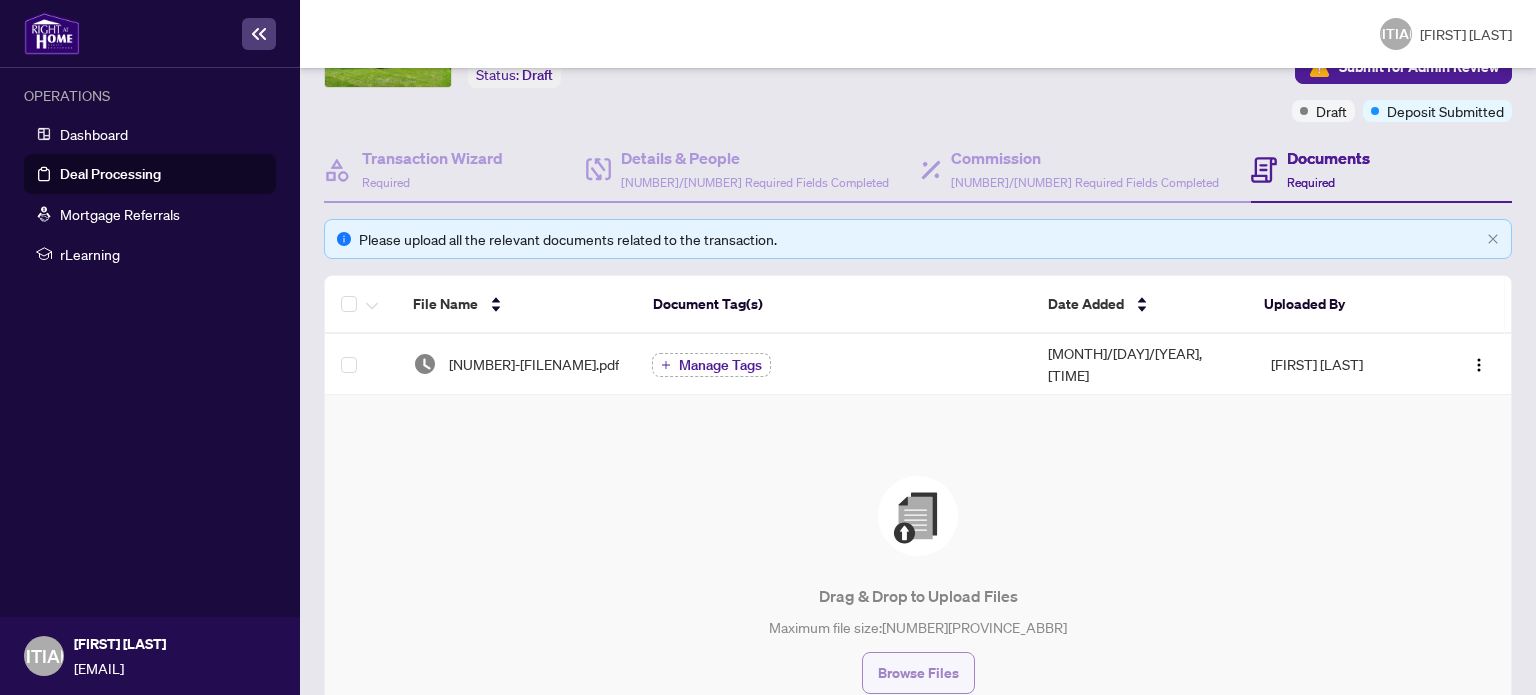 click on "Browse Files" at bounding box center (918, 673) 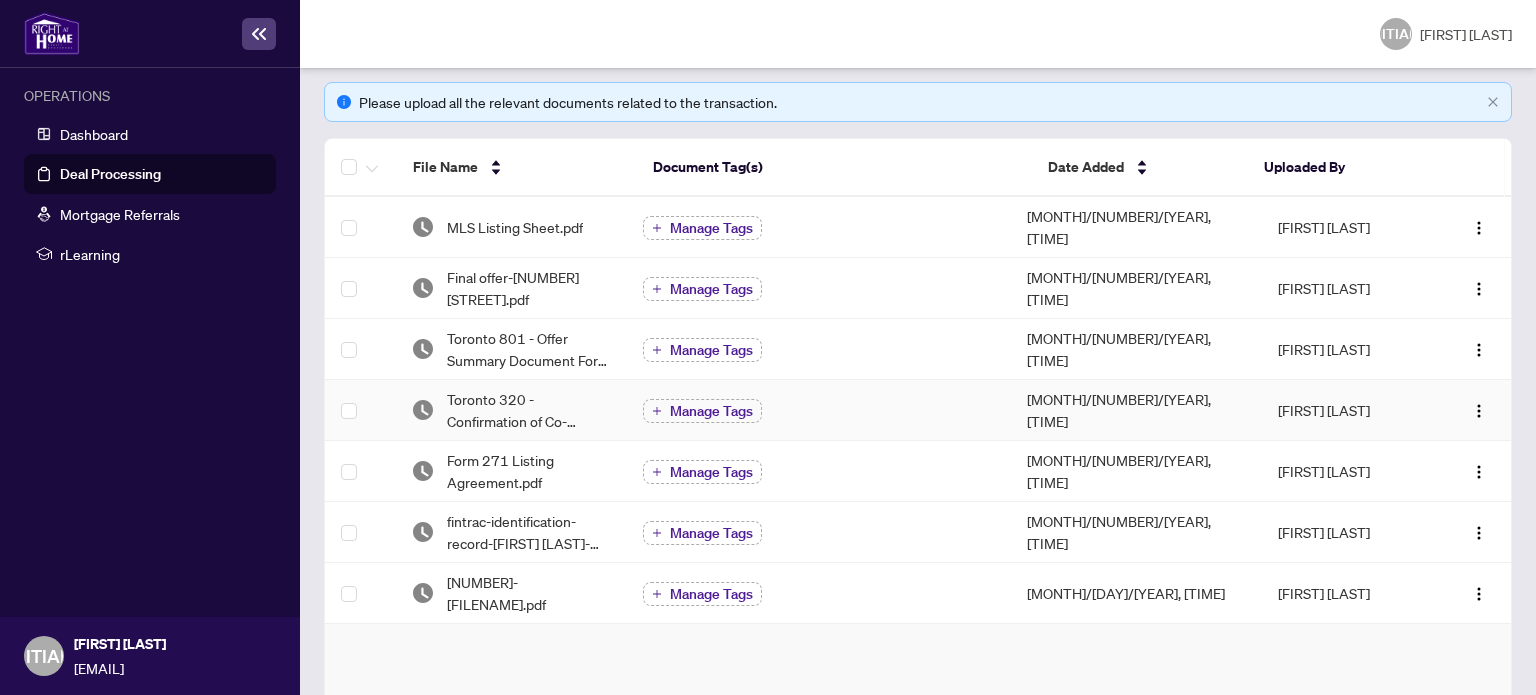 scroll, scrollTop: 278, scrollLeft: 0, axis: vertical 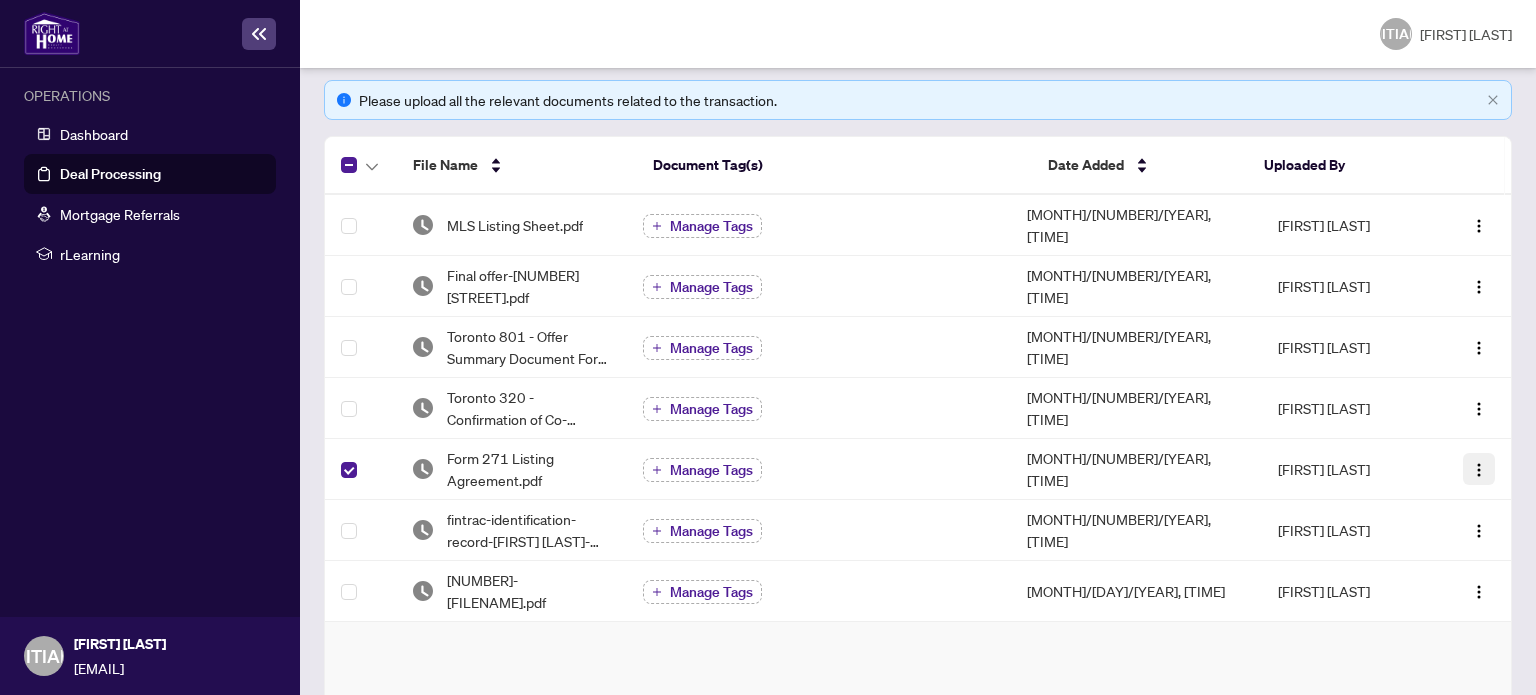 click at bounding box center (1479, 470) 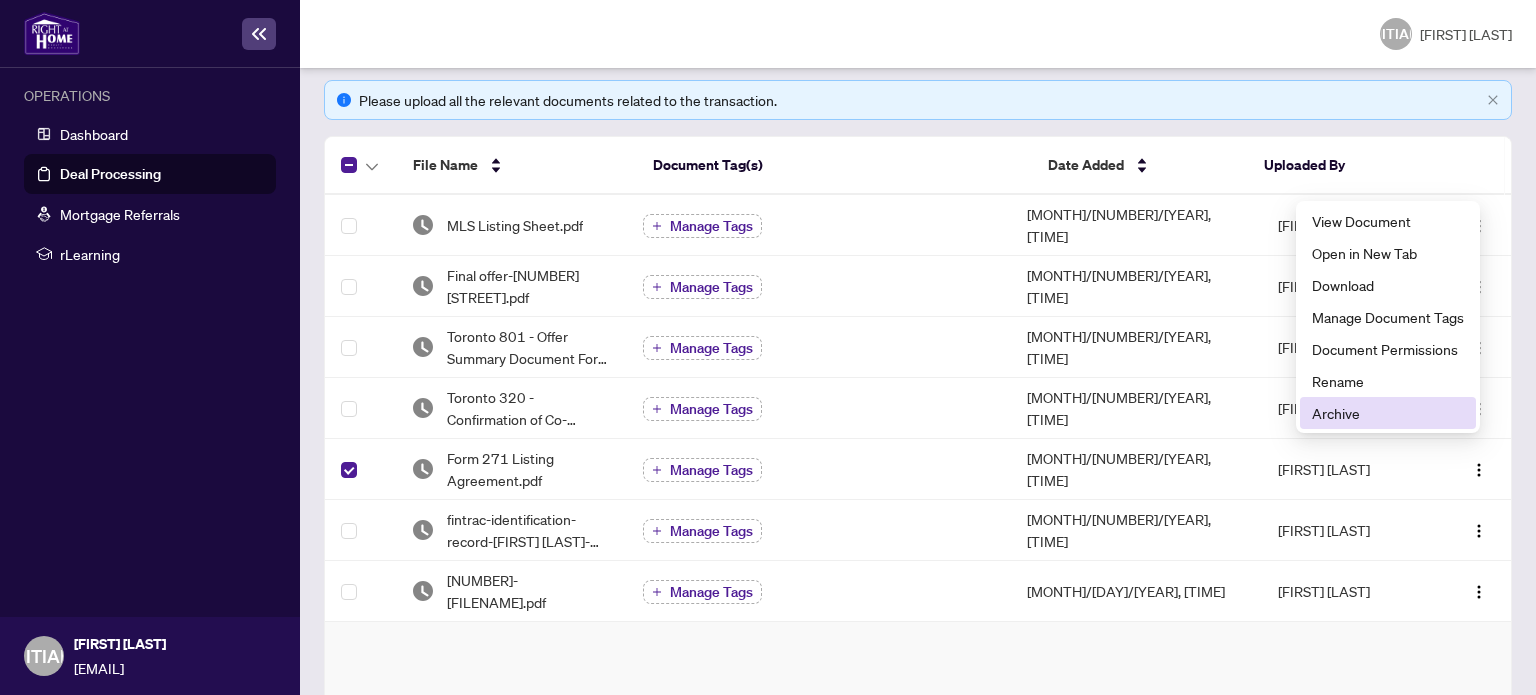 click on "Archive" at bounding box center (1388, 413) 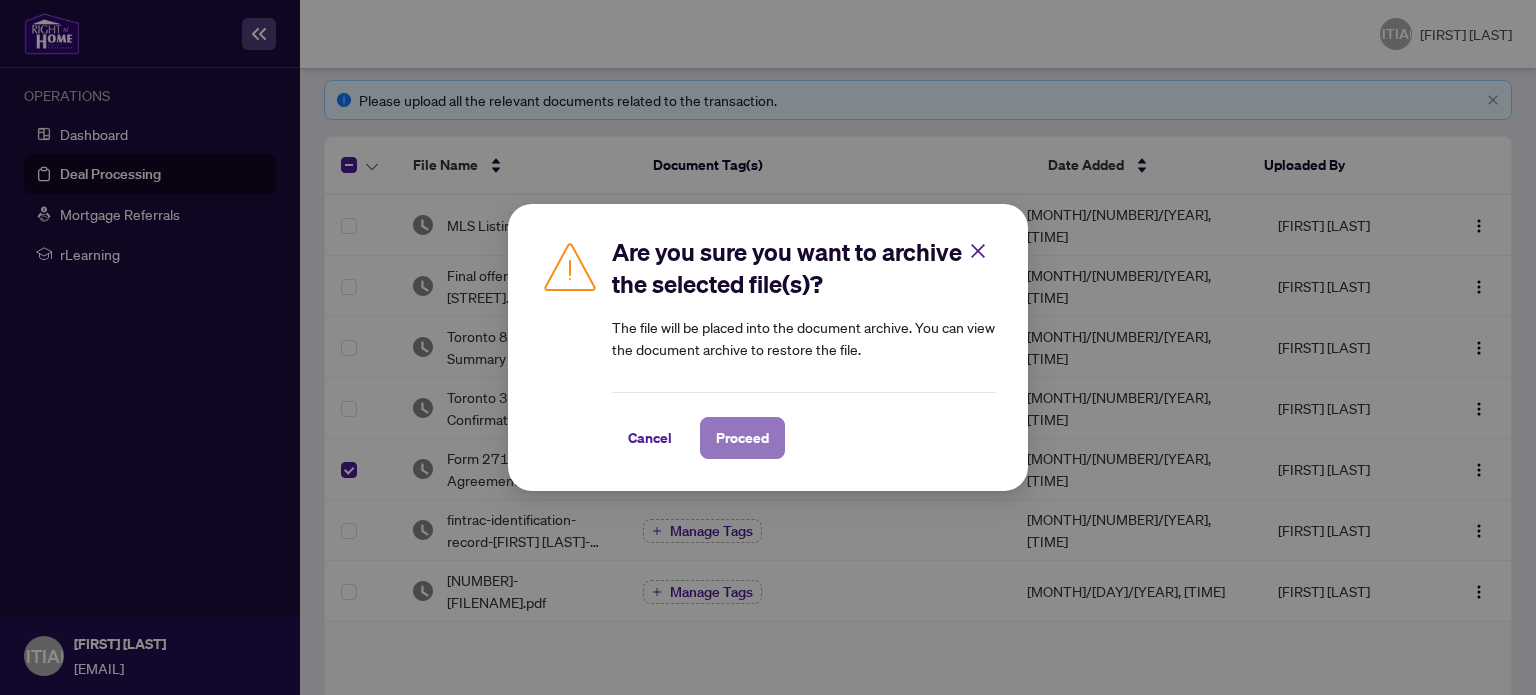 click on "Proceed" at bounding box center [742, 438] 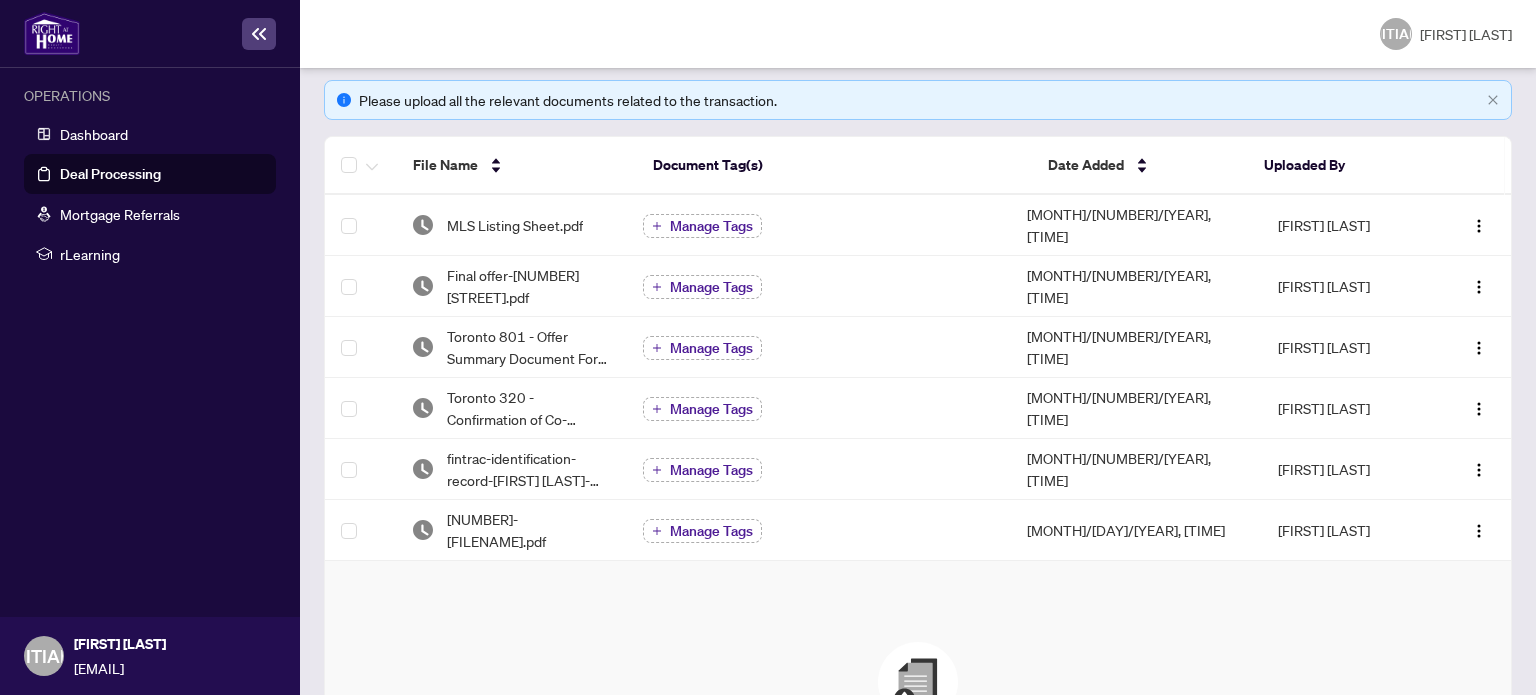 click at bounding box center (918, 682) 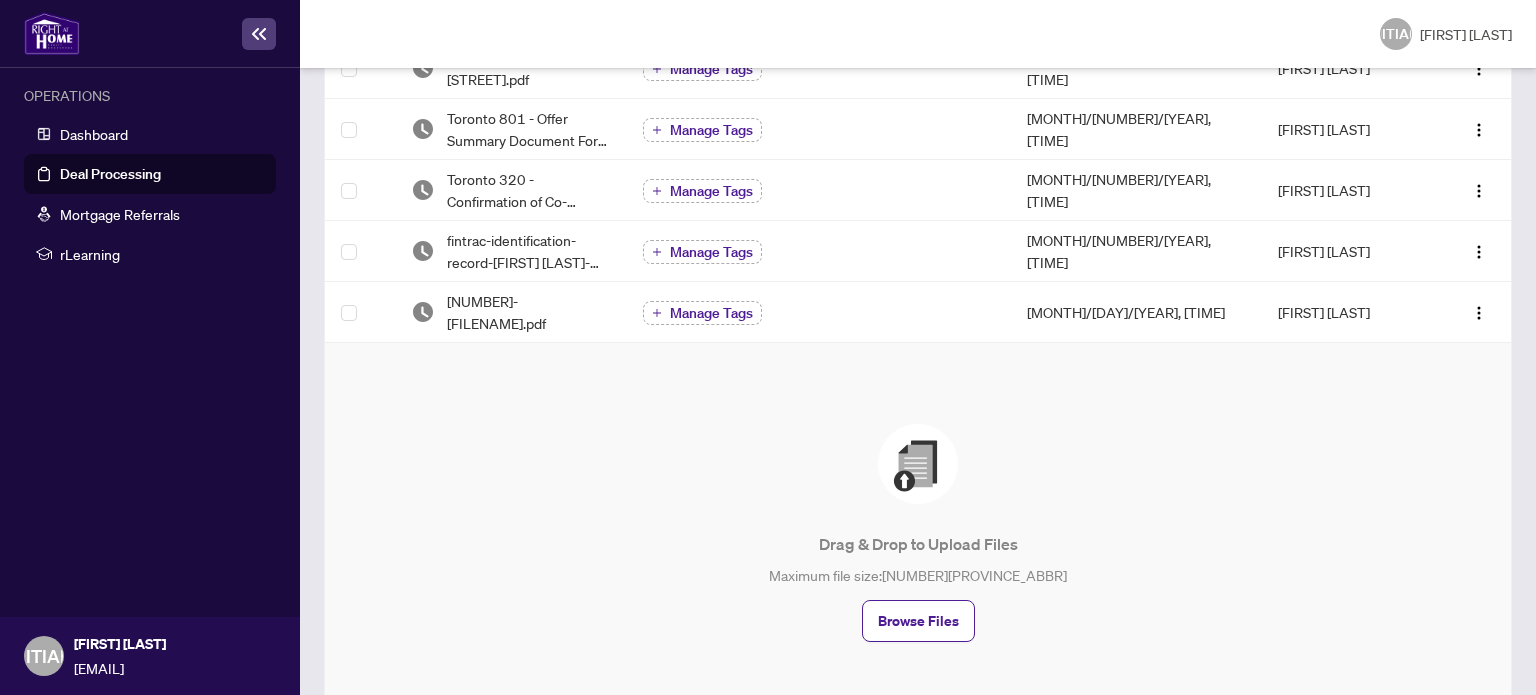 scroll, scrollTop: 498, scrollLeft: 0, axis: vertical 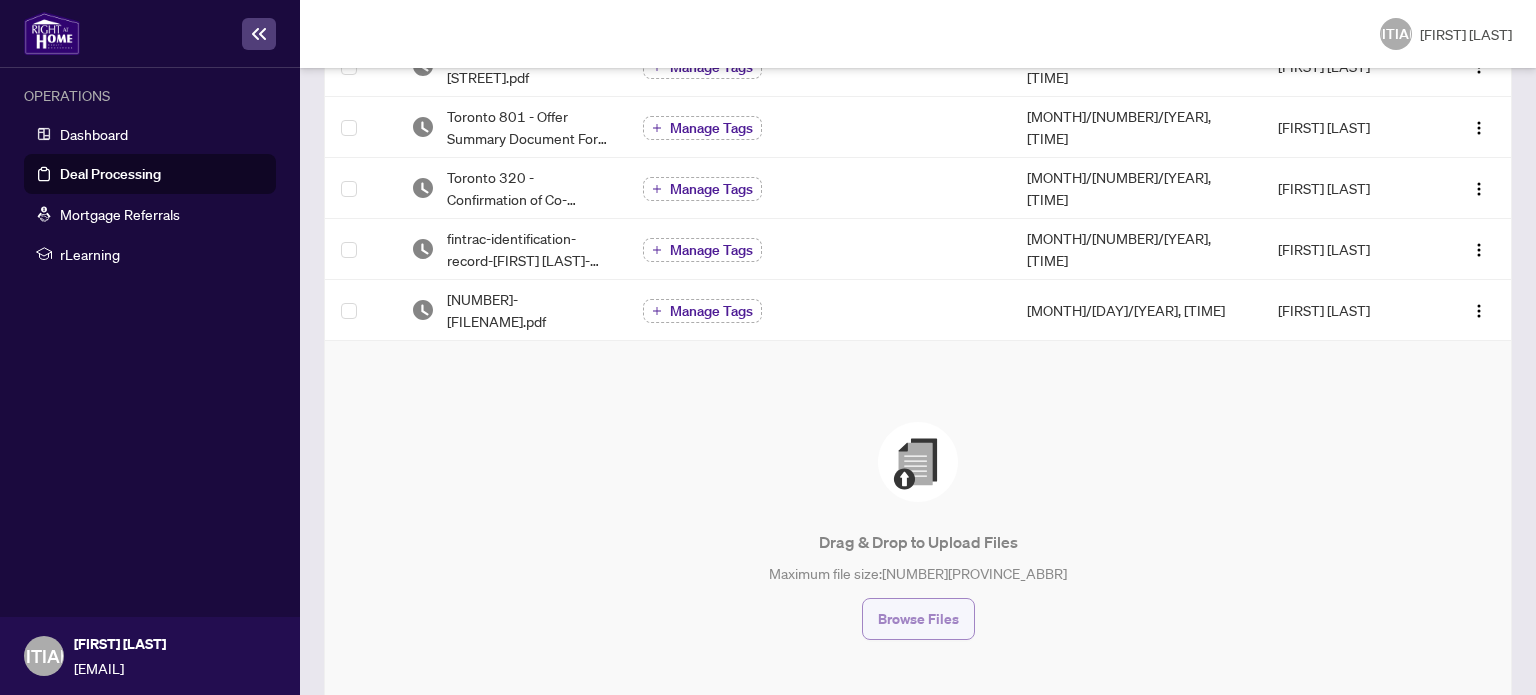 click on "Browse Files" at bounding box center (918, 619) 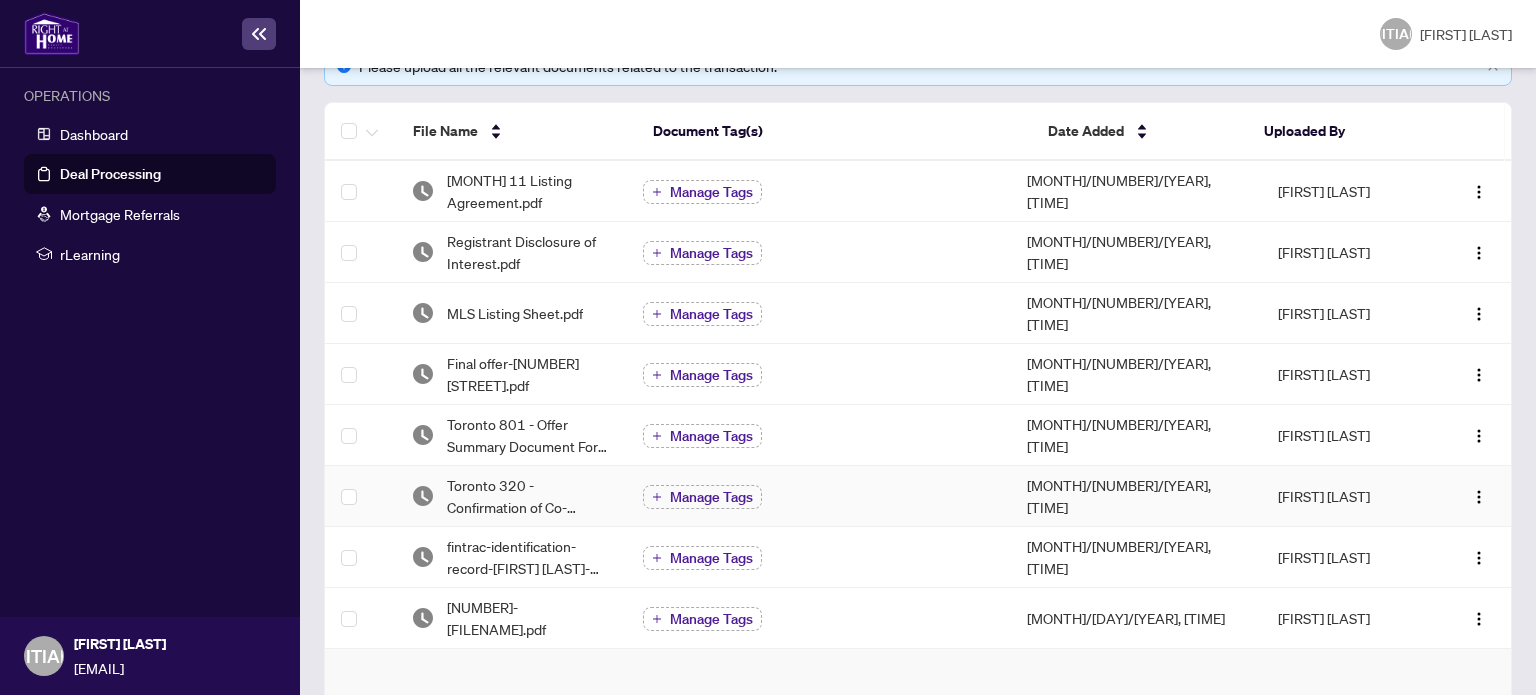 scroll, scrollTop: 0, scrollLeft: 0, axis: both 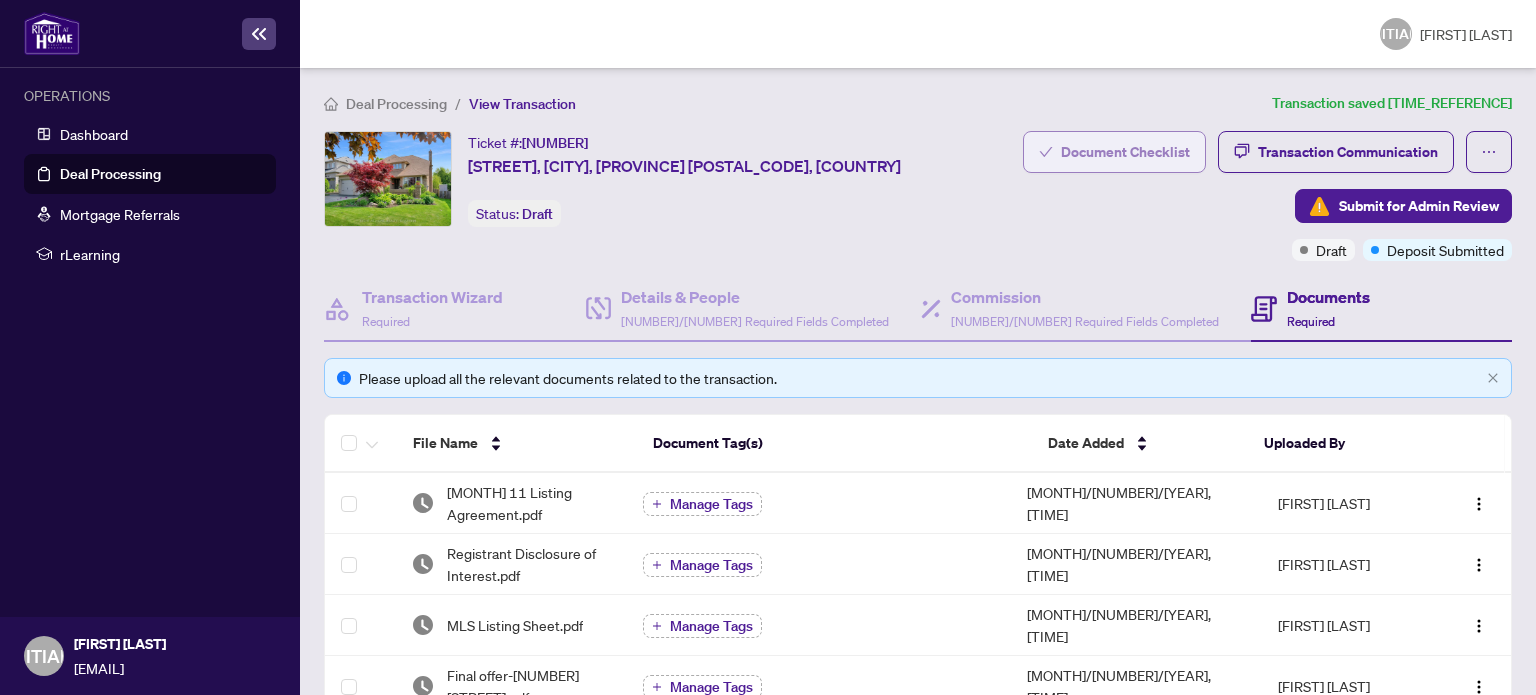 click on "Document Checklist" at bounding box center (1125, 152) 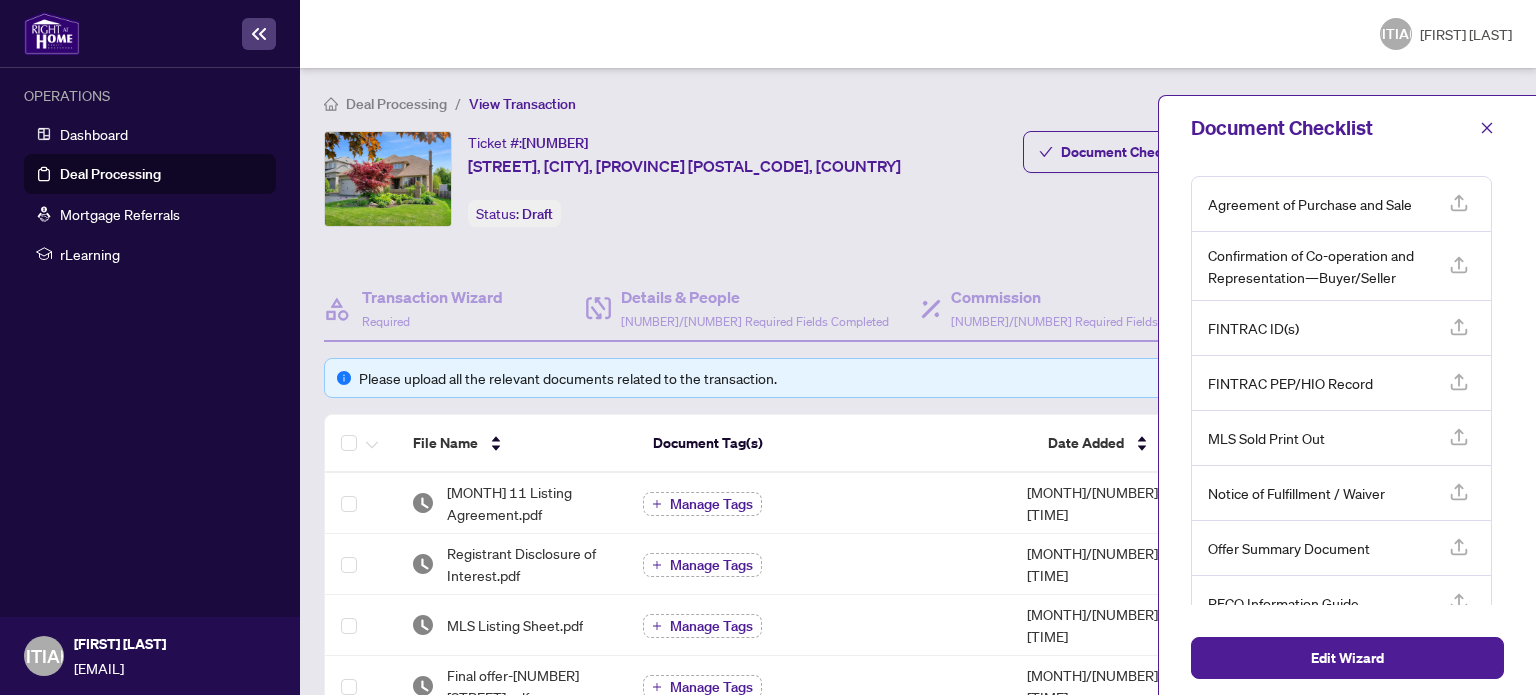click at bounding box center [1458, 201] 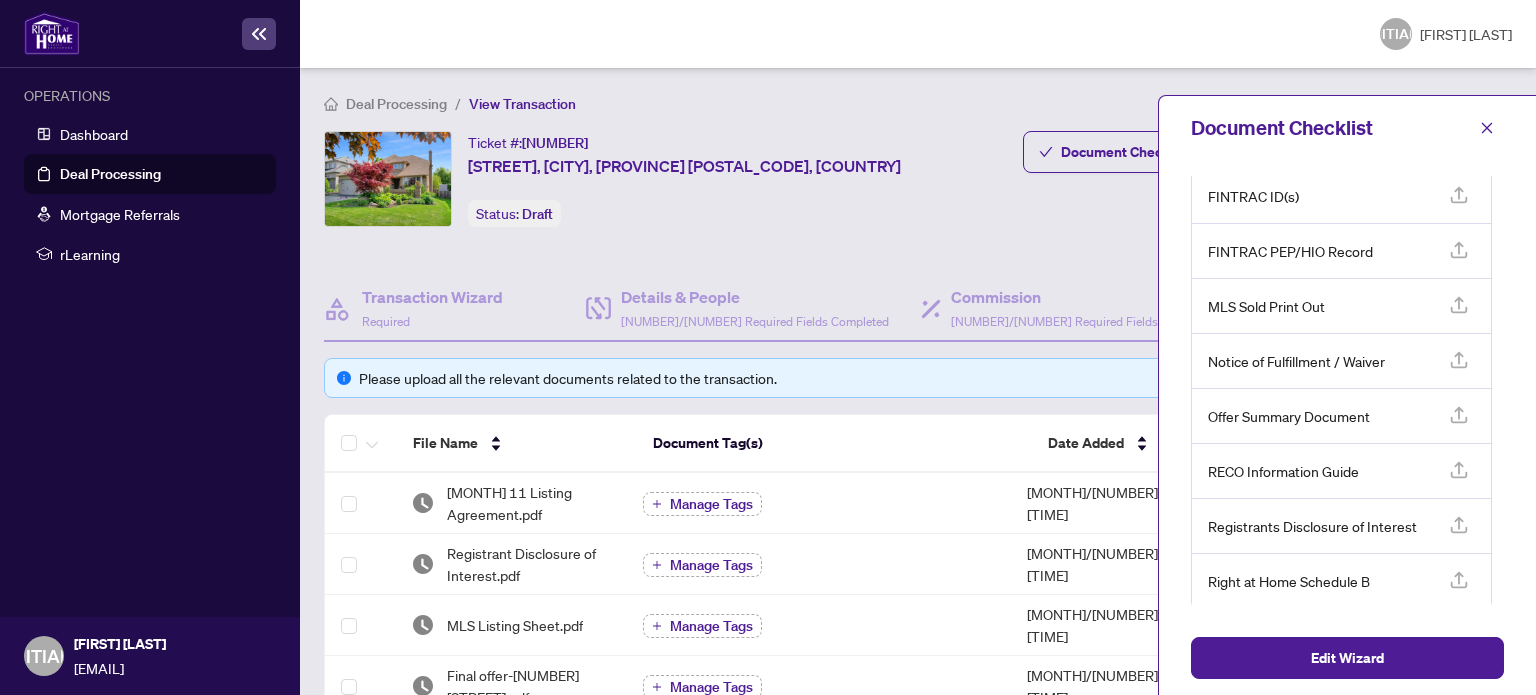 scroll, scrollTop: 137, scrollLeft: 0, axis: vertical 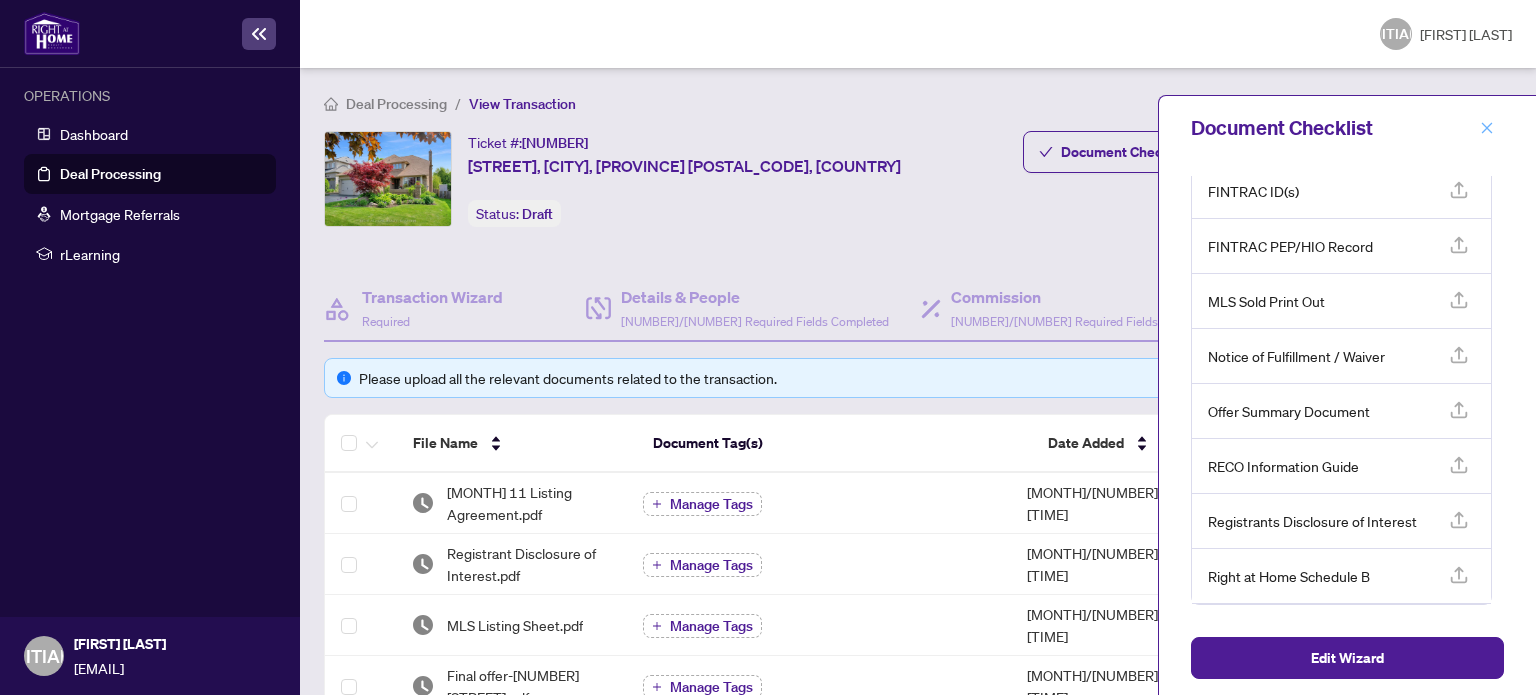 click at bounding box center (1487, 127) 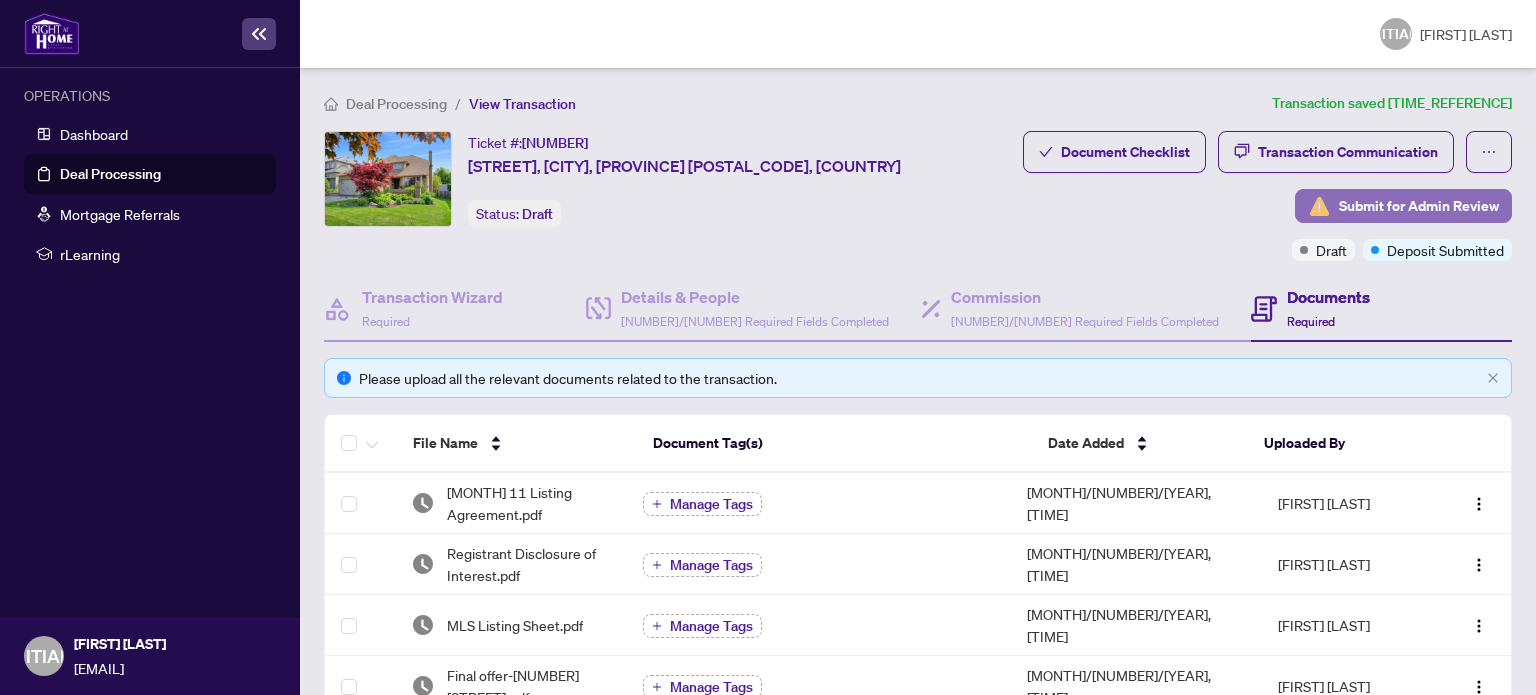 click on "Submit for Admin Review" at bounding box center [1419, 206] 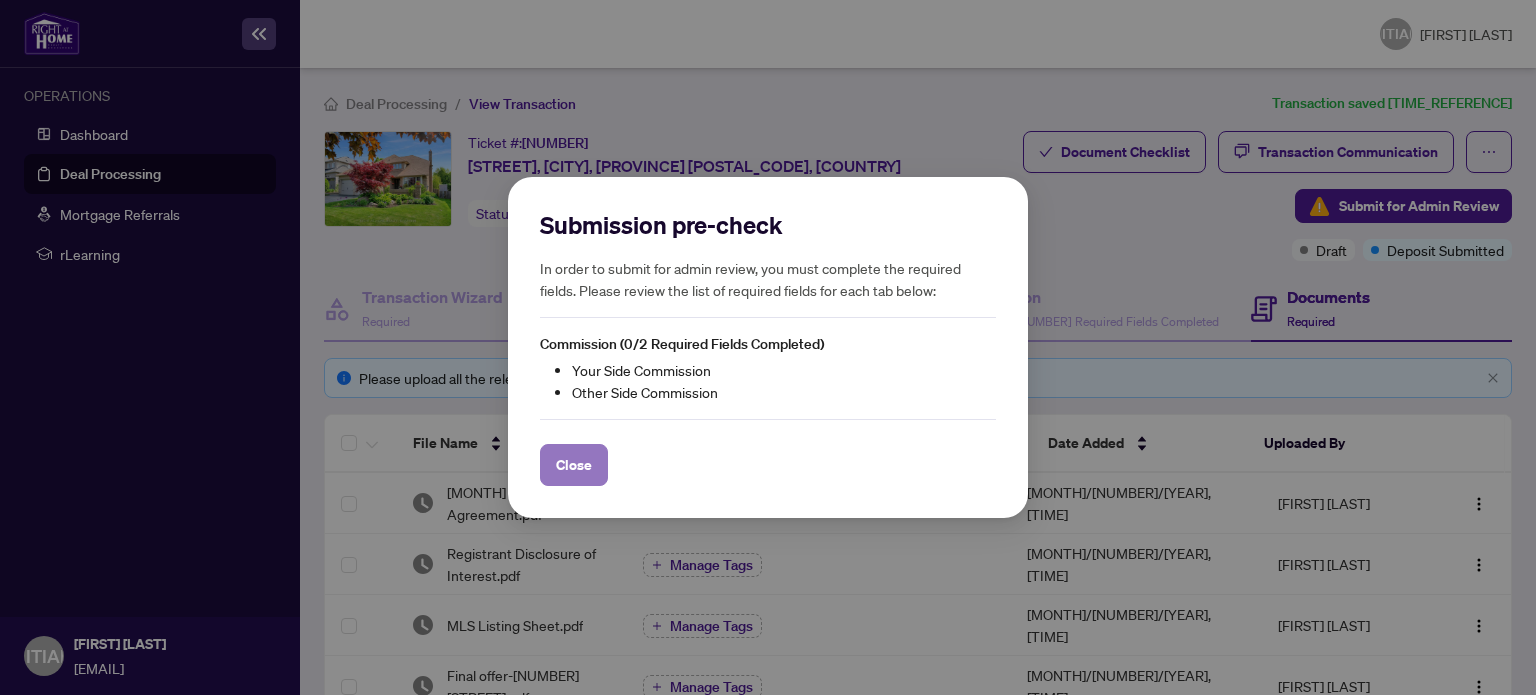 click on "Close" at bounding box center [574, 465] 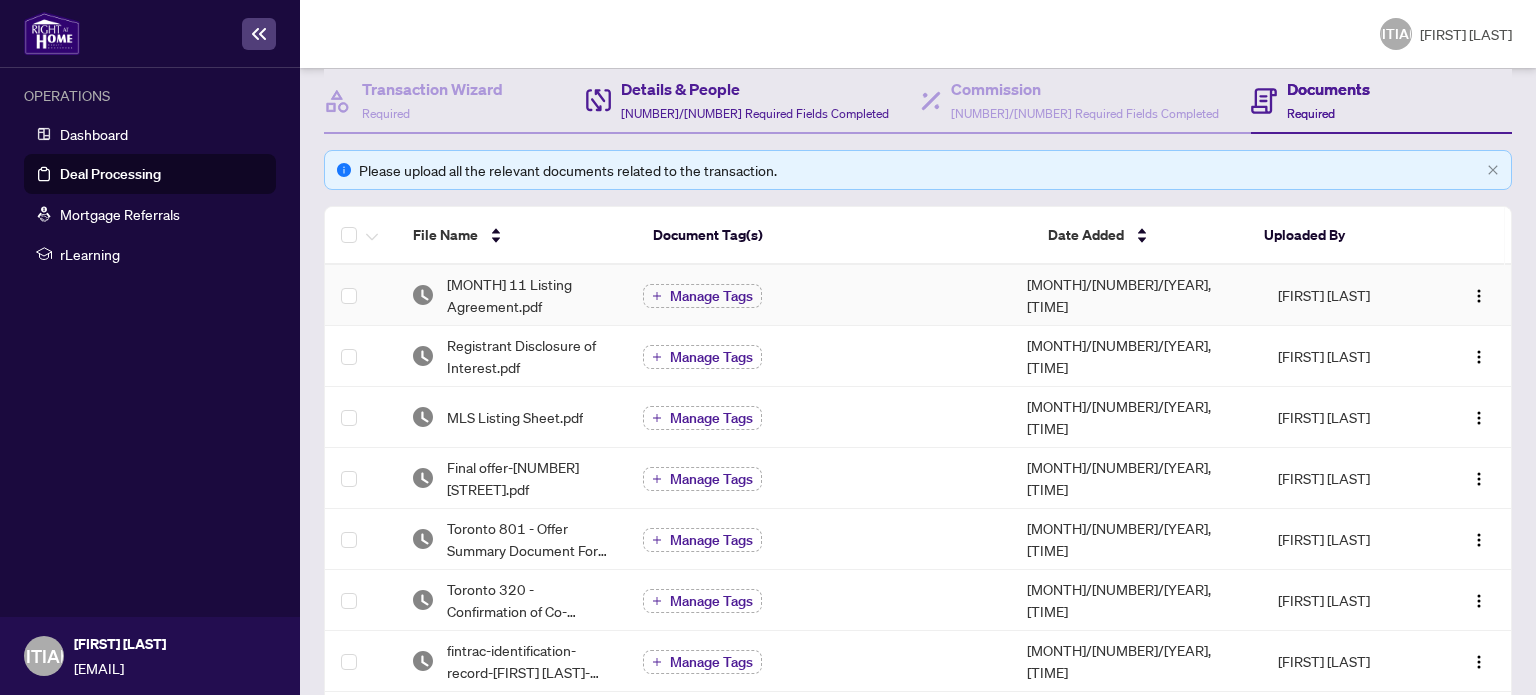 scroll, scrollTop: 52, scrollLeft: 0, axis: vertical 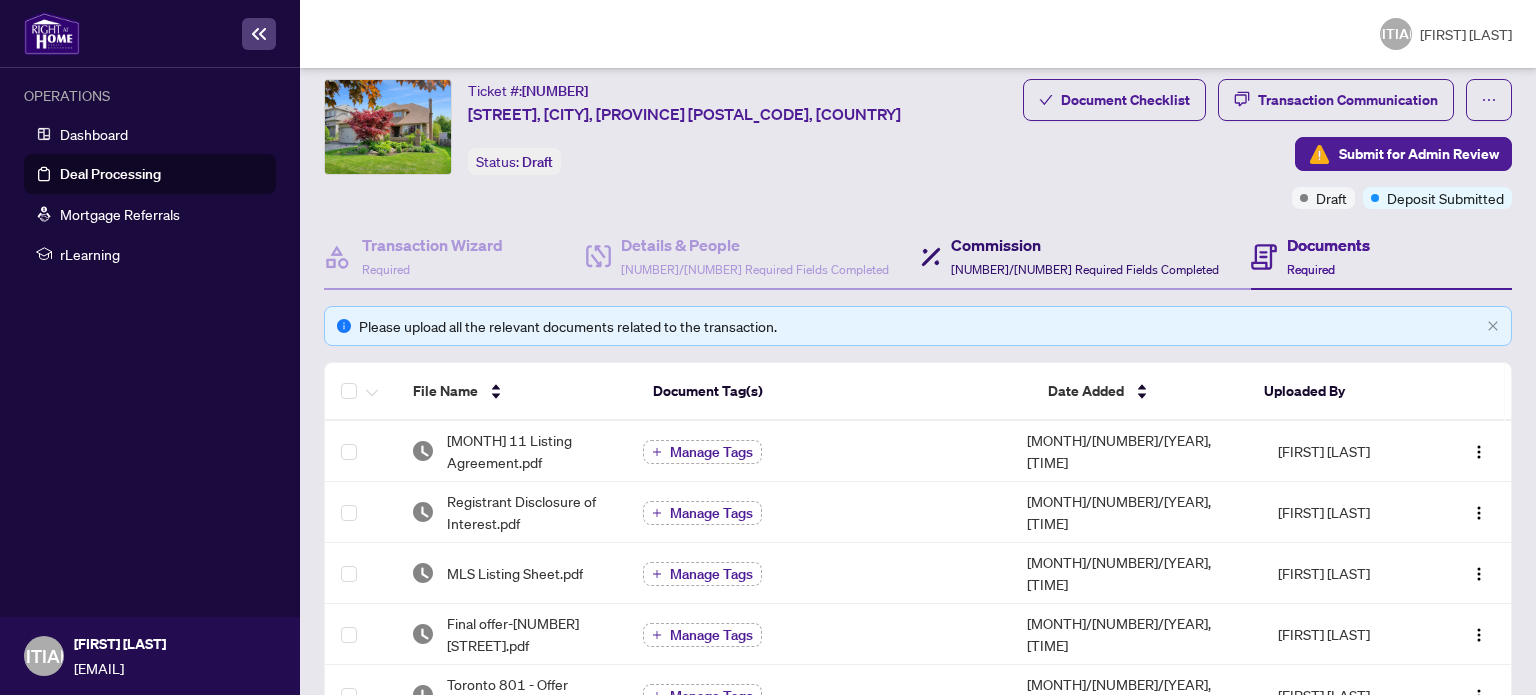 click on "[NUMBER]/[NUMBER] Required Fields Completed" at bounding box center [1085, 269] 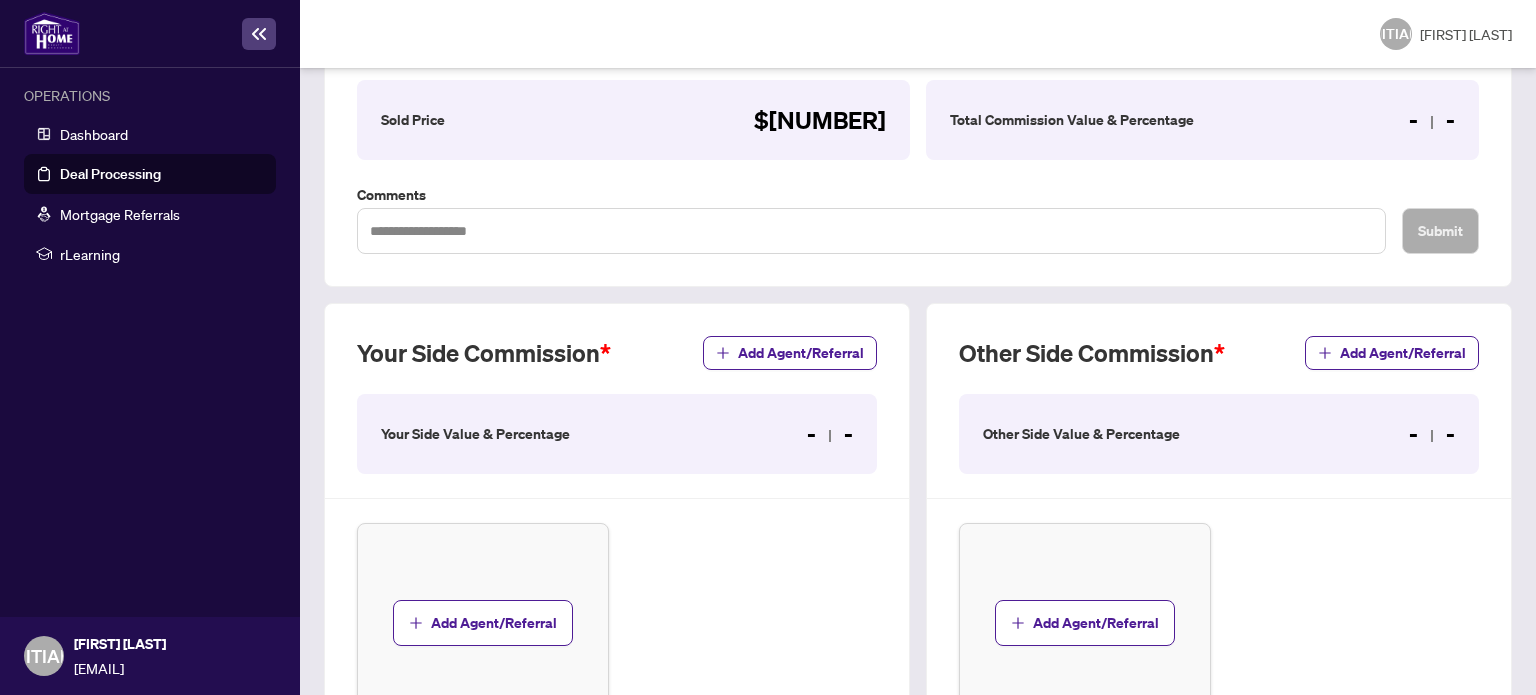 scroll, scrollTop: 427, scrollLeft: 0, axis: vertical 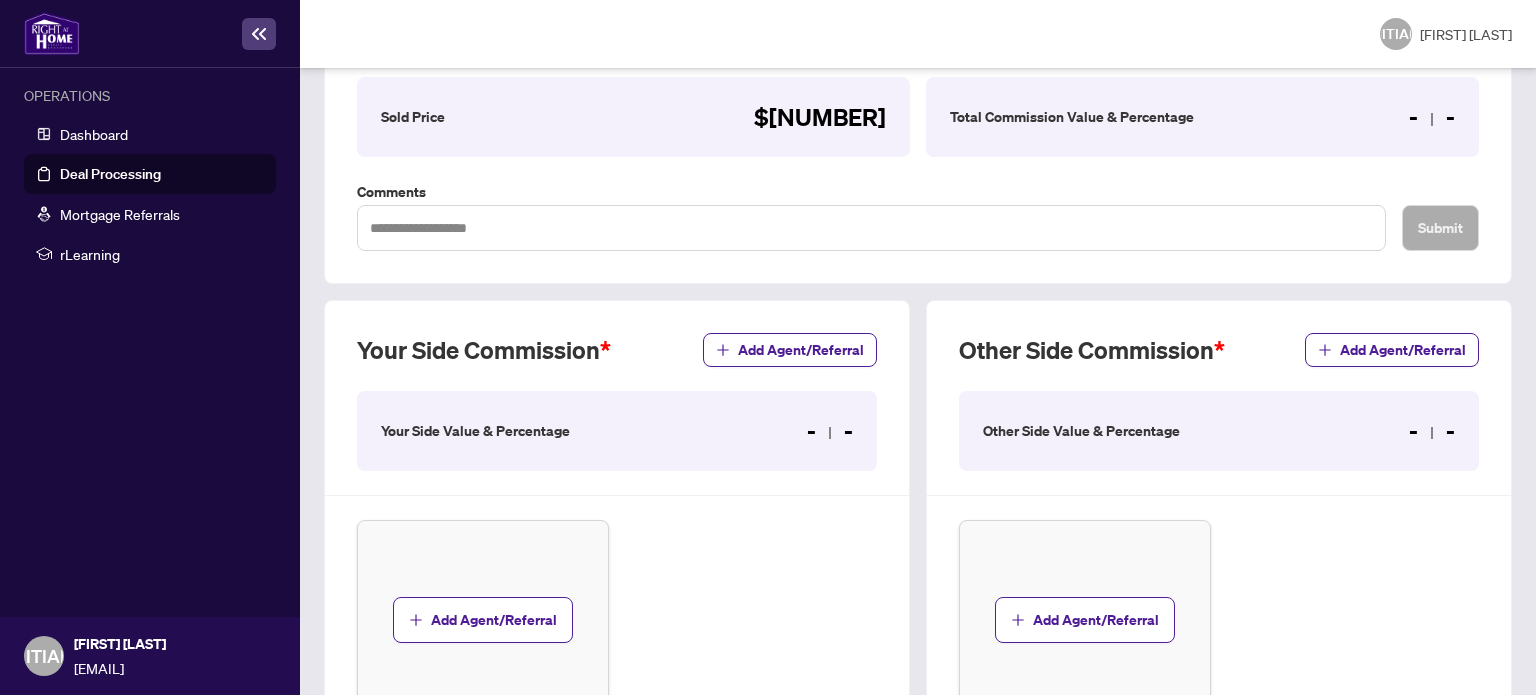 click on "Your Side Commission" at bounding box center [484, 350] 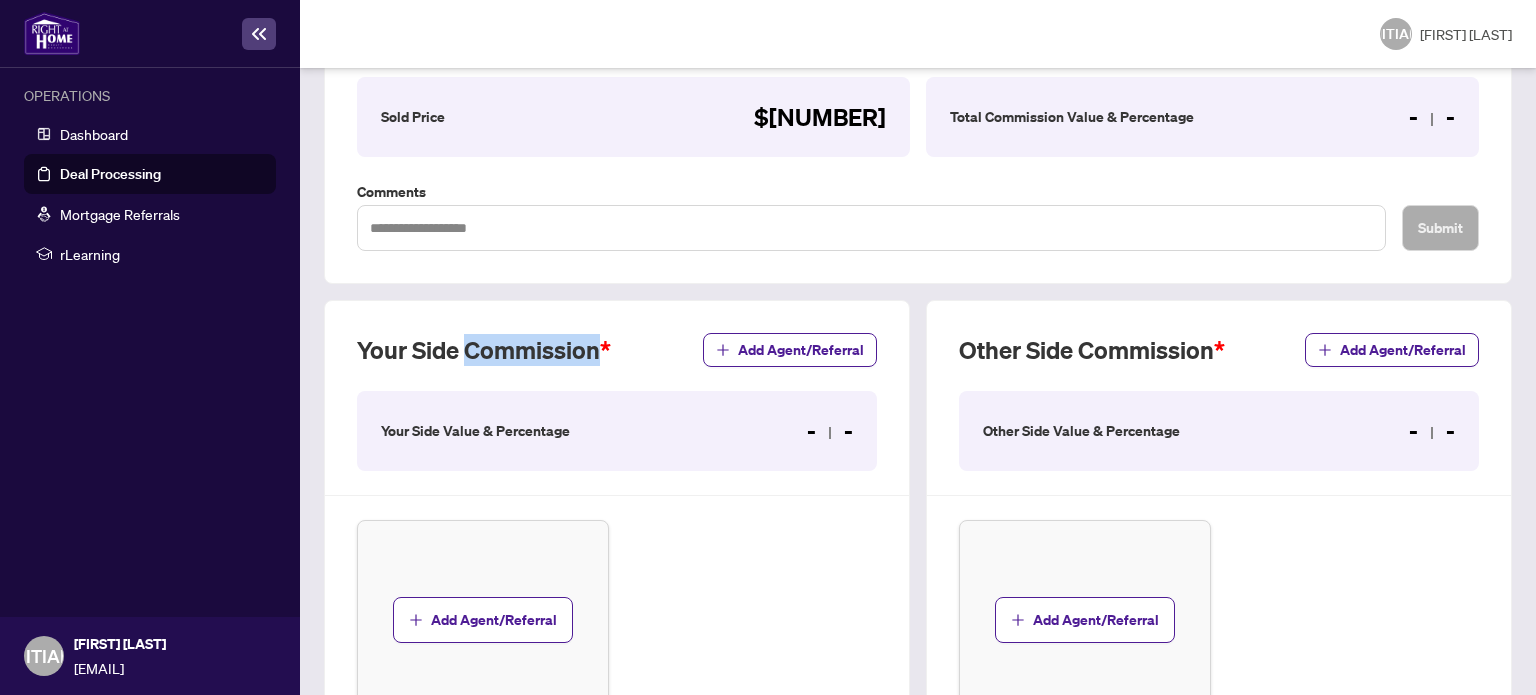 click on "Your Side Commission" at bounding box center (484, 350) 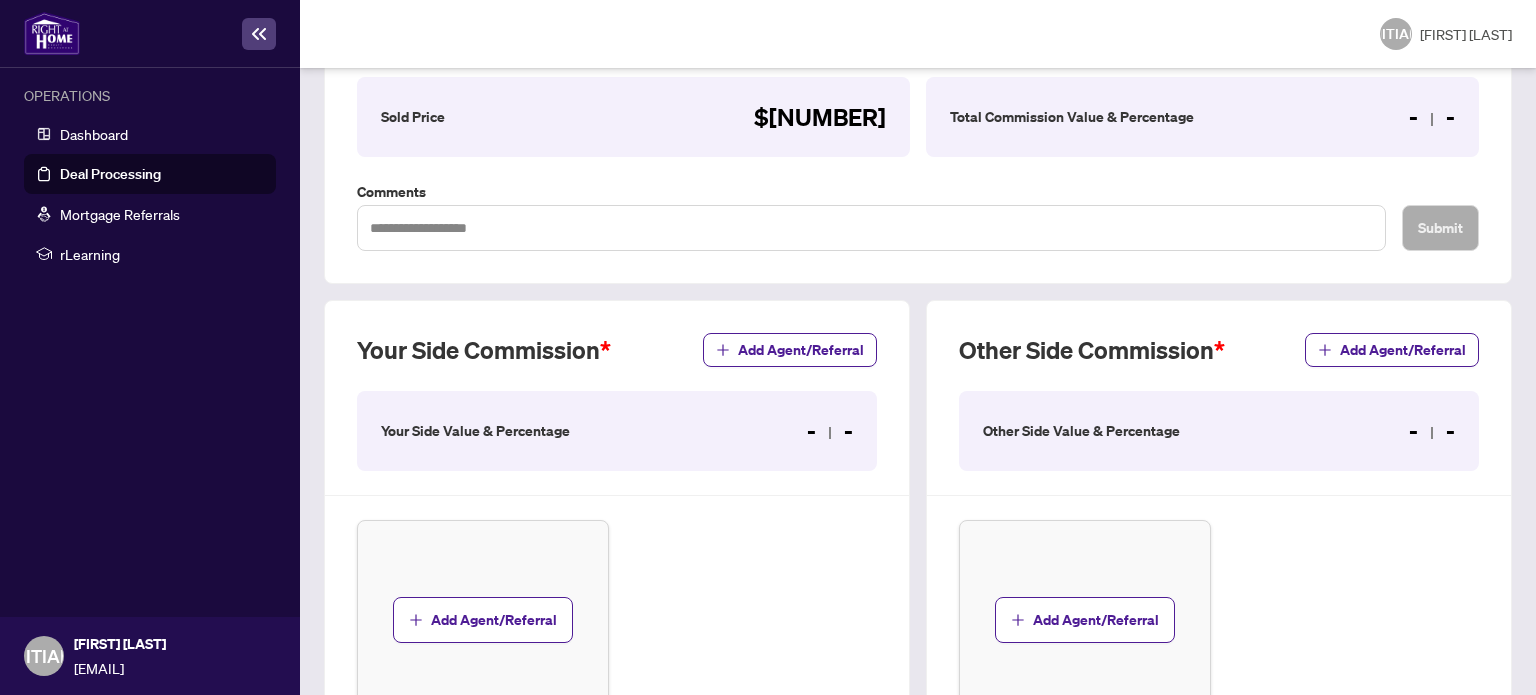 click on "Your Side Value & Percentage -     -" at bounding box center [617, 431] 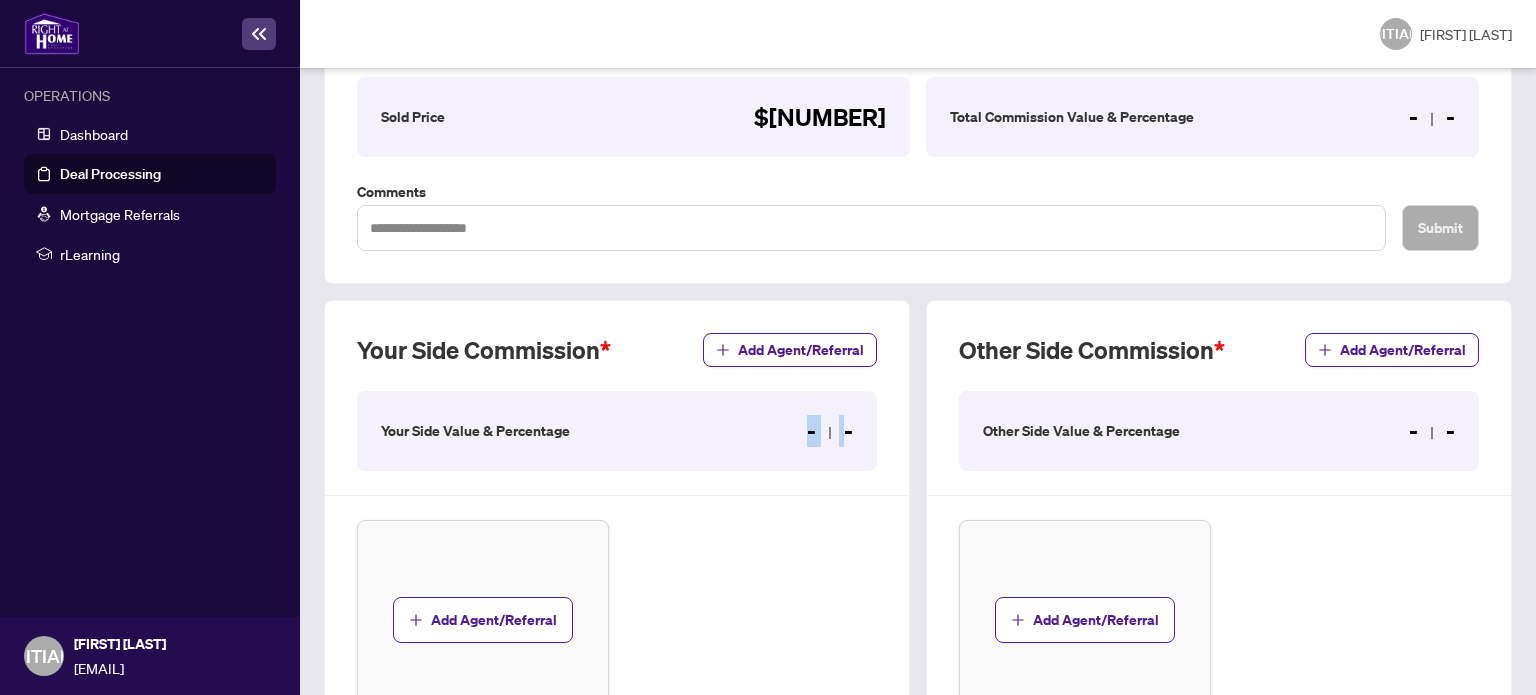 click on "Your Side Value & Percentage -     -" at bounding box center [617, 431] 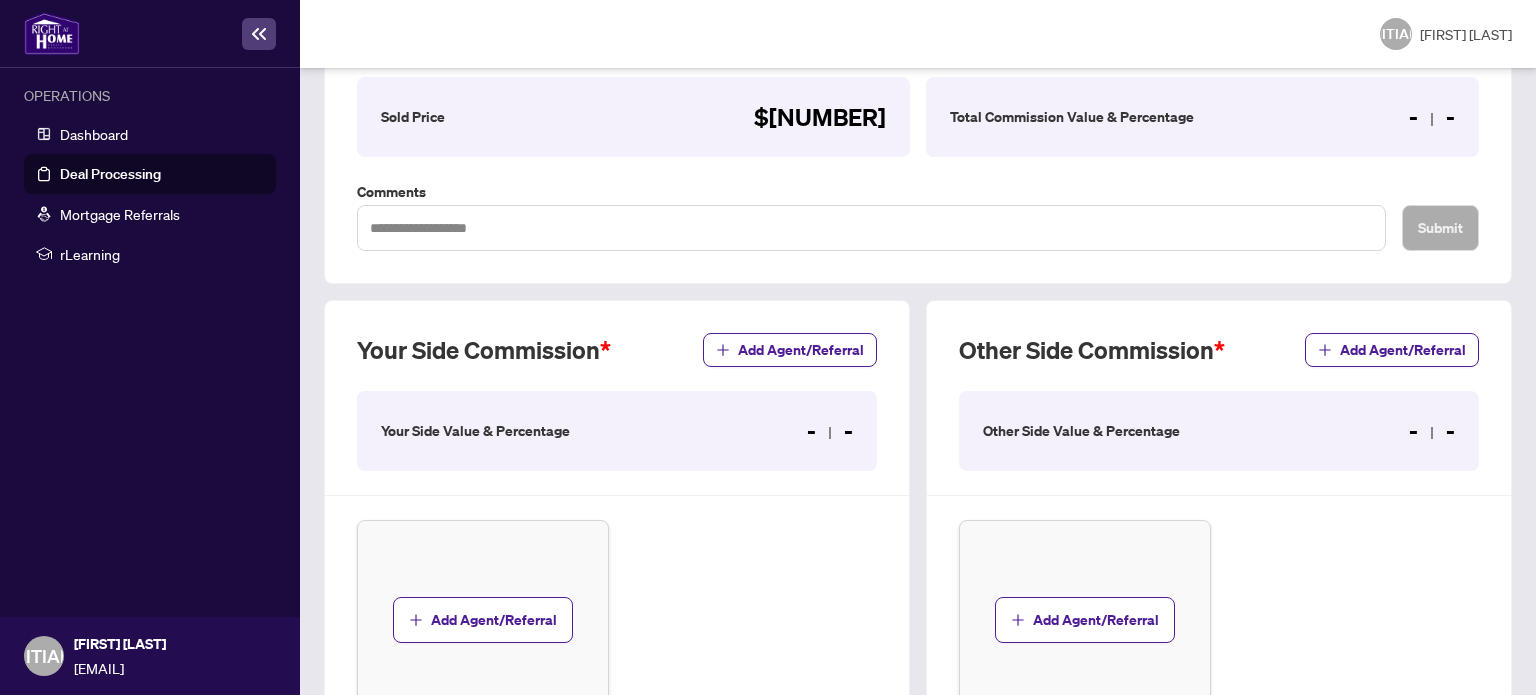click on "-     -" at bounding box center [830, 431] 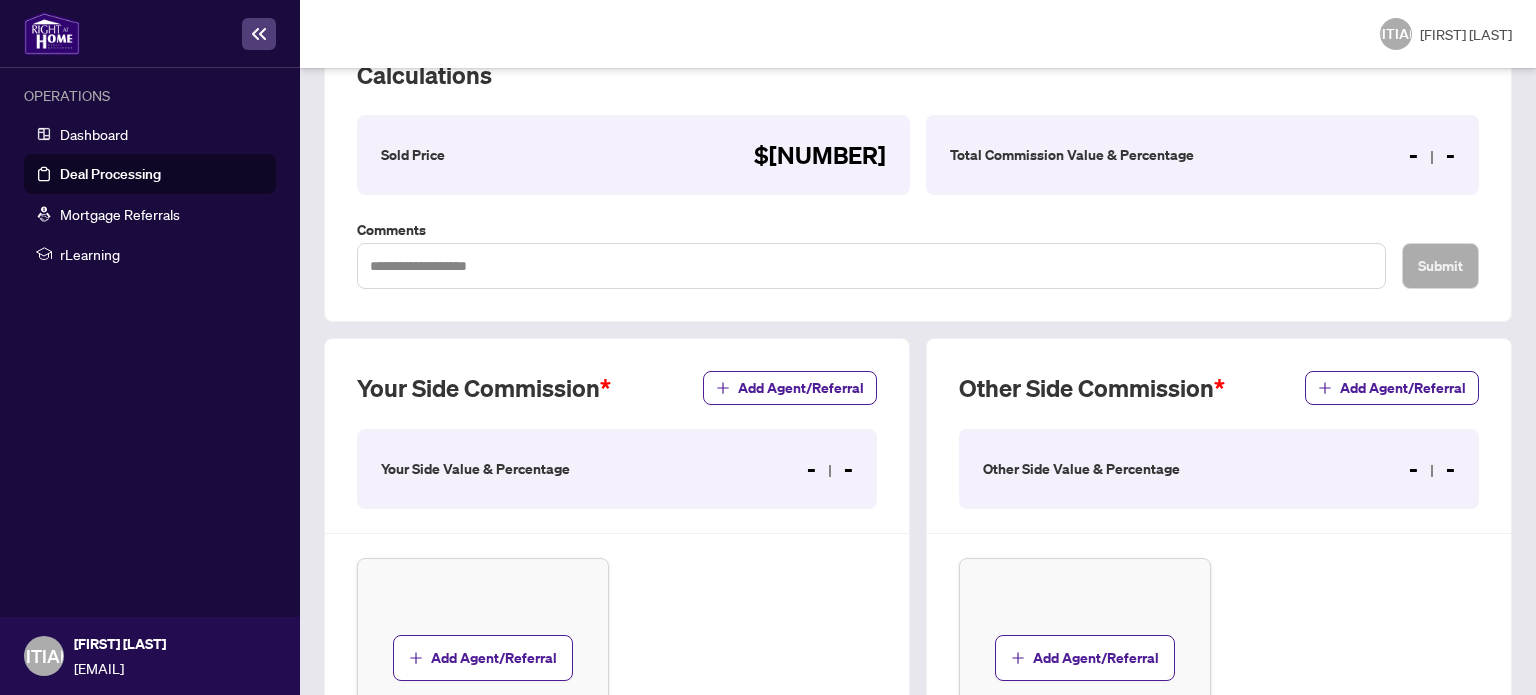scroll, scrollTop: 387, scrollLeft: 0, axis: vertical 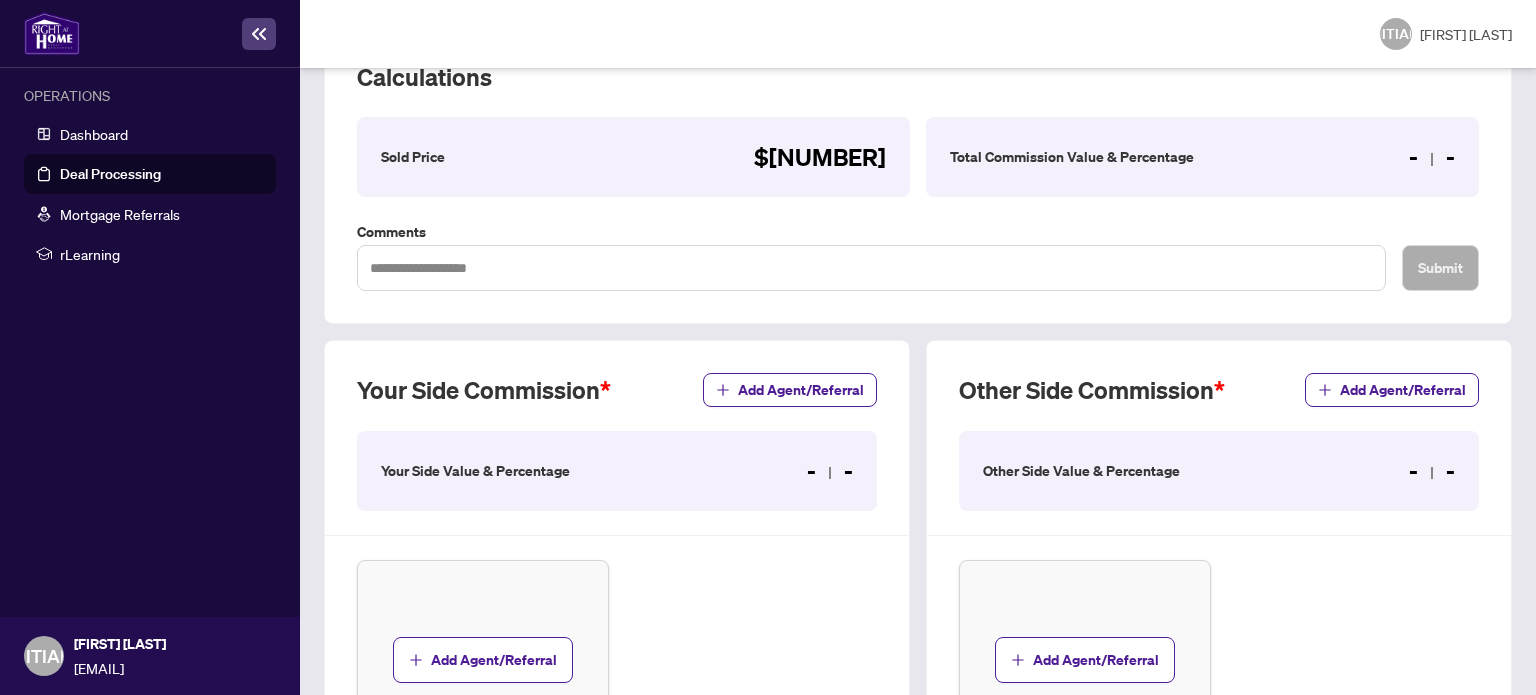 click on "-     -" at bounding box center [830, 471] 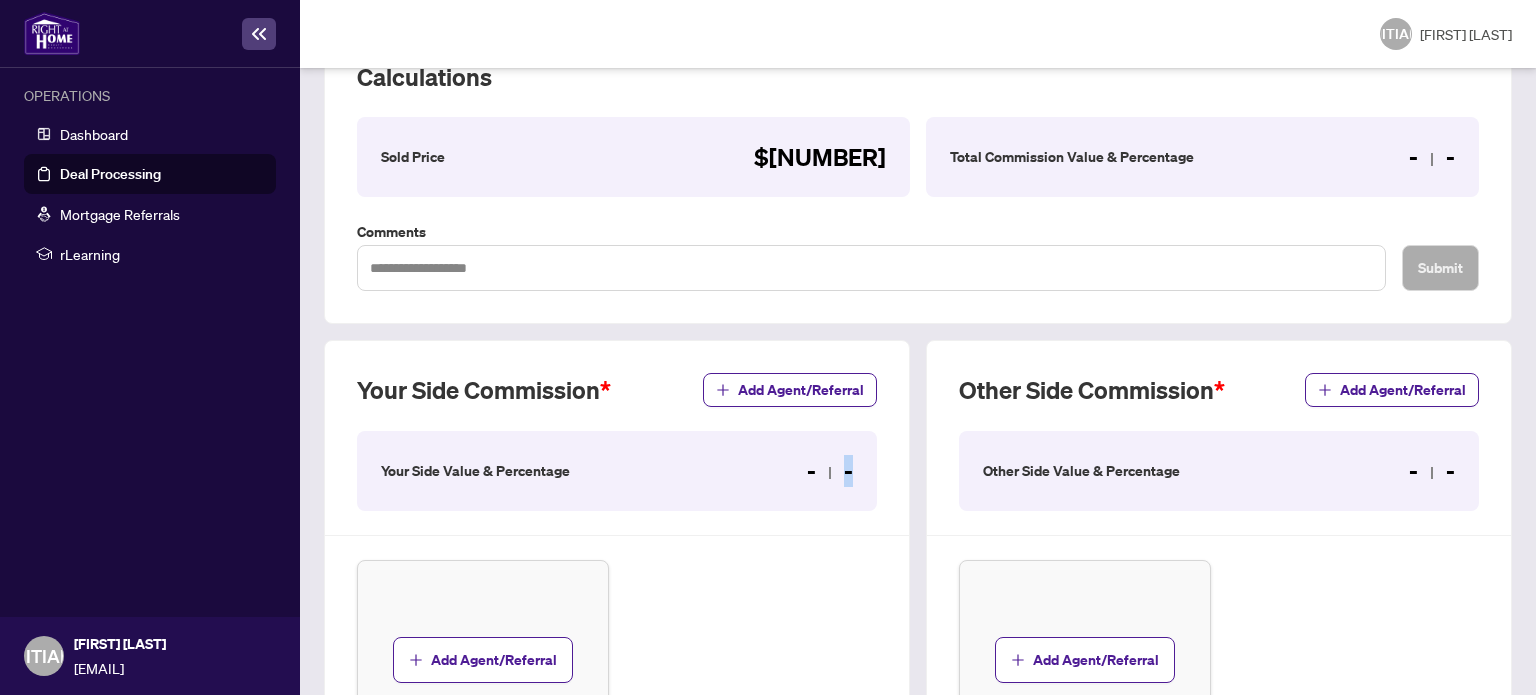 click on "-     -" at bounding box center (830, 471) 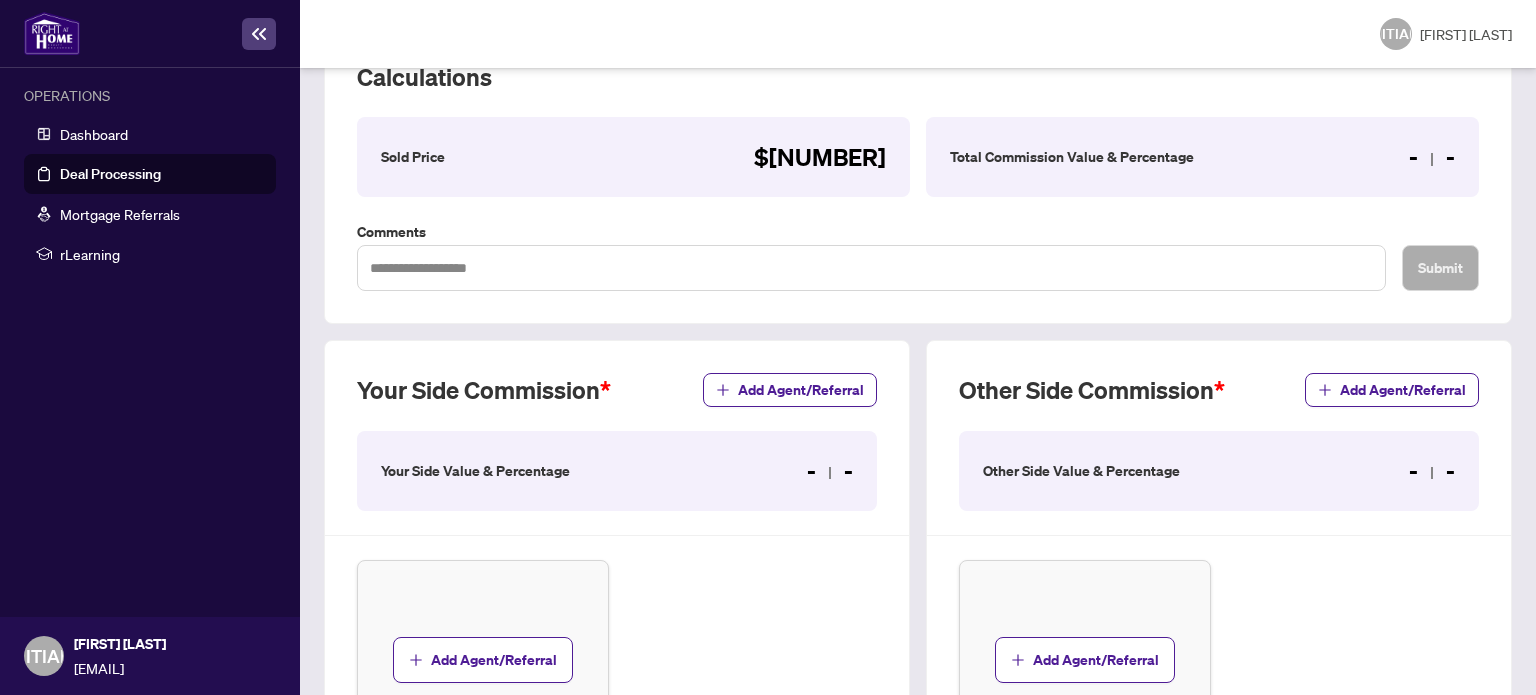 click on "Your Side Commission" at bounding box center [484, 390] 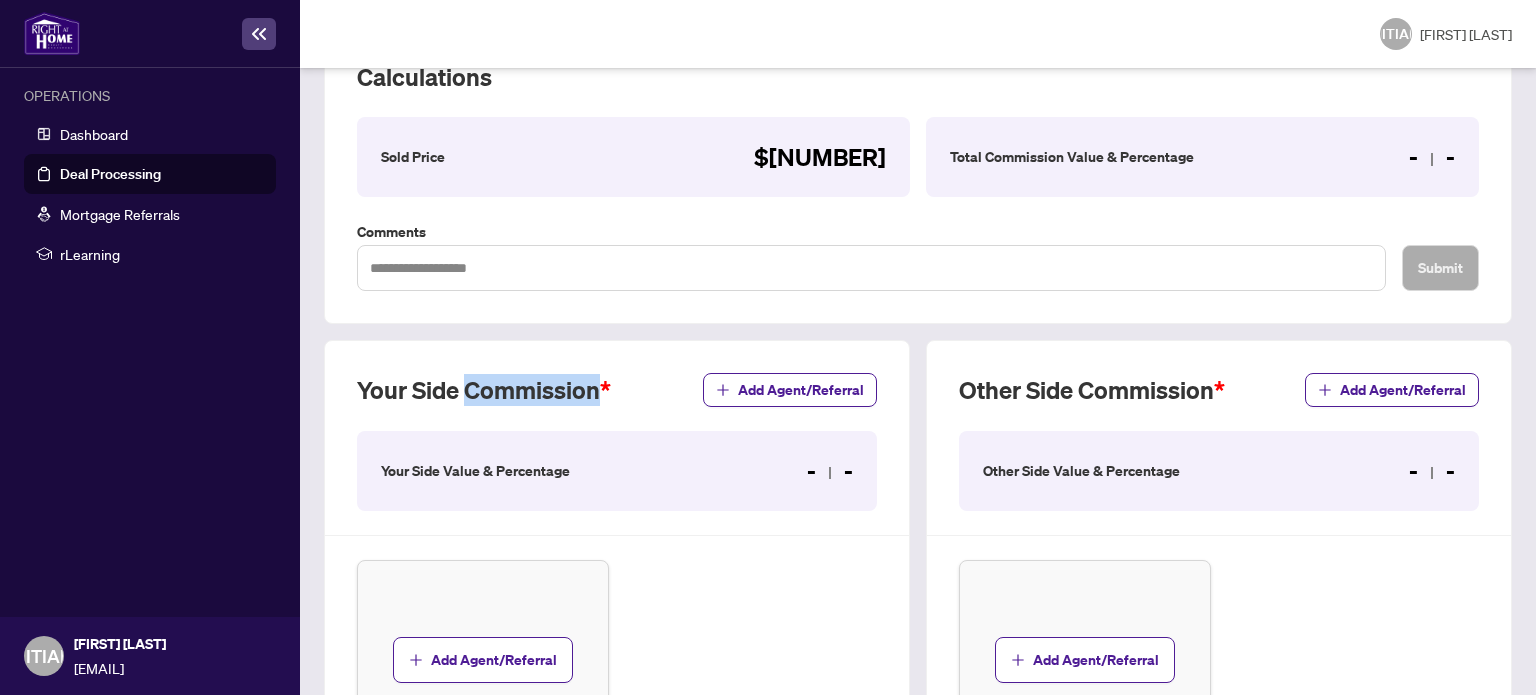 click on "Your Side Commission" at bounding box center [484, 390] 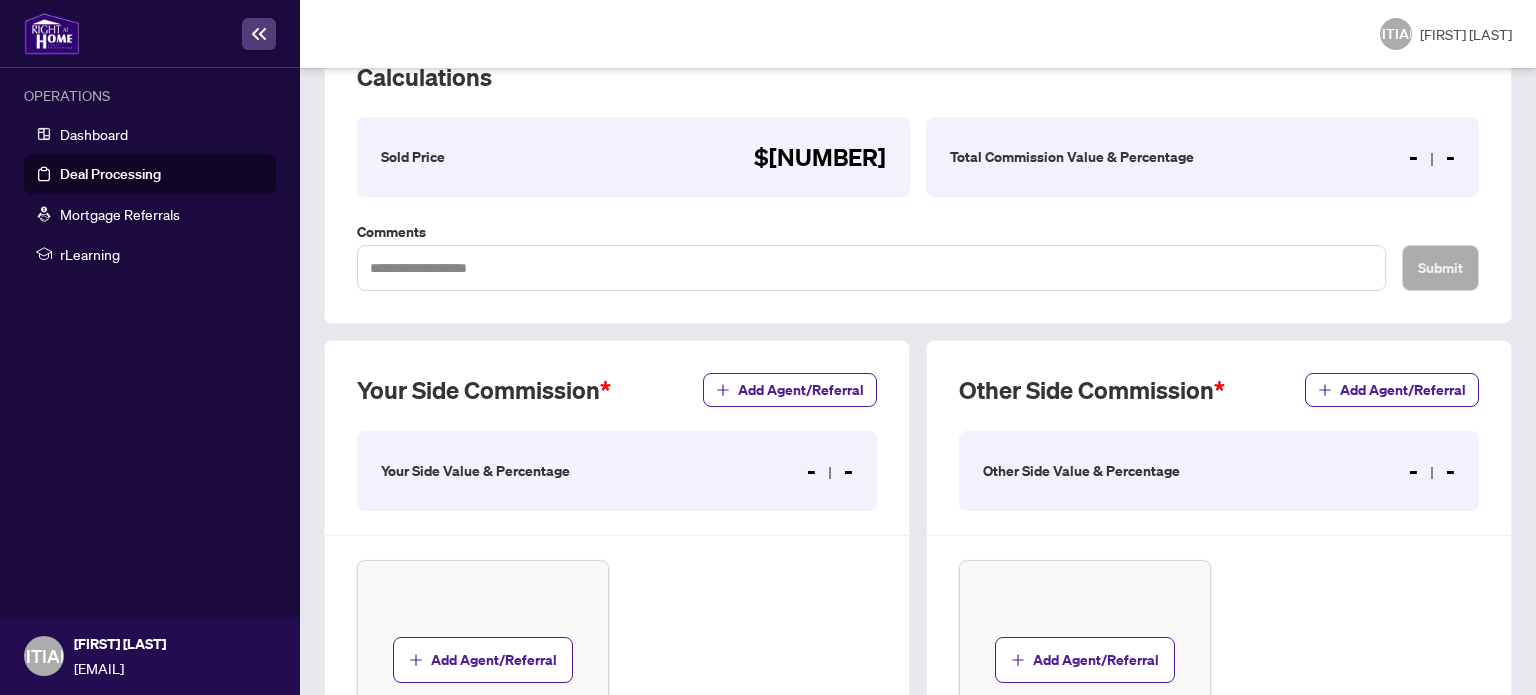 click on "Your Side Value & Percentage -     -" at bounding box center [617, 471] 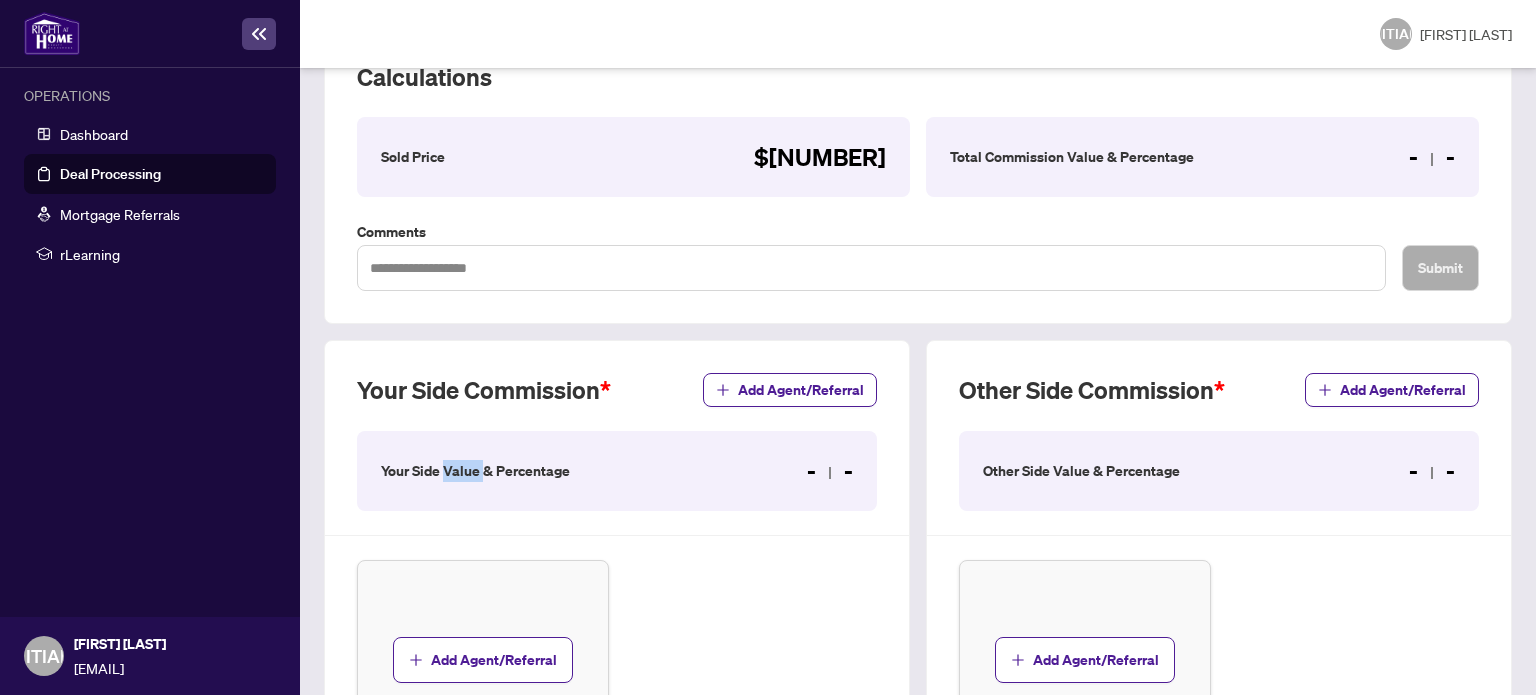 click on "Your Side Value & Percentage -     -" at bounding box center [617, 471] 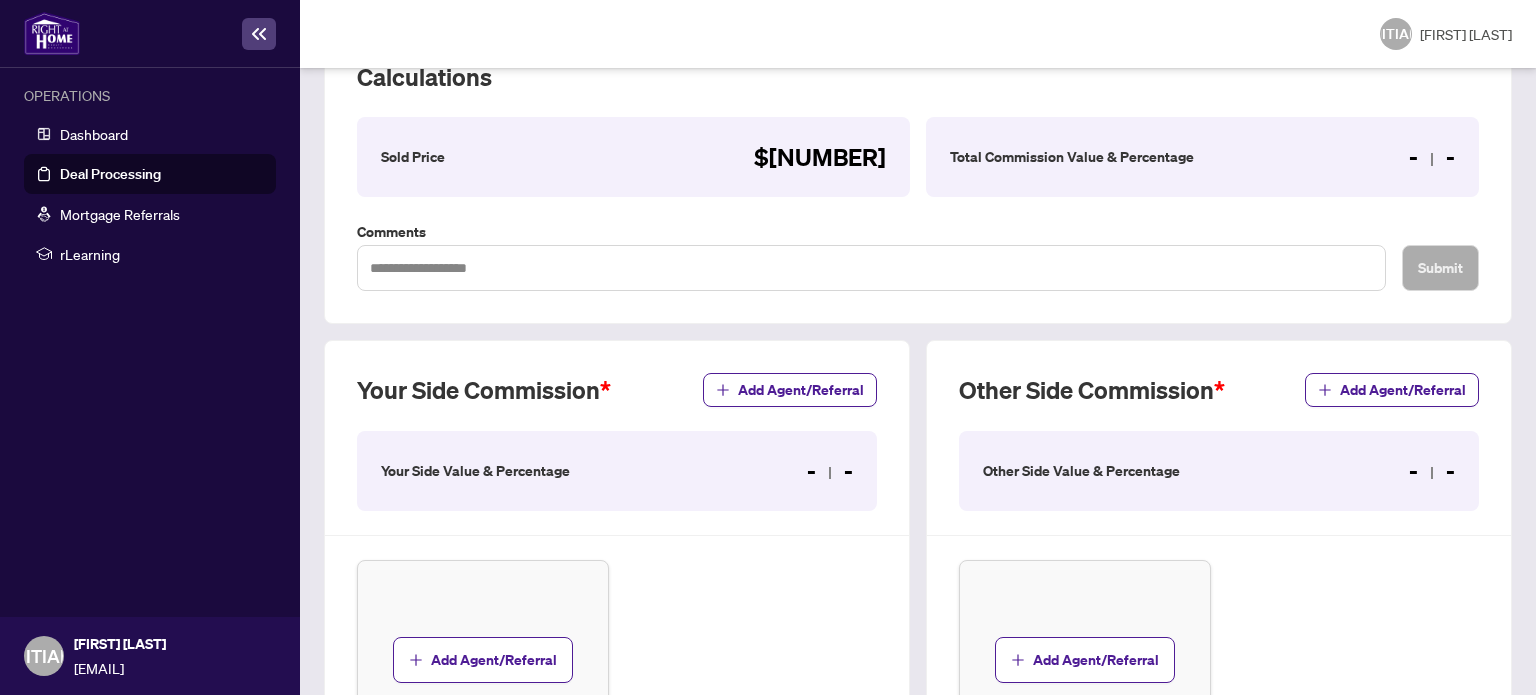 click on "Your Side Value & Percentage" at bounding box center (475, 471) 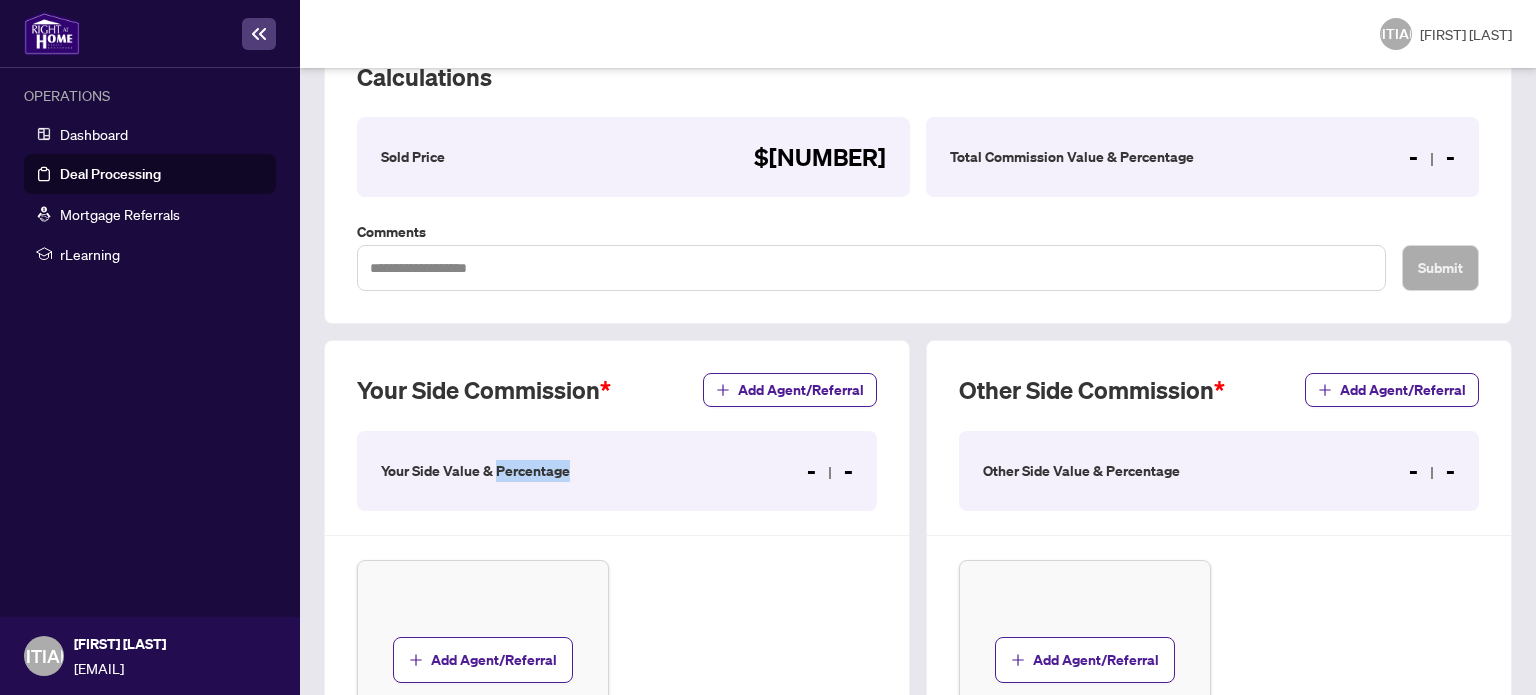 click on "Your Side Value & Percentage" at bounding box center [475, 471] 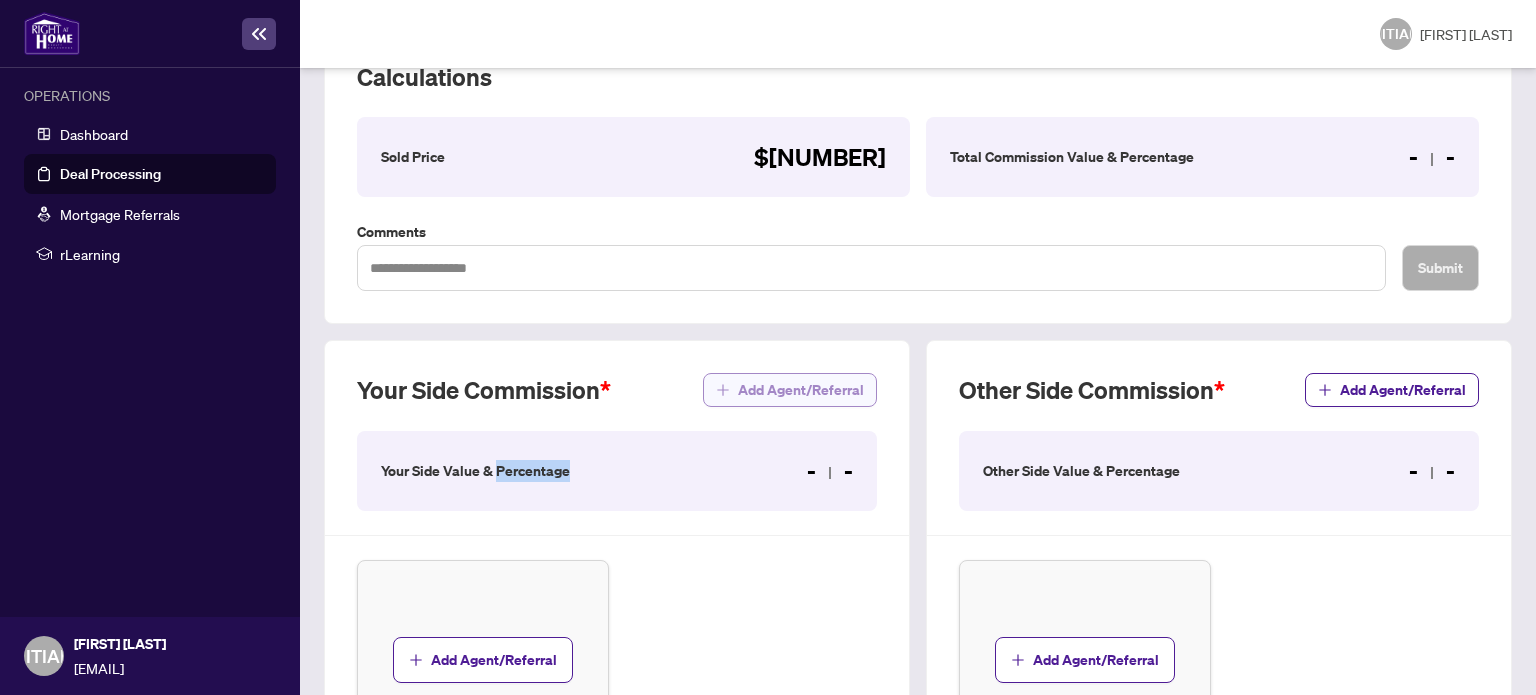click on "Add Agent/Referral" at bounding box center (801, 390) 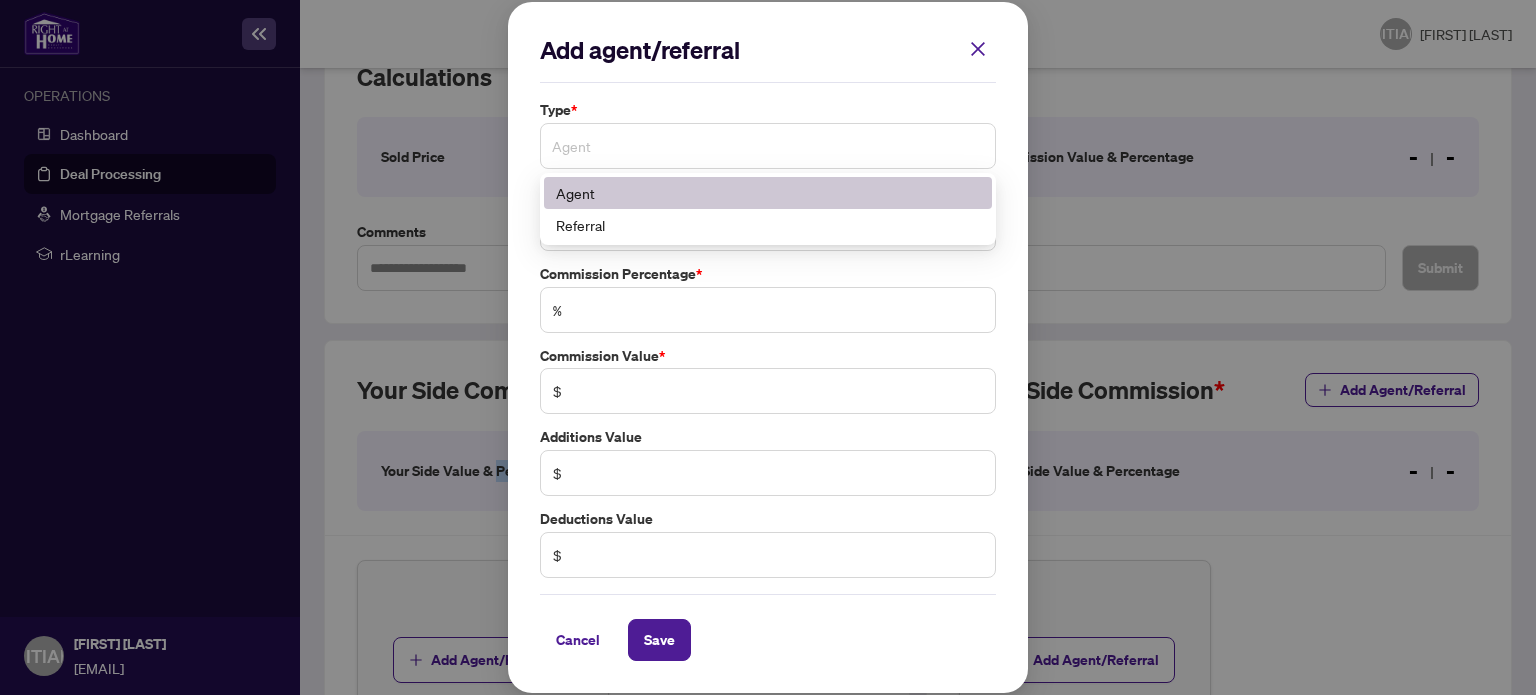 click on "Agent" at bounding box center [768, 146] 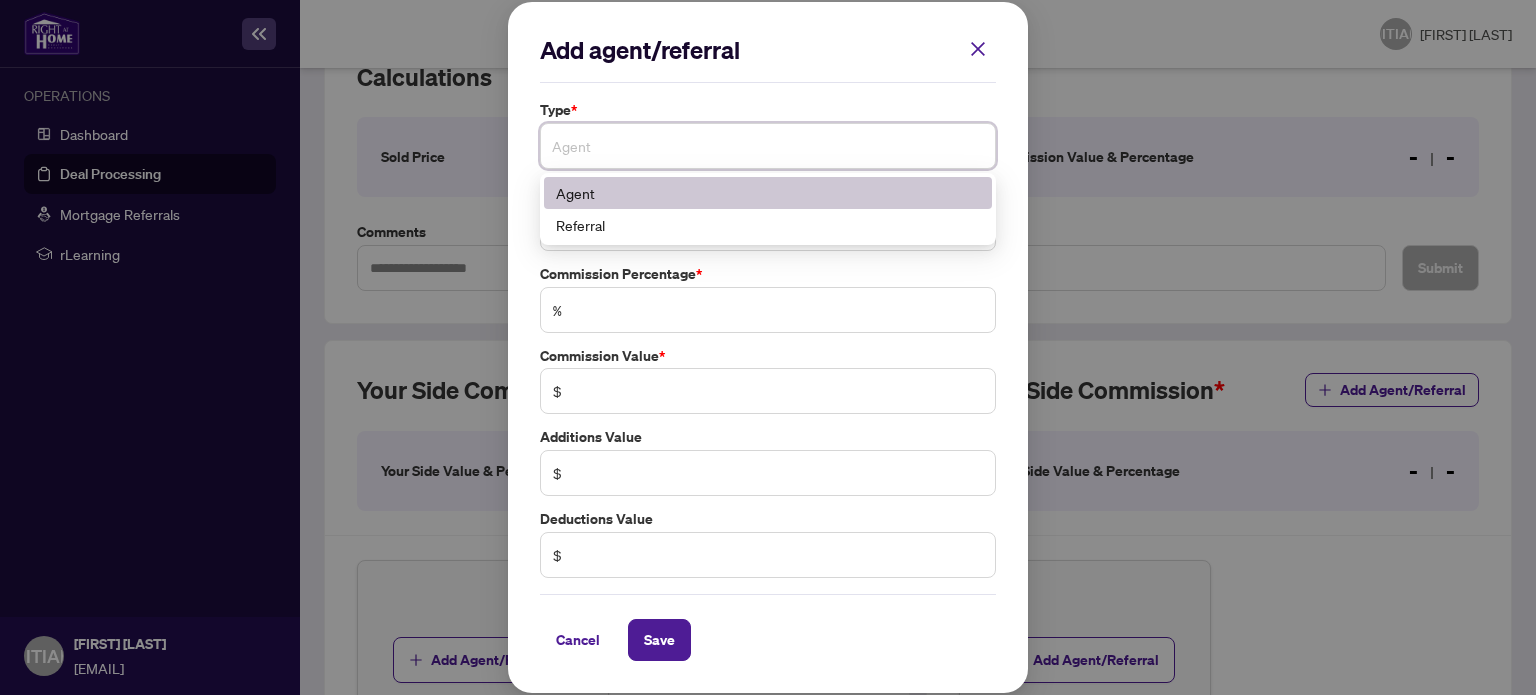 click on "Agent" at bounding box center (768, 193) 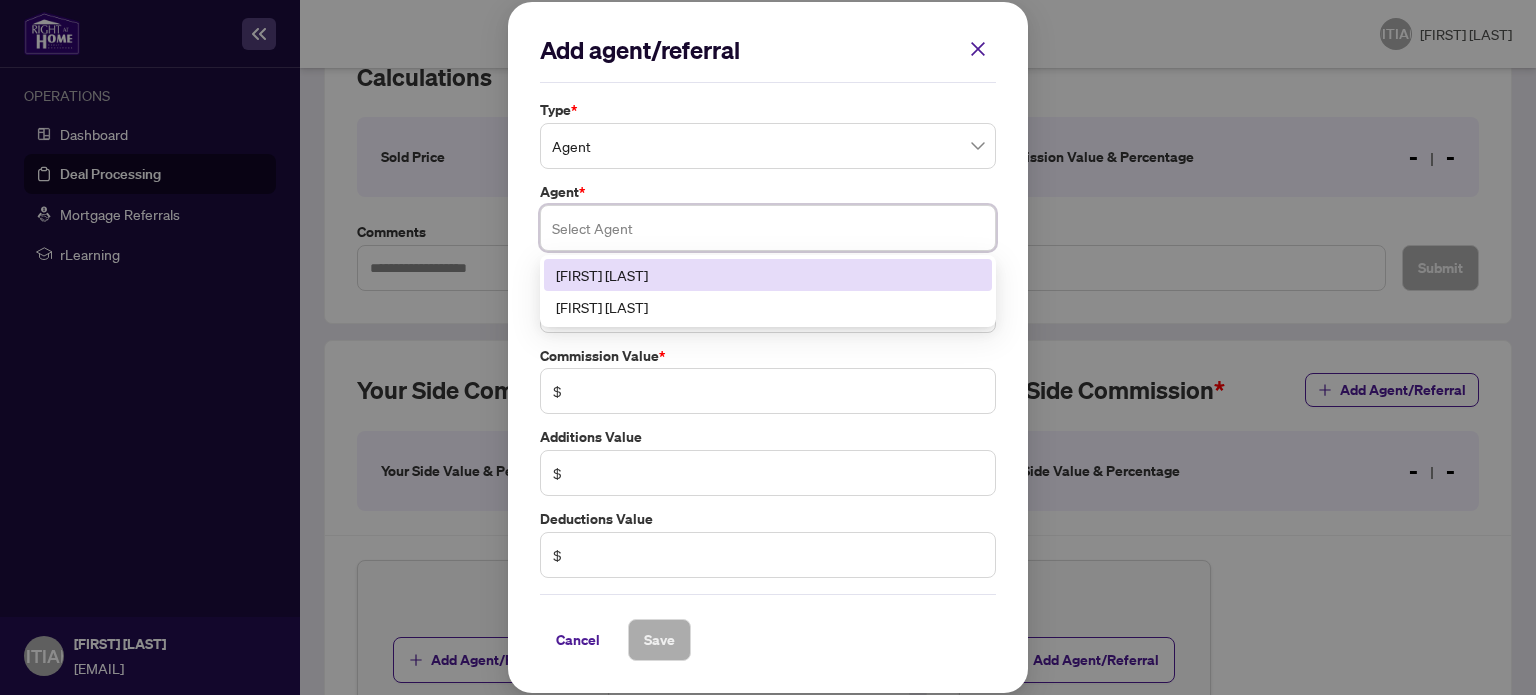 click at bounding box center (768, 228) 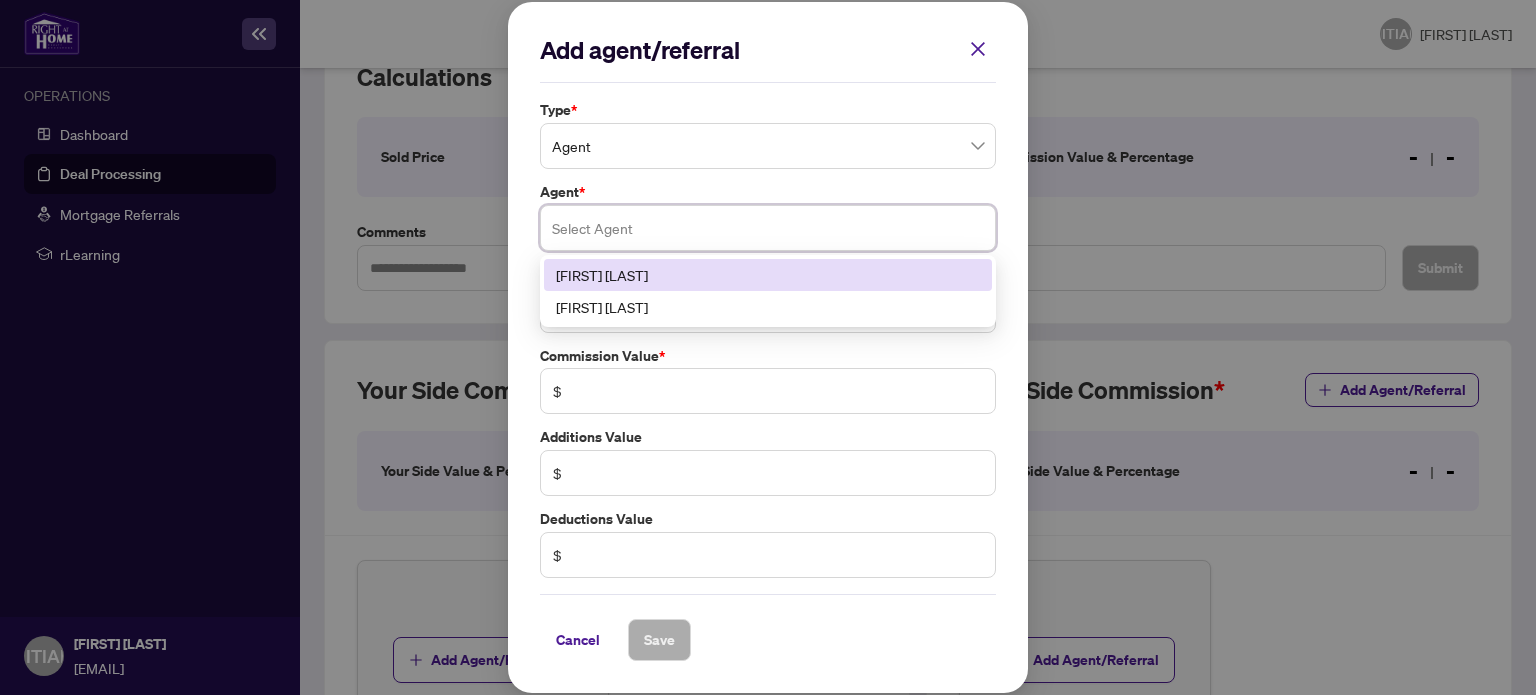 click on "[FIRST] [LAST]" at bounding box center [768, 275] 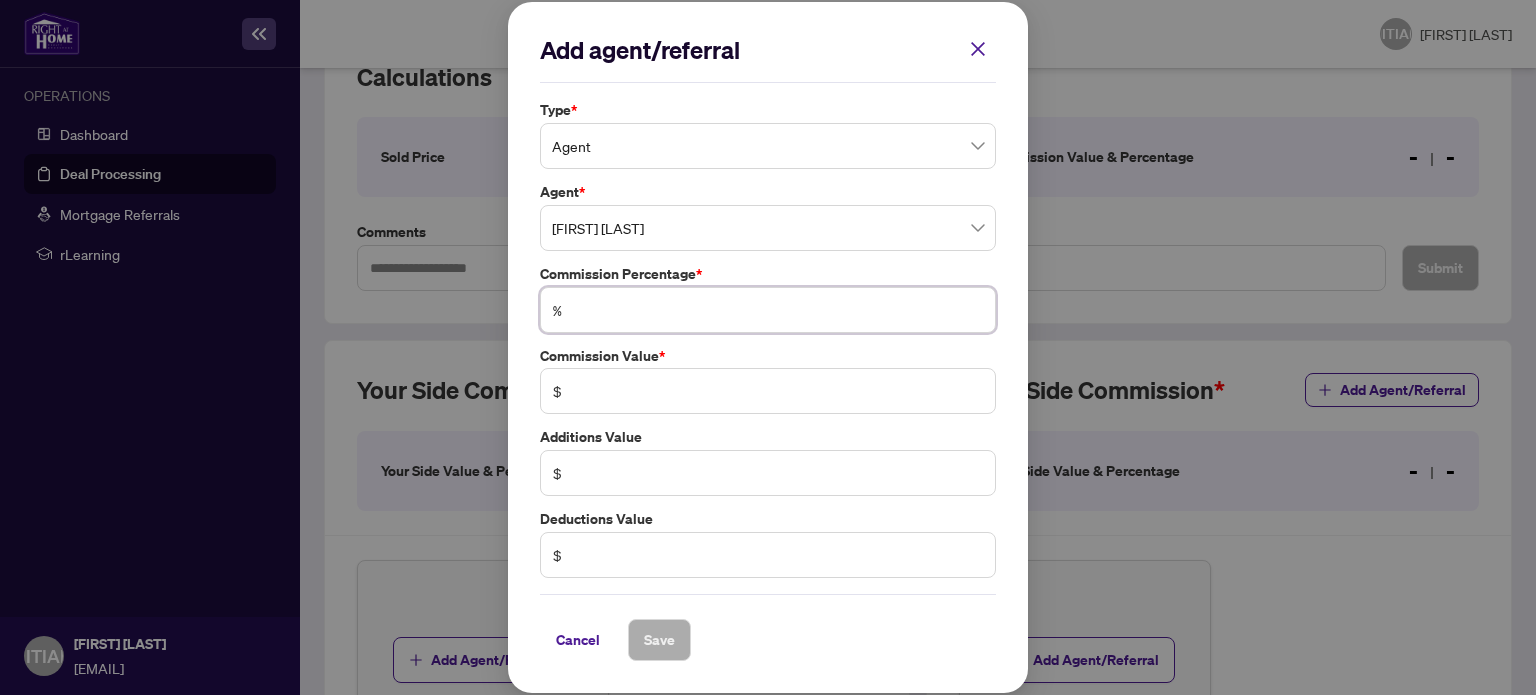 click at bounding box center [778, 310] 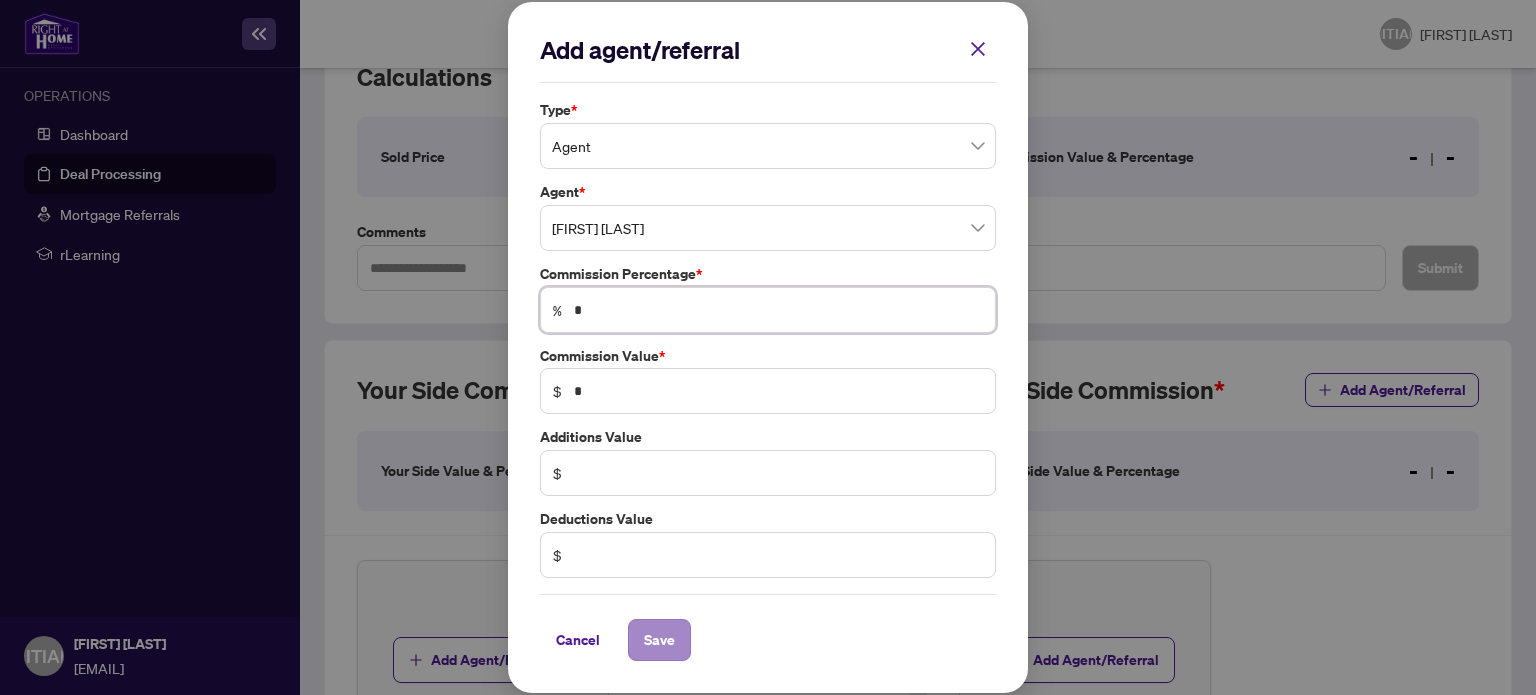 type on "*" 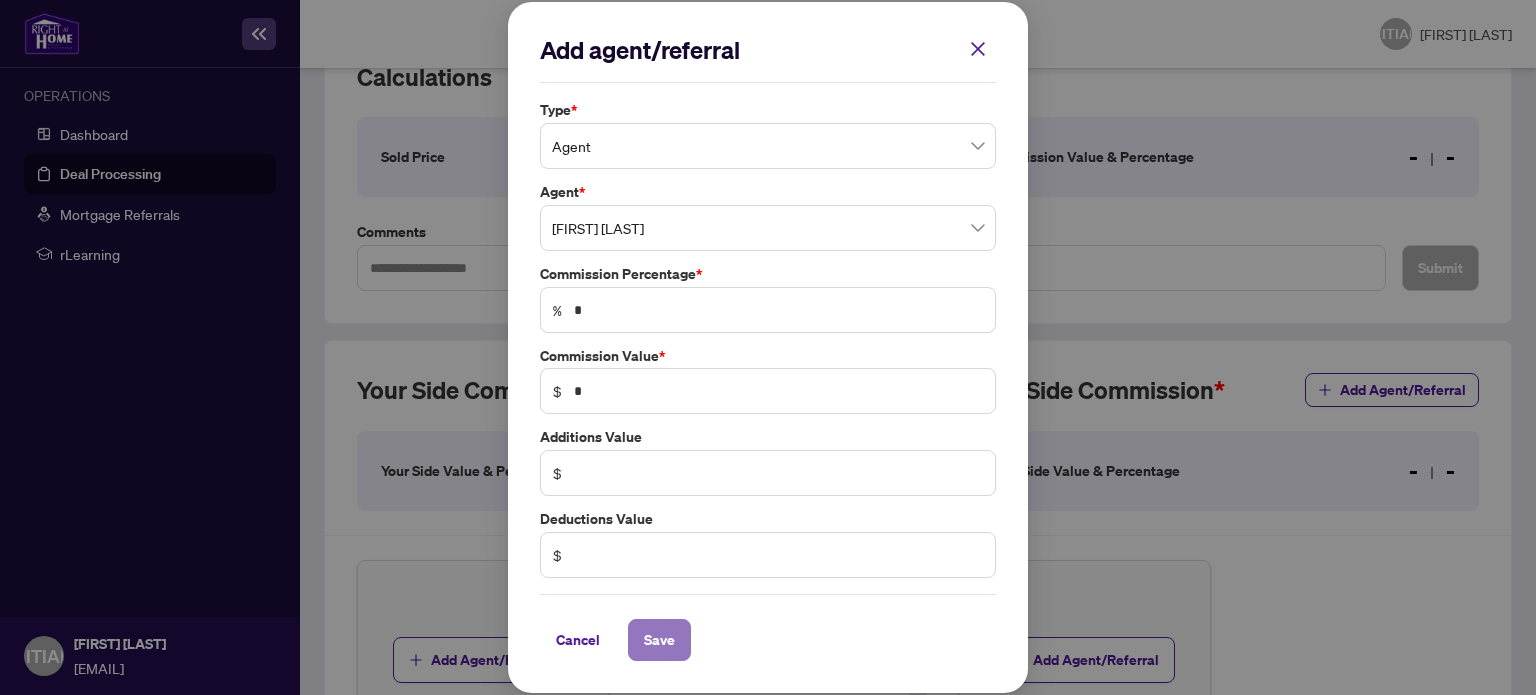 click on "Save" at bounding box center (0, 0) 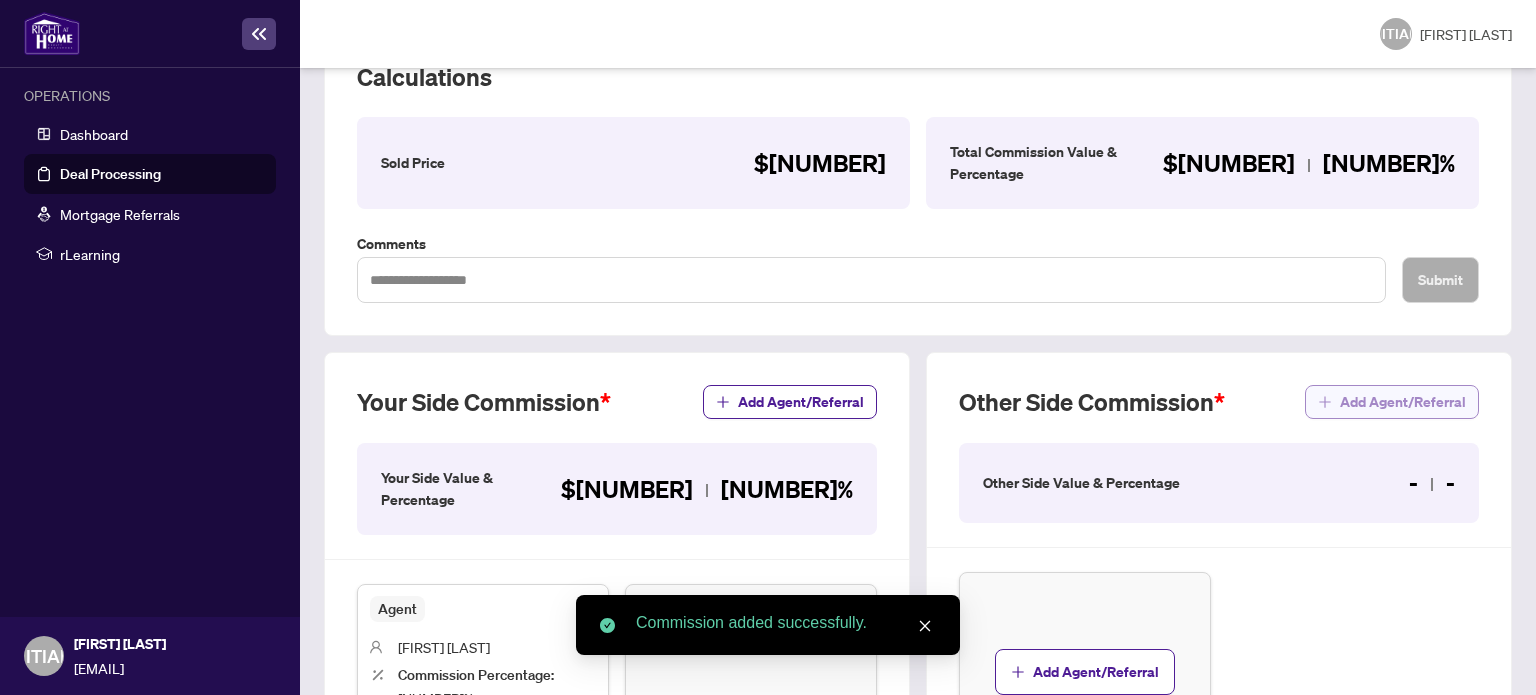click on "Add Agent/Referral" at bounding box center [1403, 402] 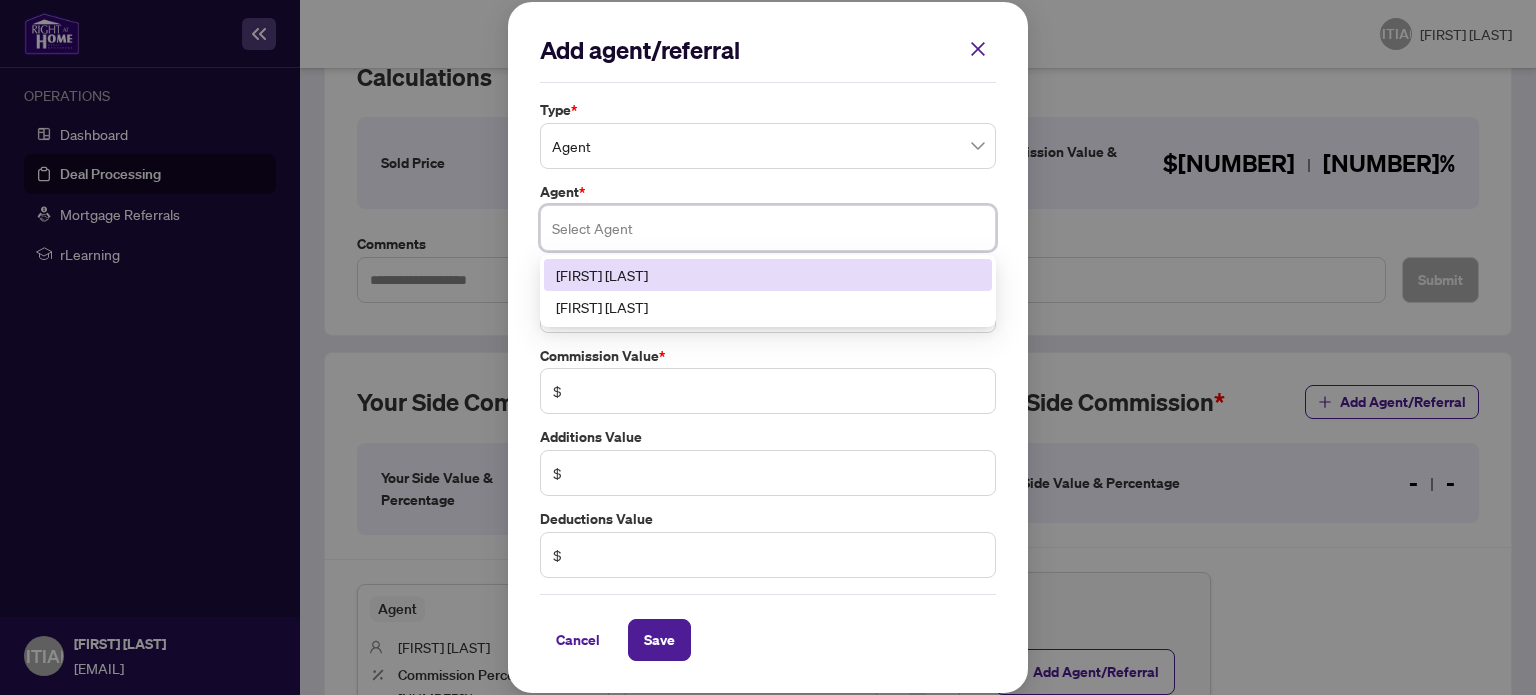 click at bounding box center [768, 228] 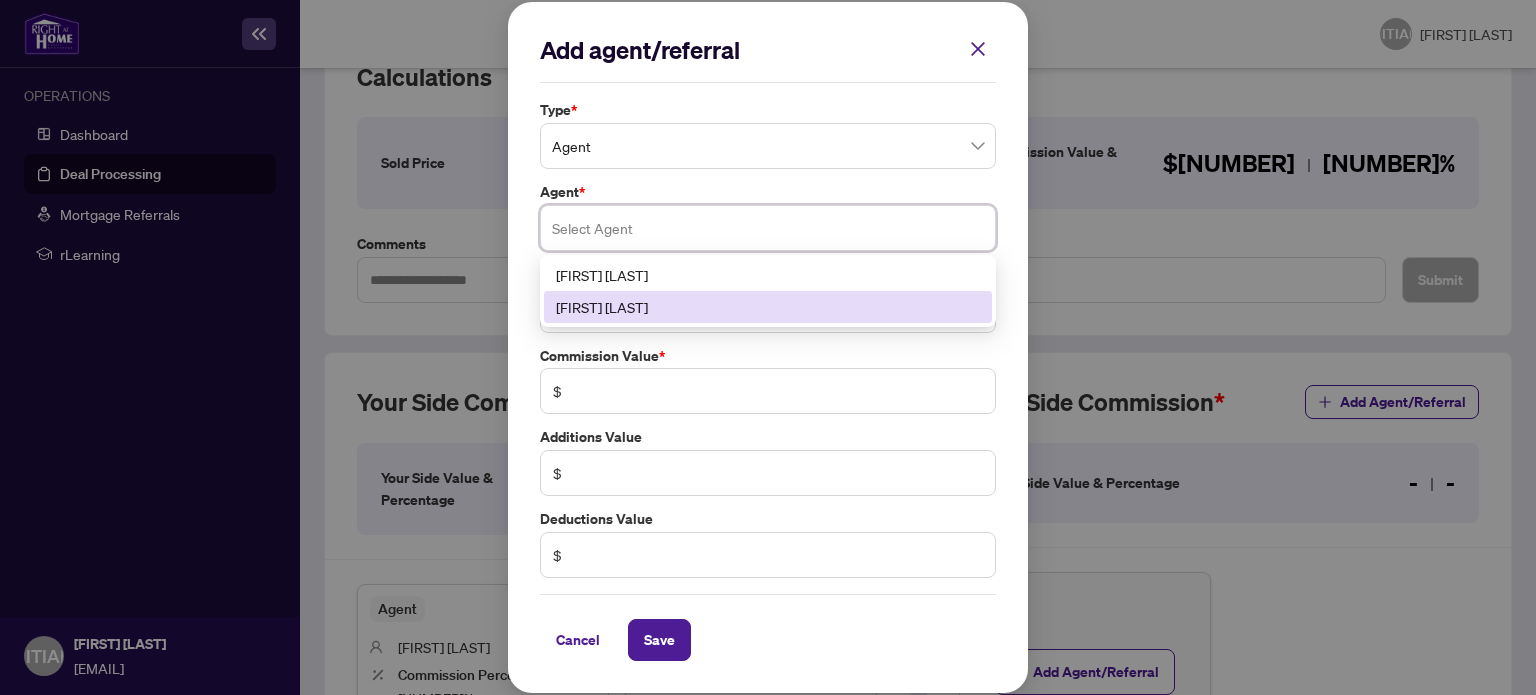 click on "[FIRST] [LAST]" at bounding box center [768, 307] 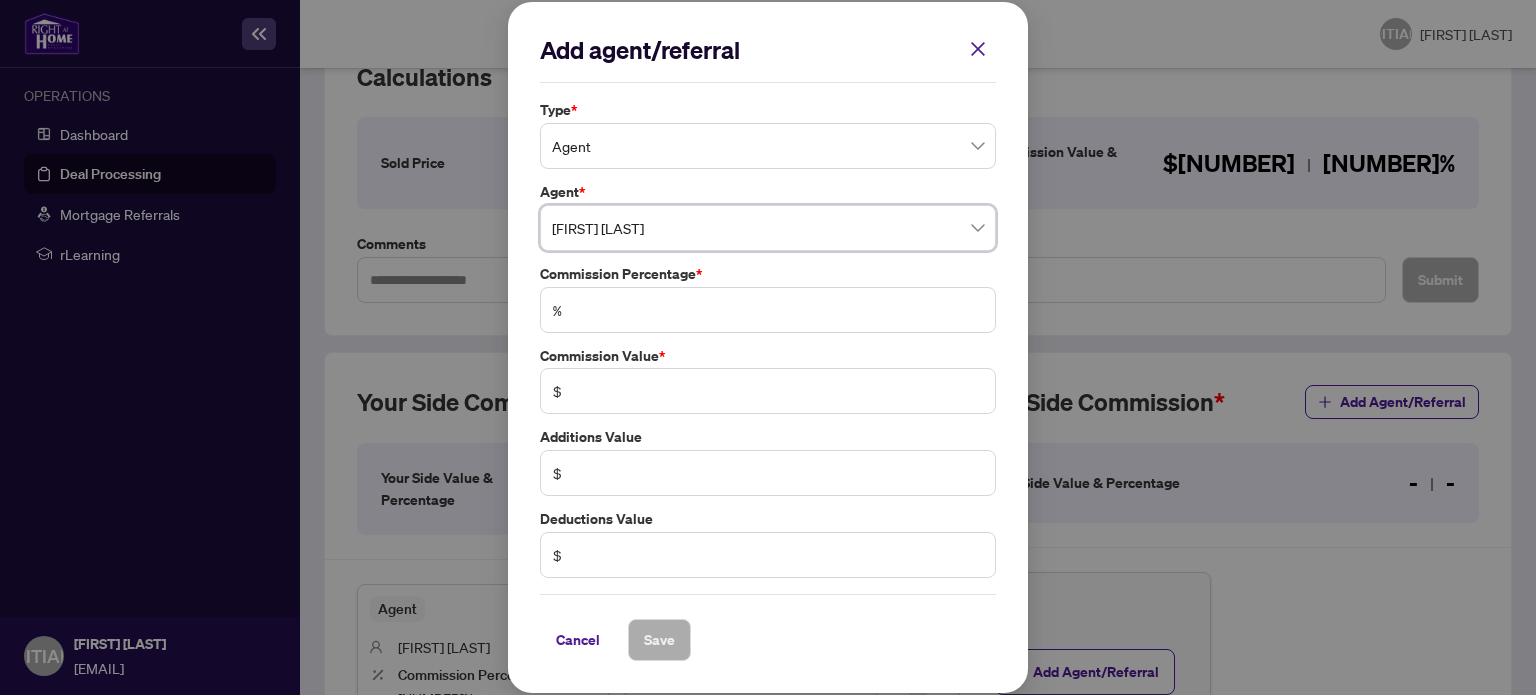 click on "%" at bounding box center (768, 310) 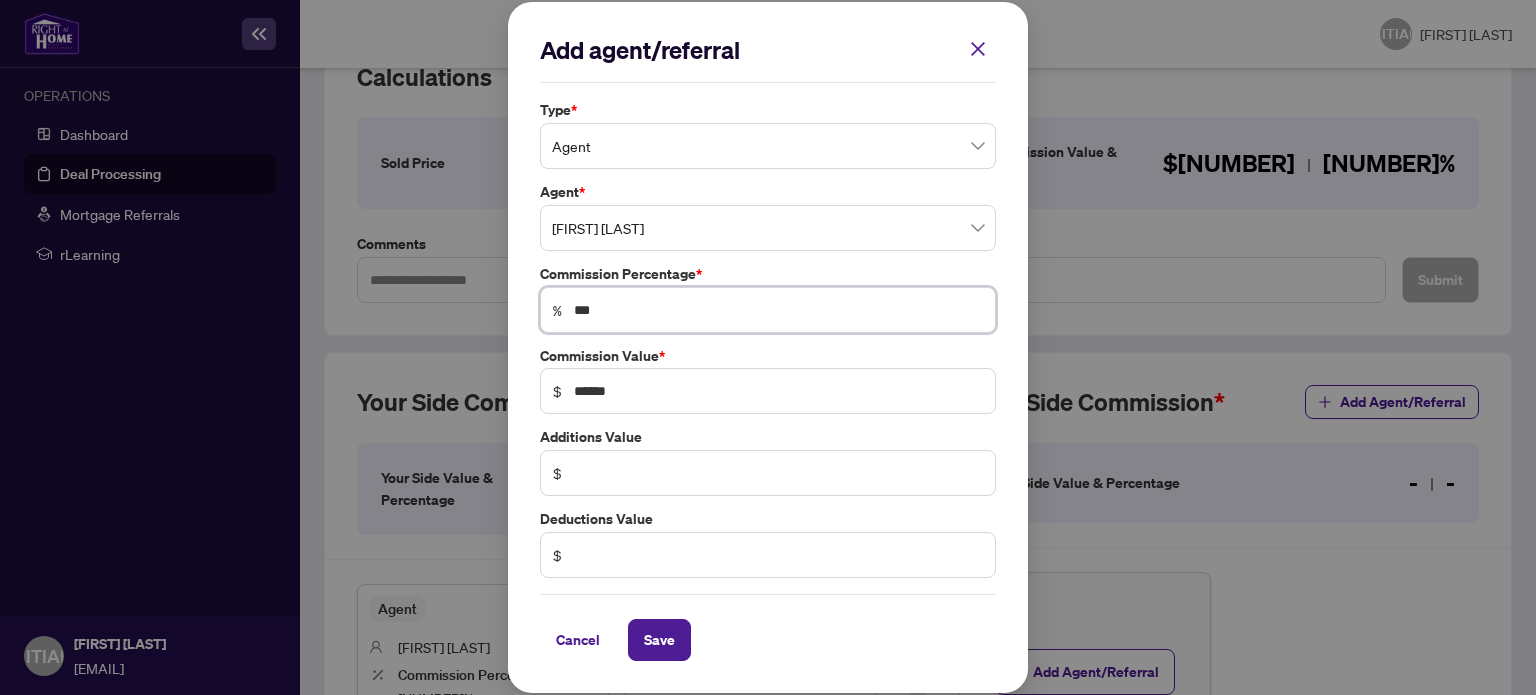 type on "***" 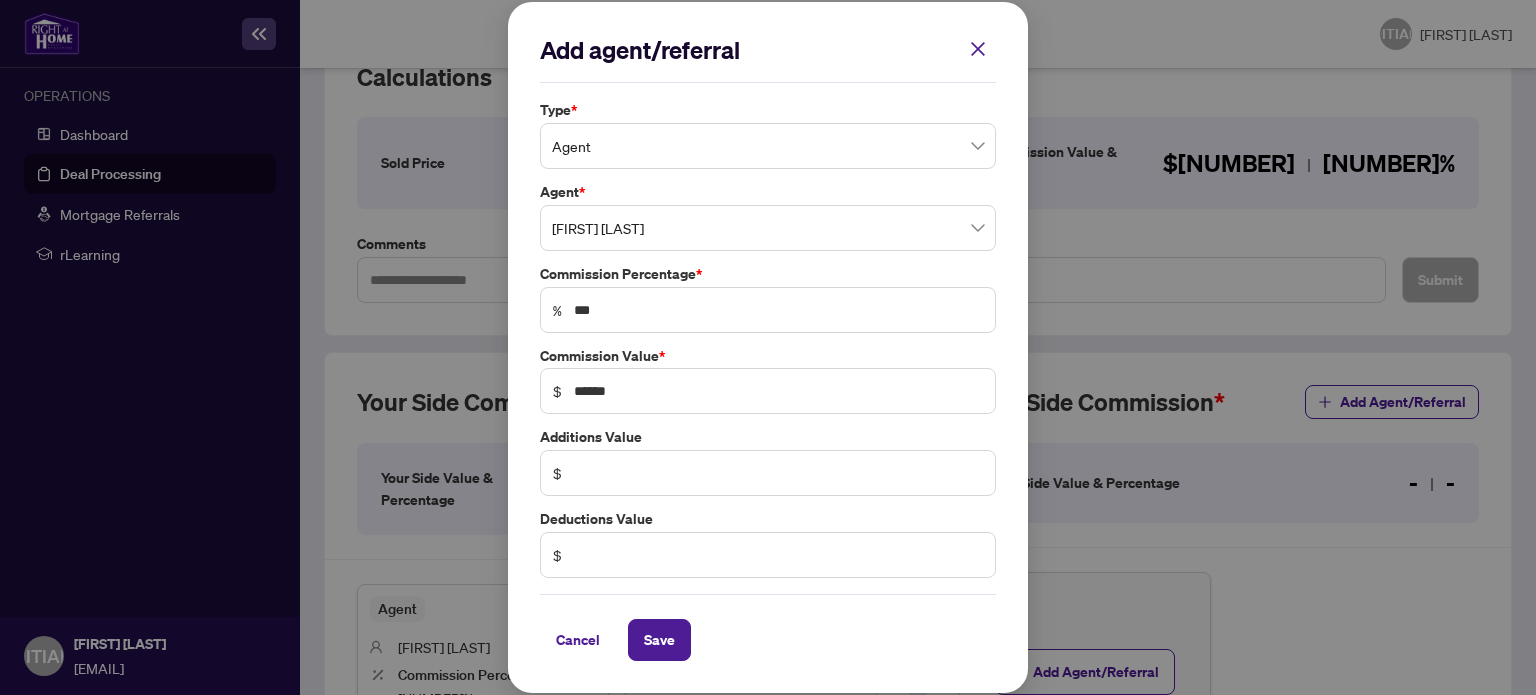 click on "Additions Value" at bounding box center [768, 110] 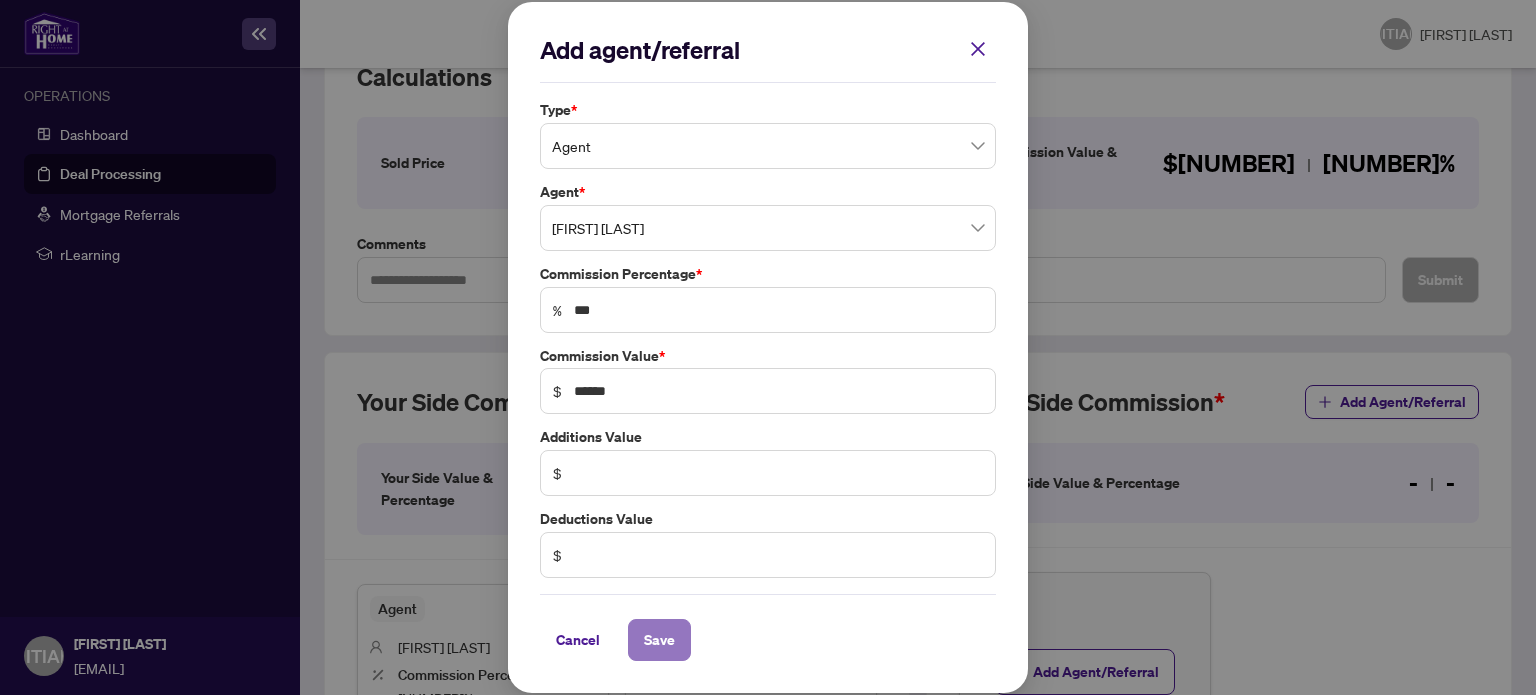 click on "Save" at bounding box center [0, 0] 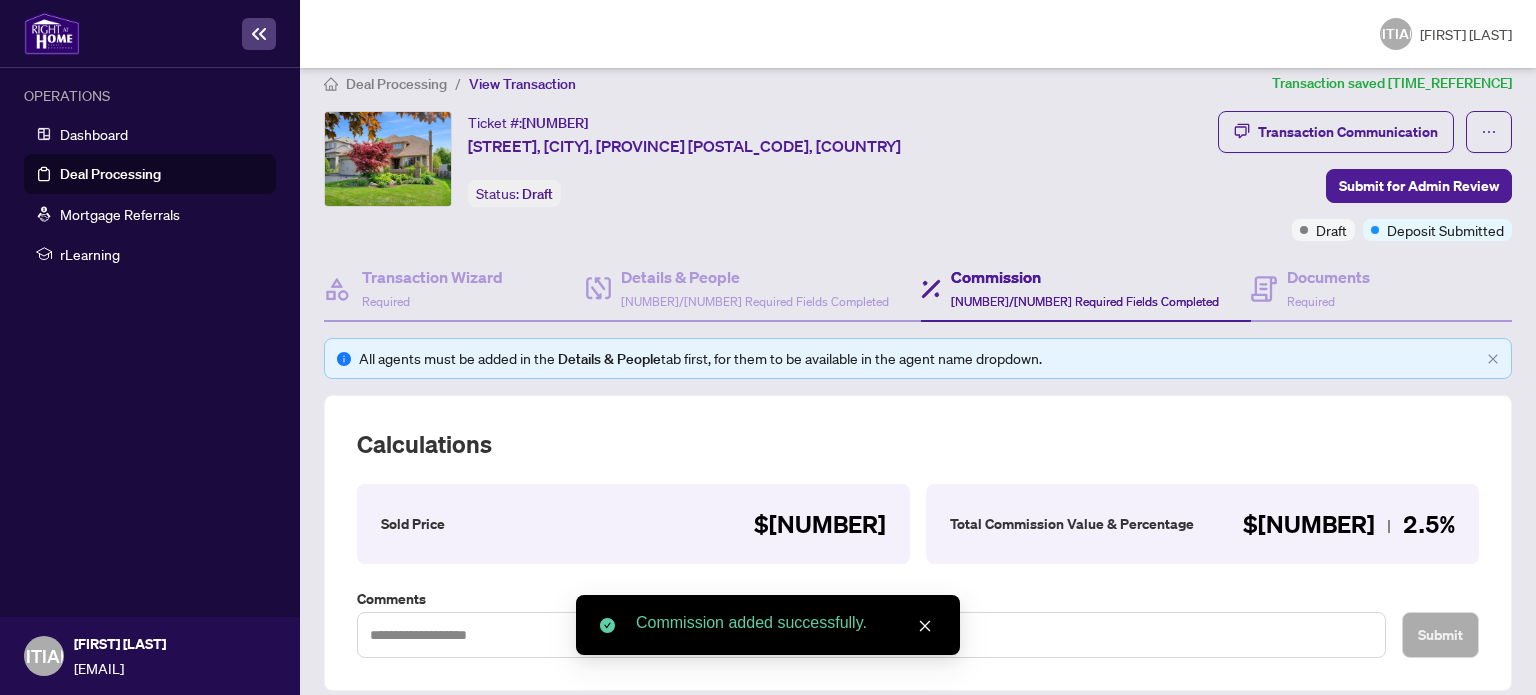 scroll, scrollTop: 0, scrollLeft: 0, axis: both 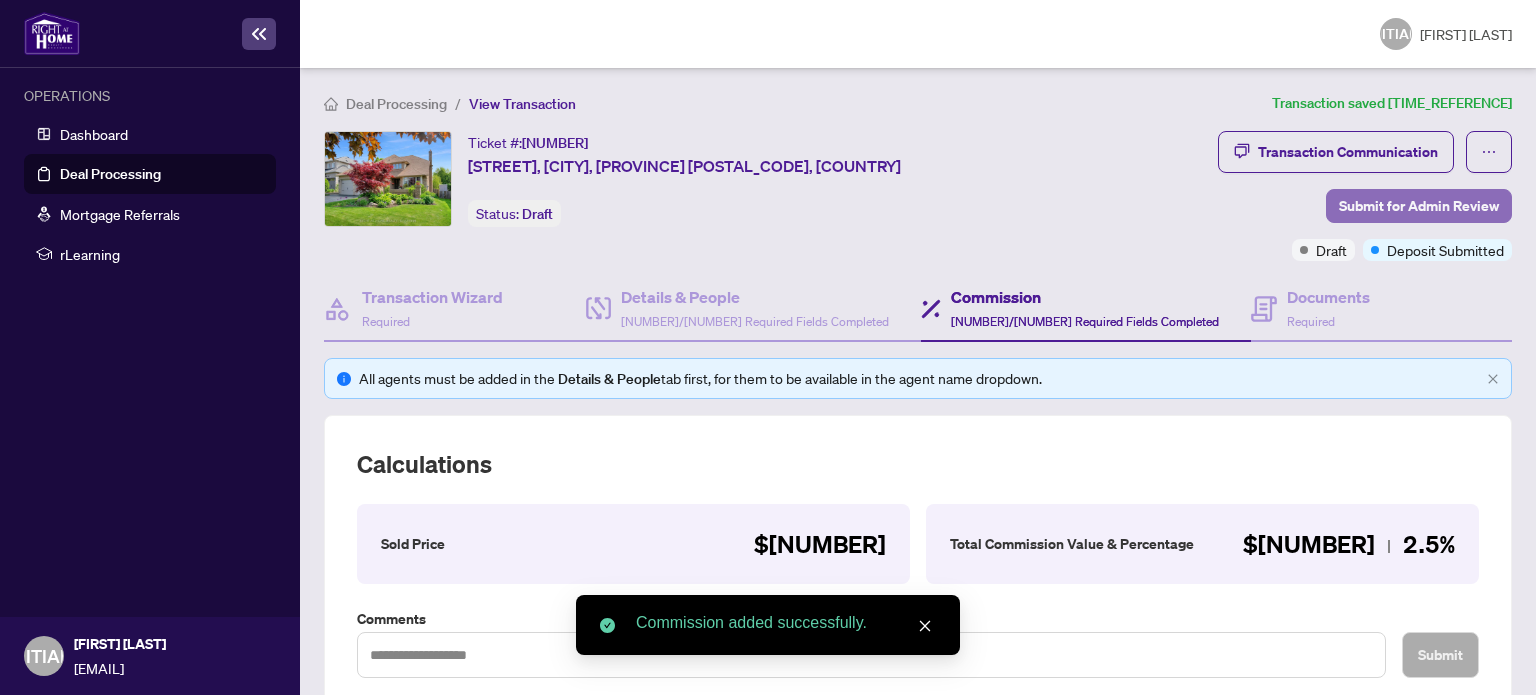 click on "Submit for Admin Review" at bounding box center [1419, 206] 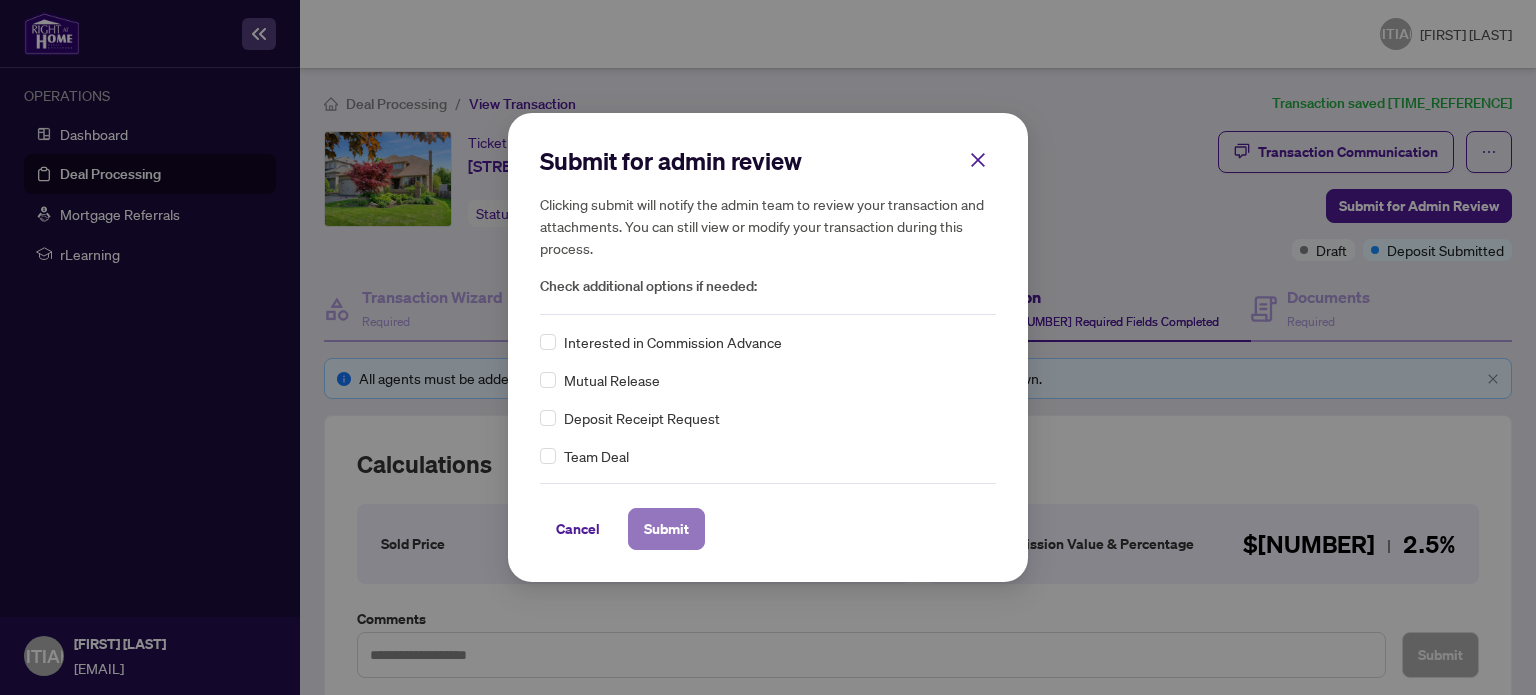 click on "Submit" at bounding box center (666, 529) 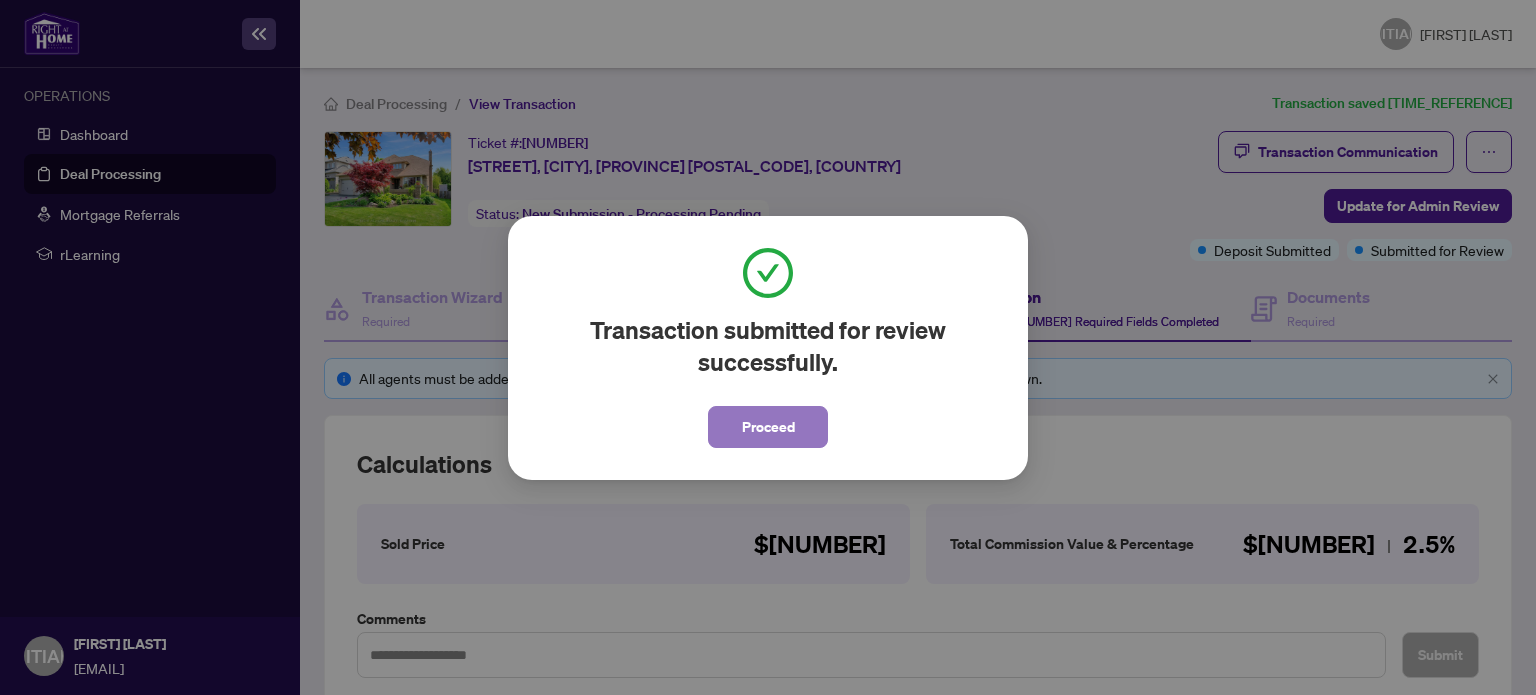 click on "Proceed" at bounding box center [768, 427] 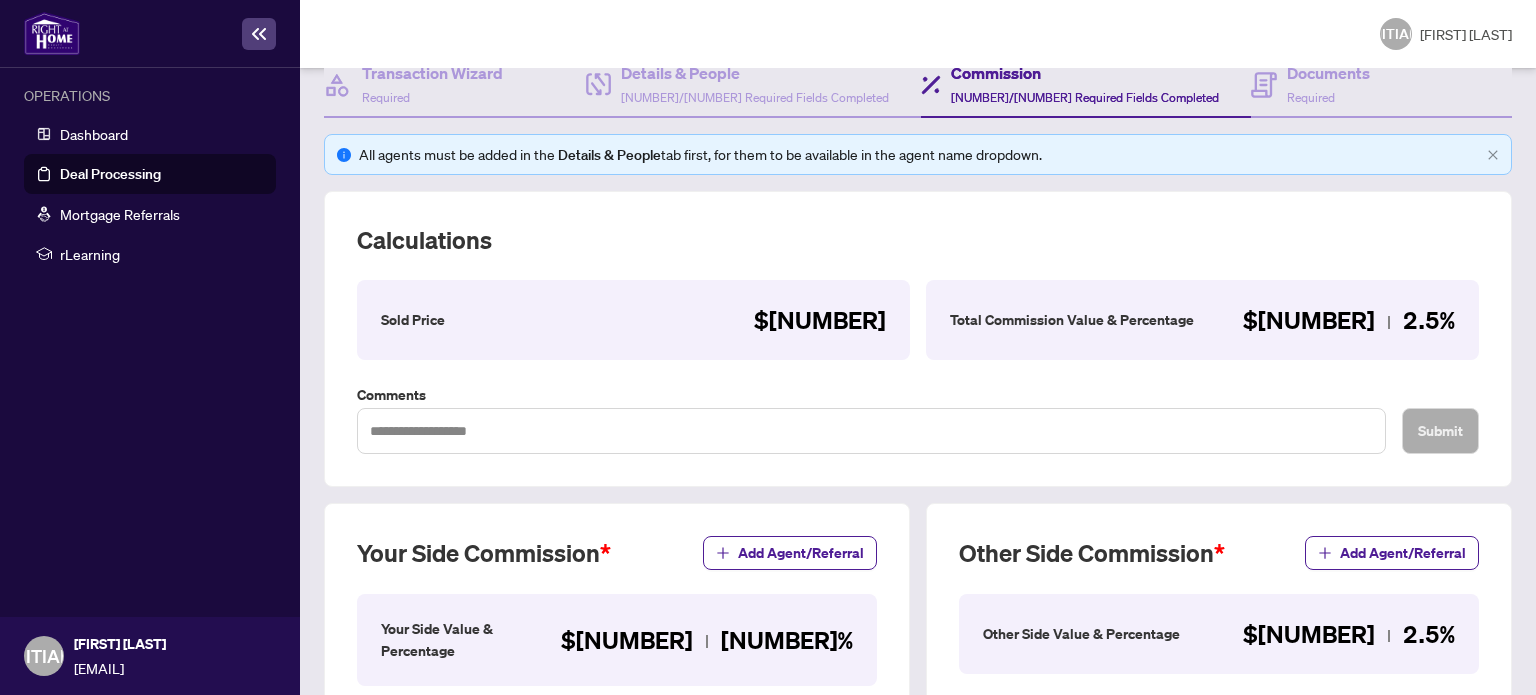 scroll, scrollTop: 220, scrollLeft: 0, axis: vertical 